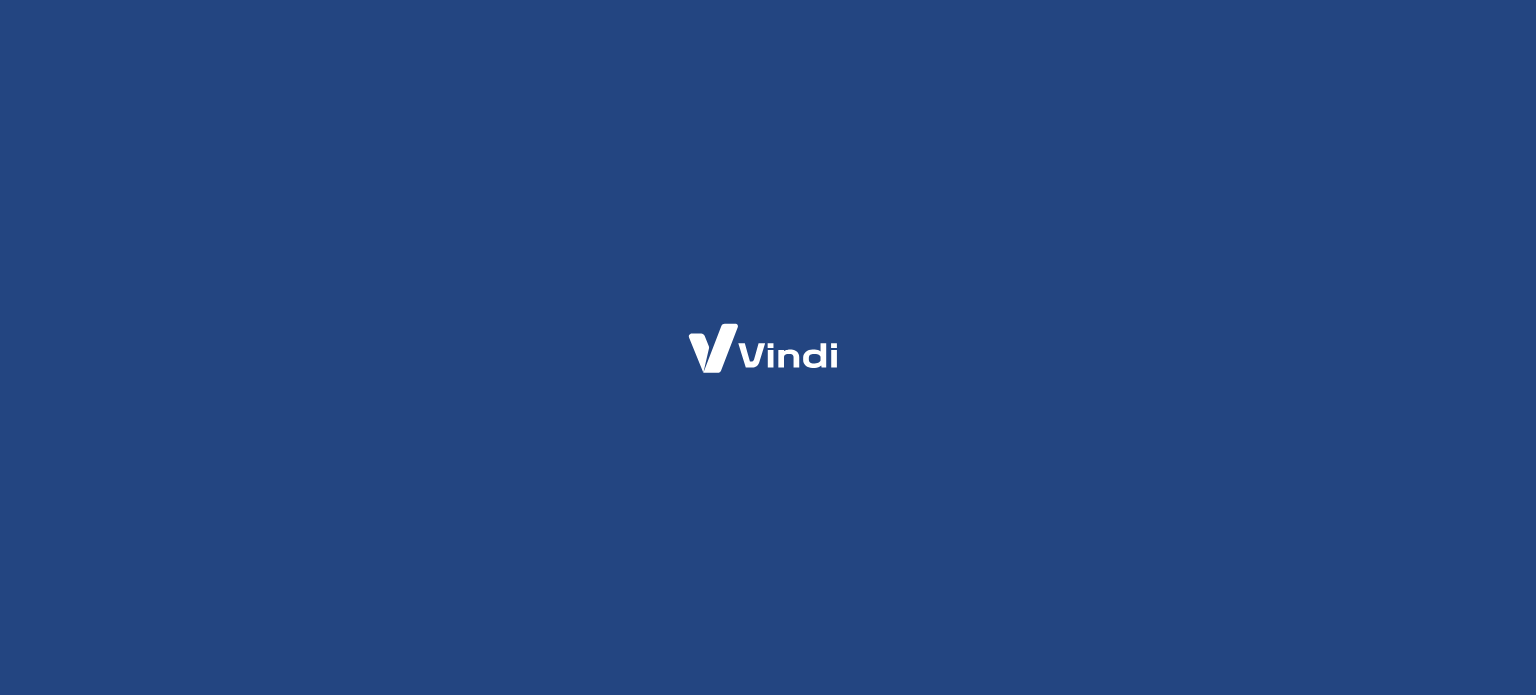 scroll, scrollTop: 0, scrollLeft: 0, axis: both 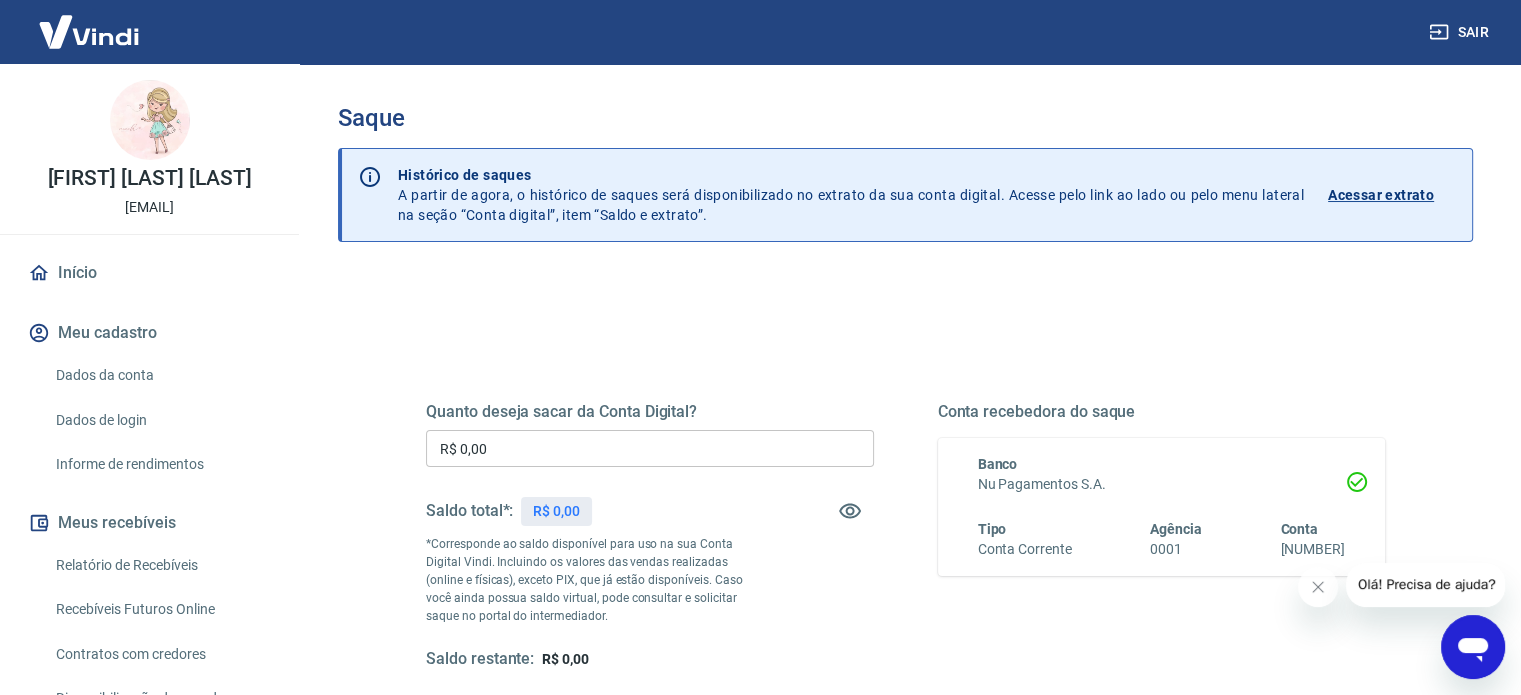 click on "Acessar extrato" at bounding box center (1381, 195) 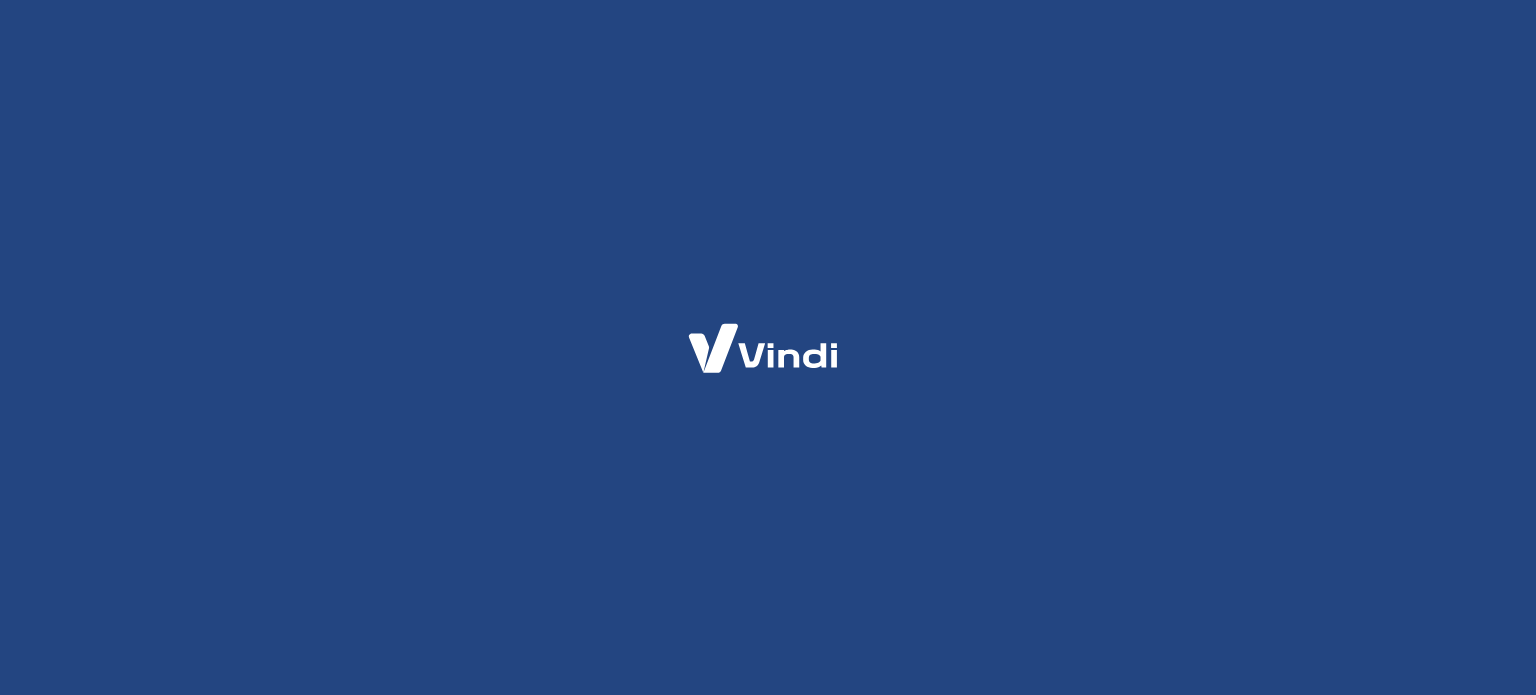scroll, scrollTop: 0, scrollLeft: 0, axis: both 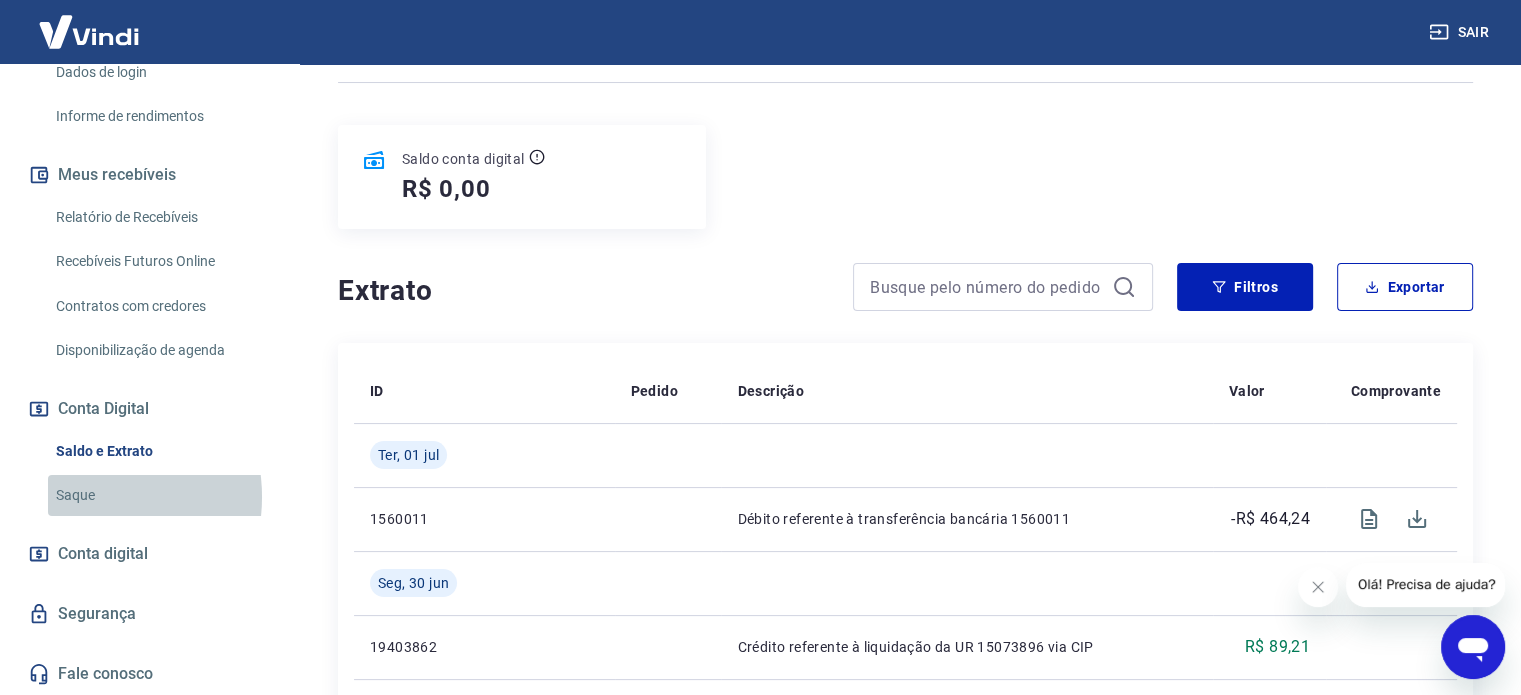 click on "Saque" at bounding box center [161, 495] 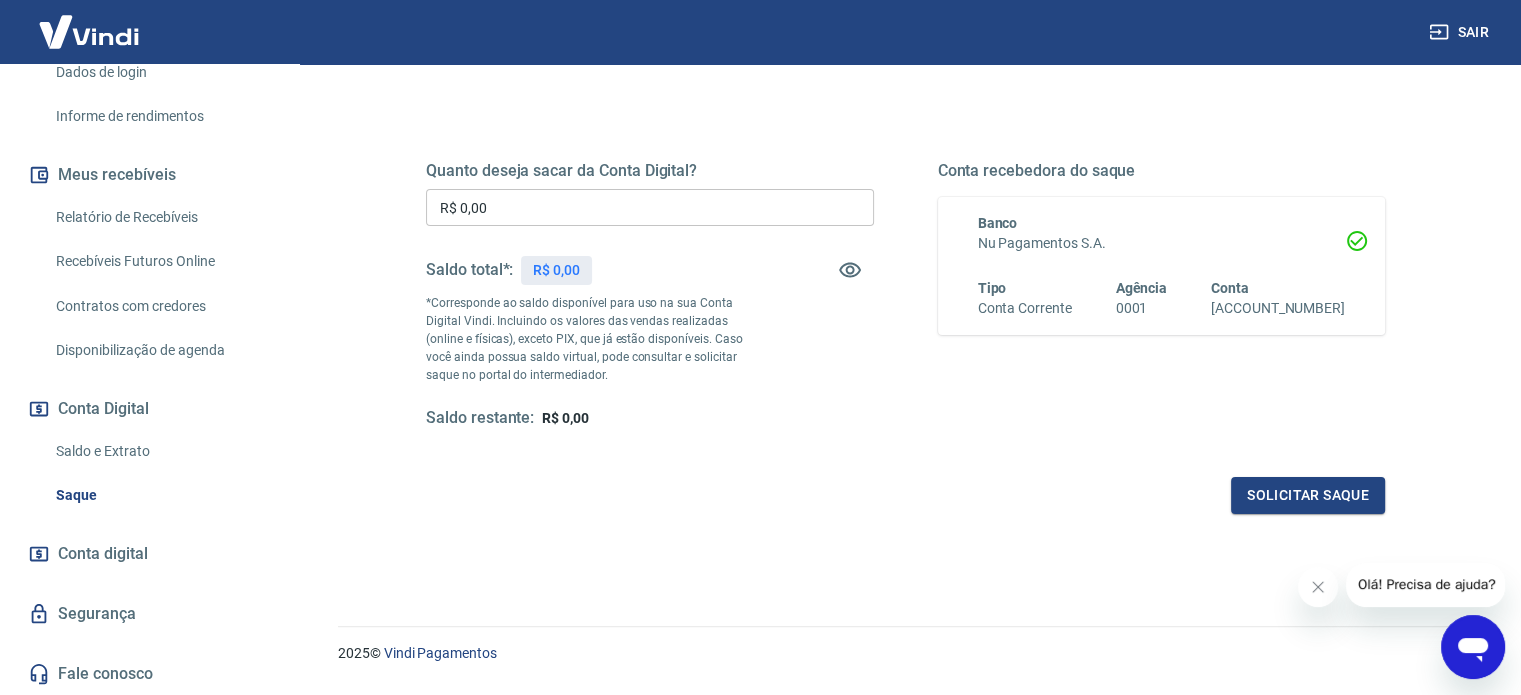 scroll, scrollTop: 292, scrollLeft: 0, axis: vertical 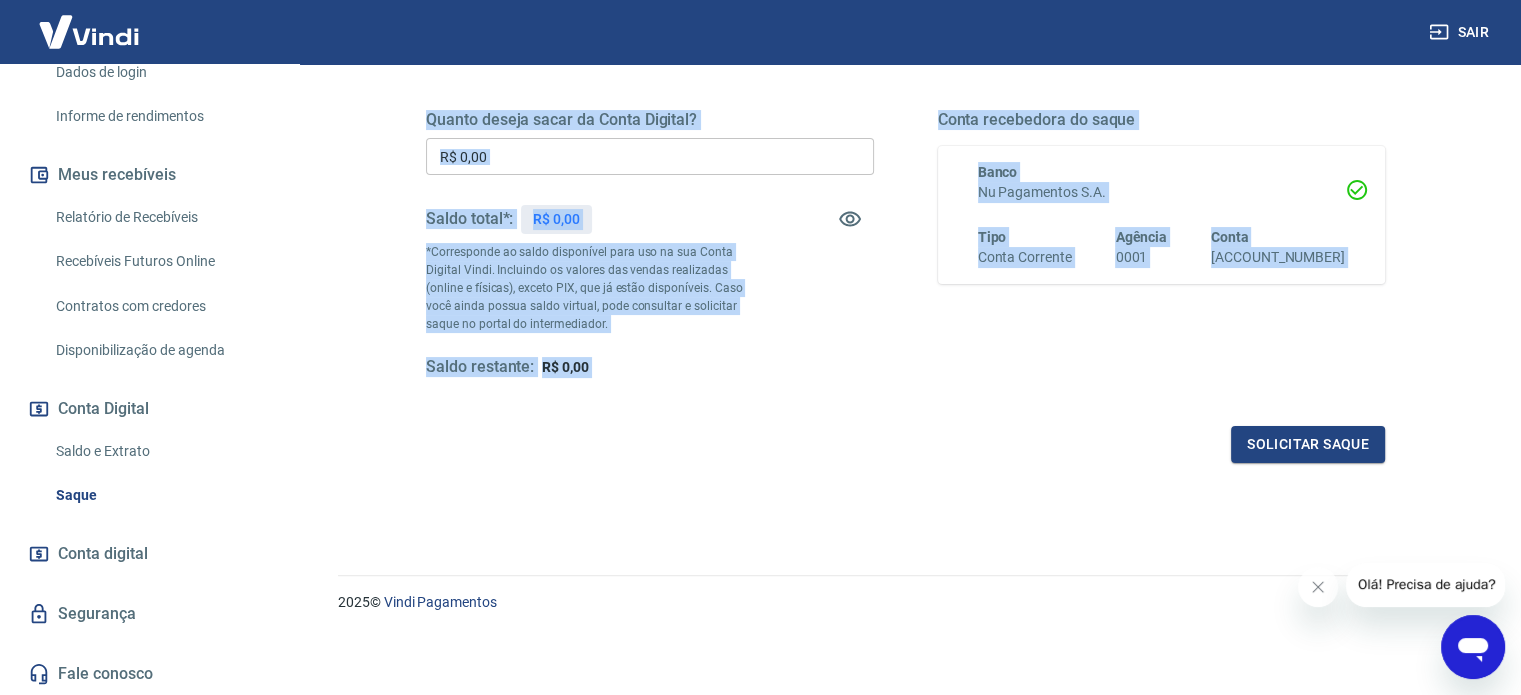 drag, startPoint x: 284, startPoint y: 527, endPoint x: 329, endPoint y: 509, distance: 48.466484 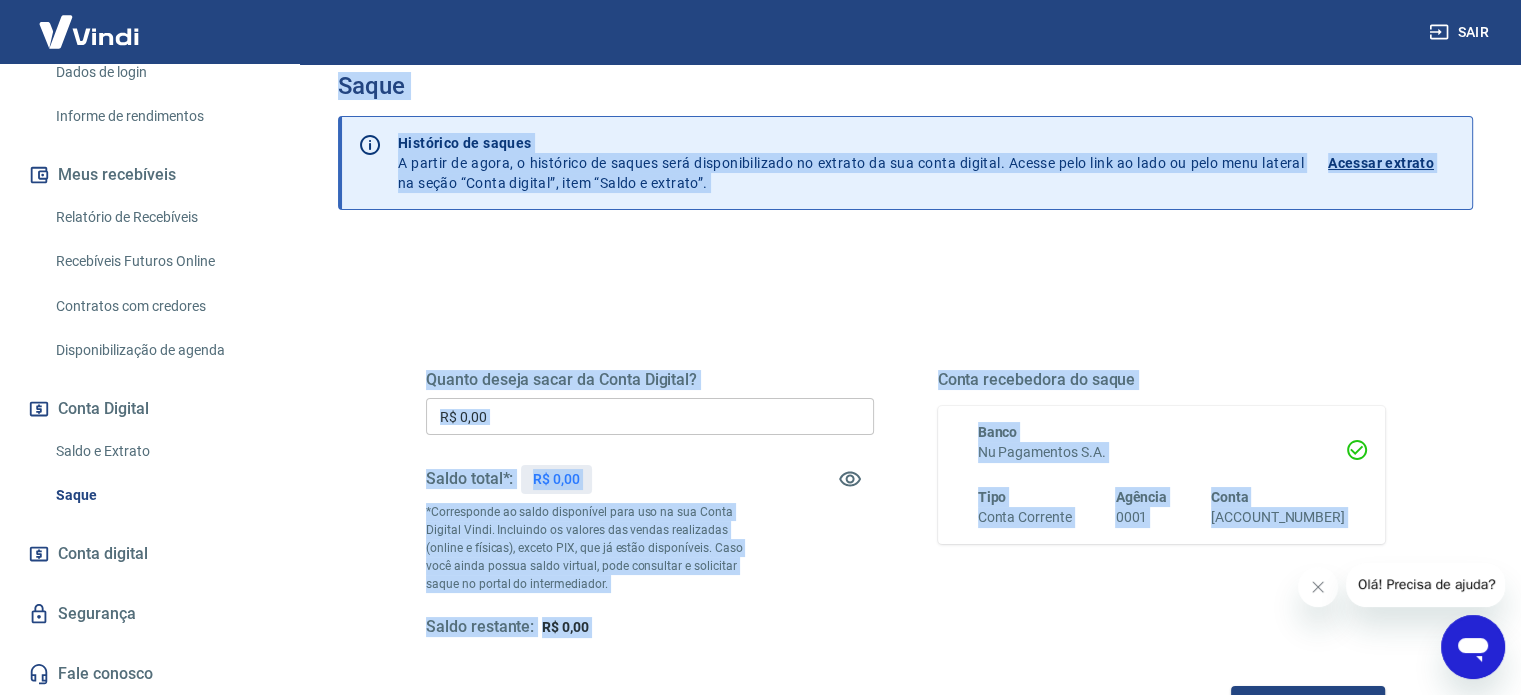 scroll, scrollTop: 0, scrollLeft: 0, axis: both 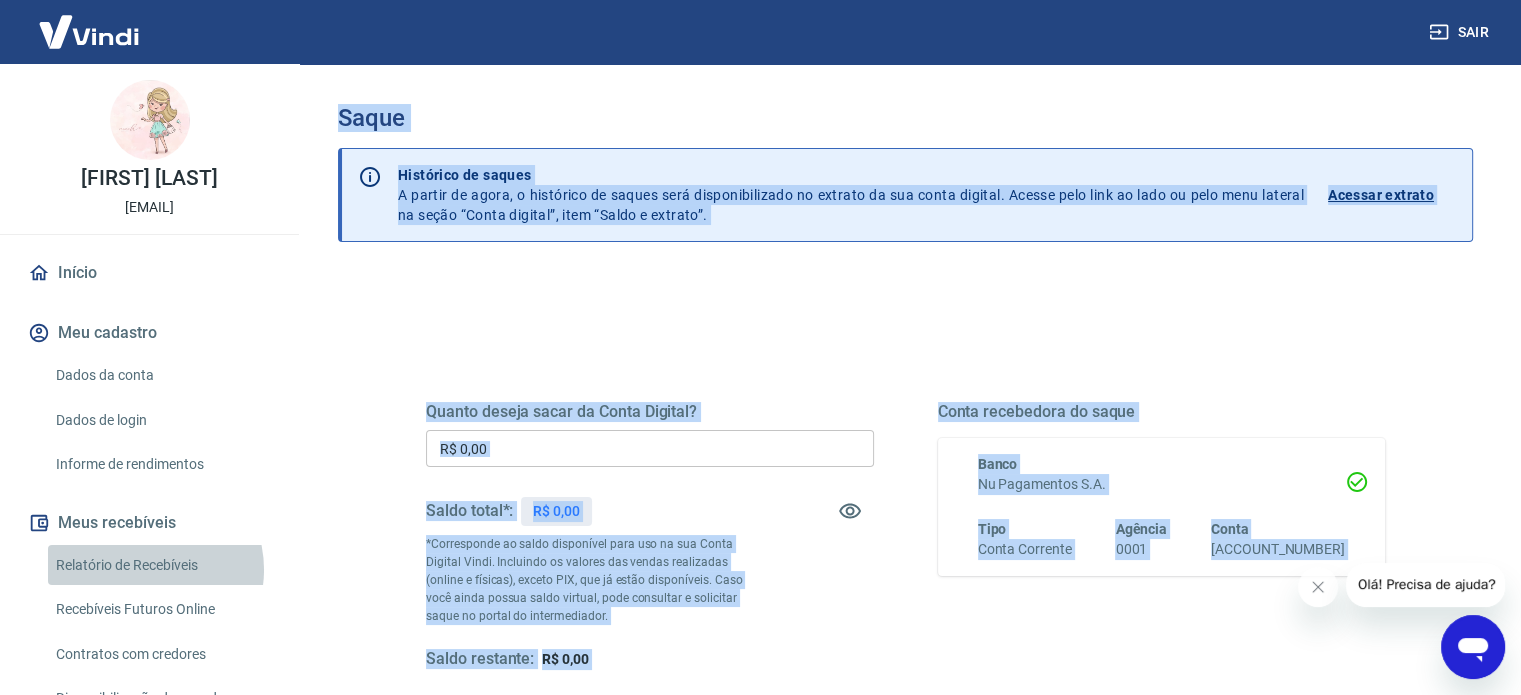 click on "Relatório de Recebíveis" at bounding box center (161, 565) 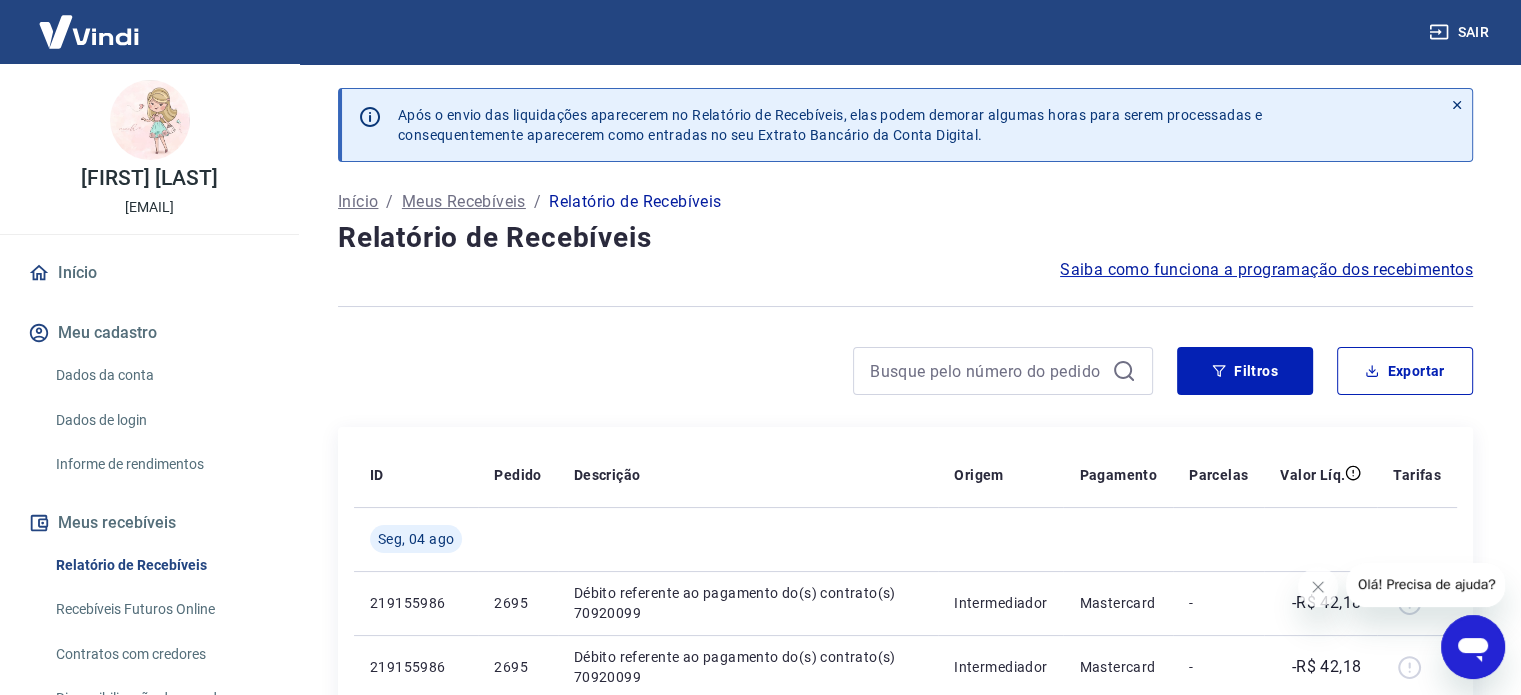 click on "Sair" at bounding box center [760, 32] 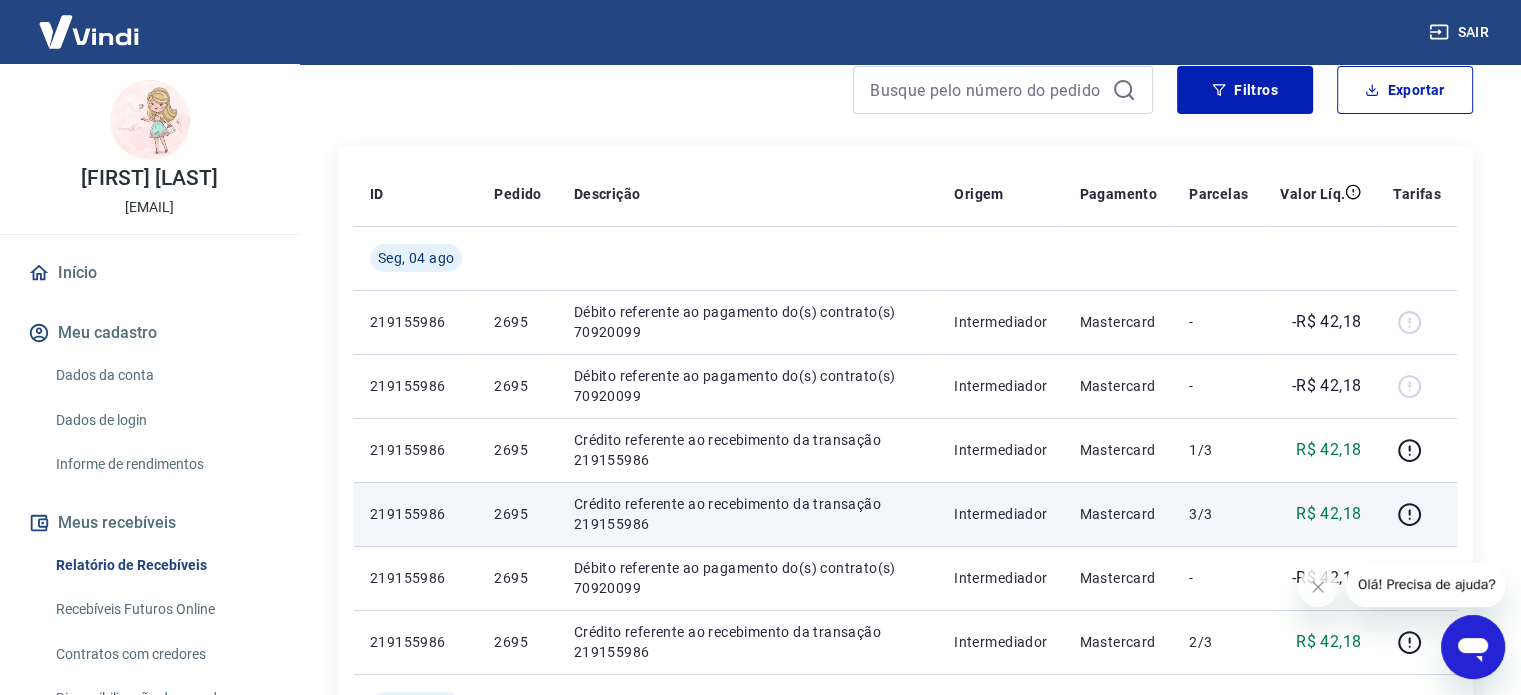 scroll, scrollTop: 311, scrollLeft: 0, axis: vertical 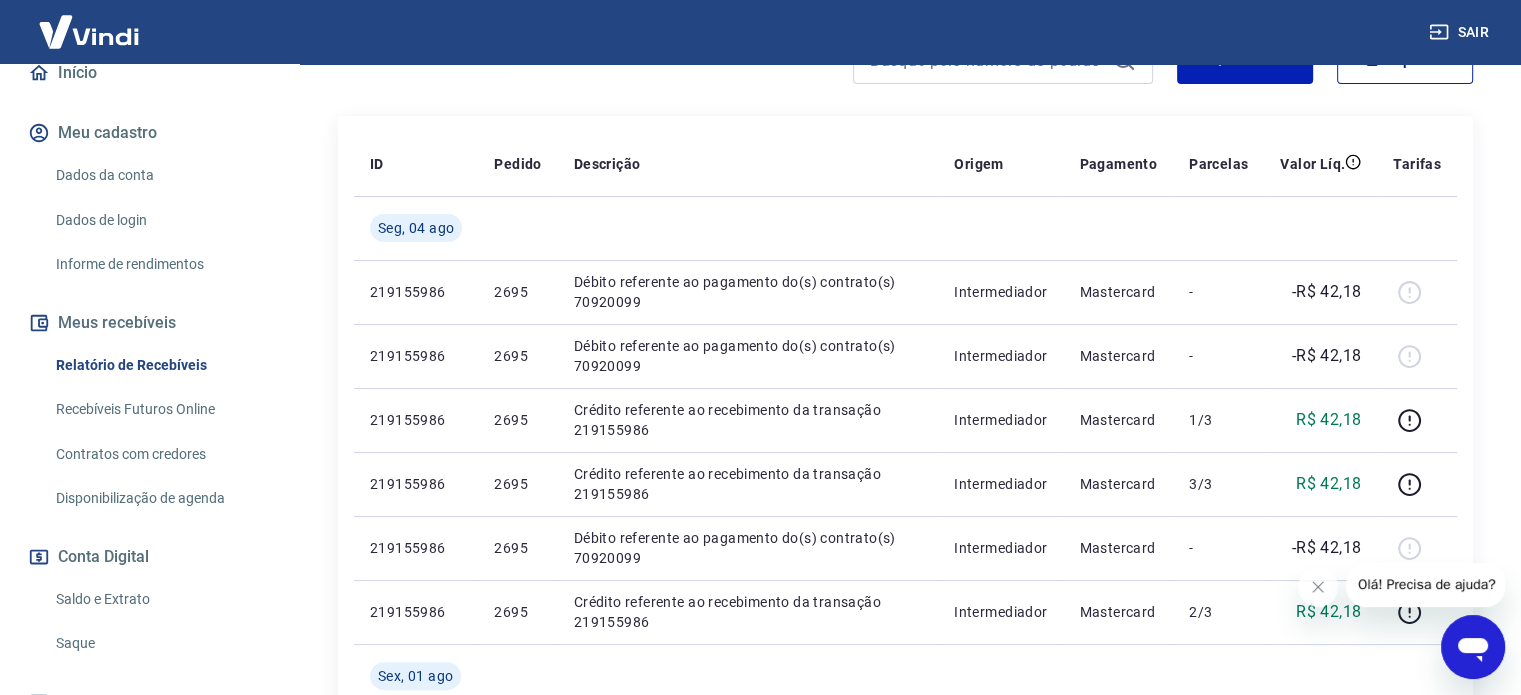 click on "Recebíveis Futuros Online" at bounding box center [161, 409] 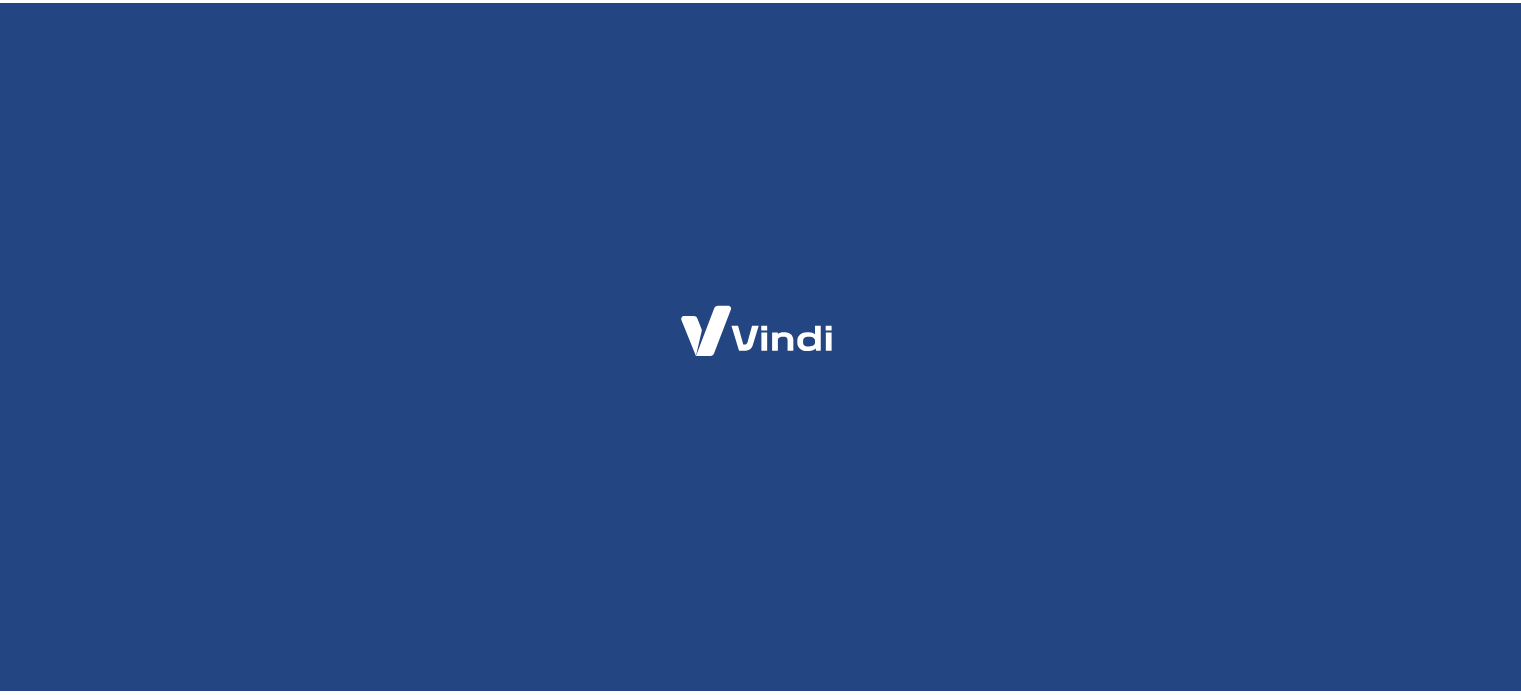 scroll, scrollTop: 0, scrollLeft: 0, axis: both 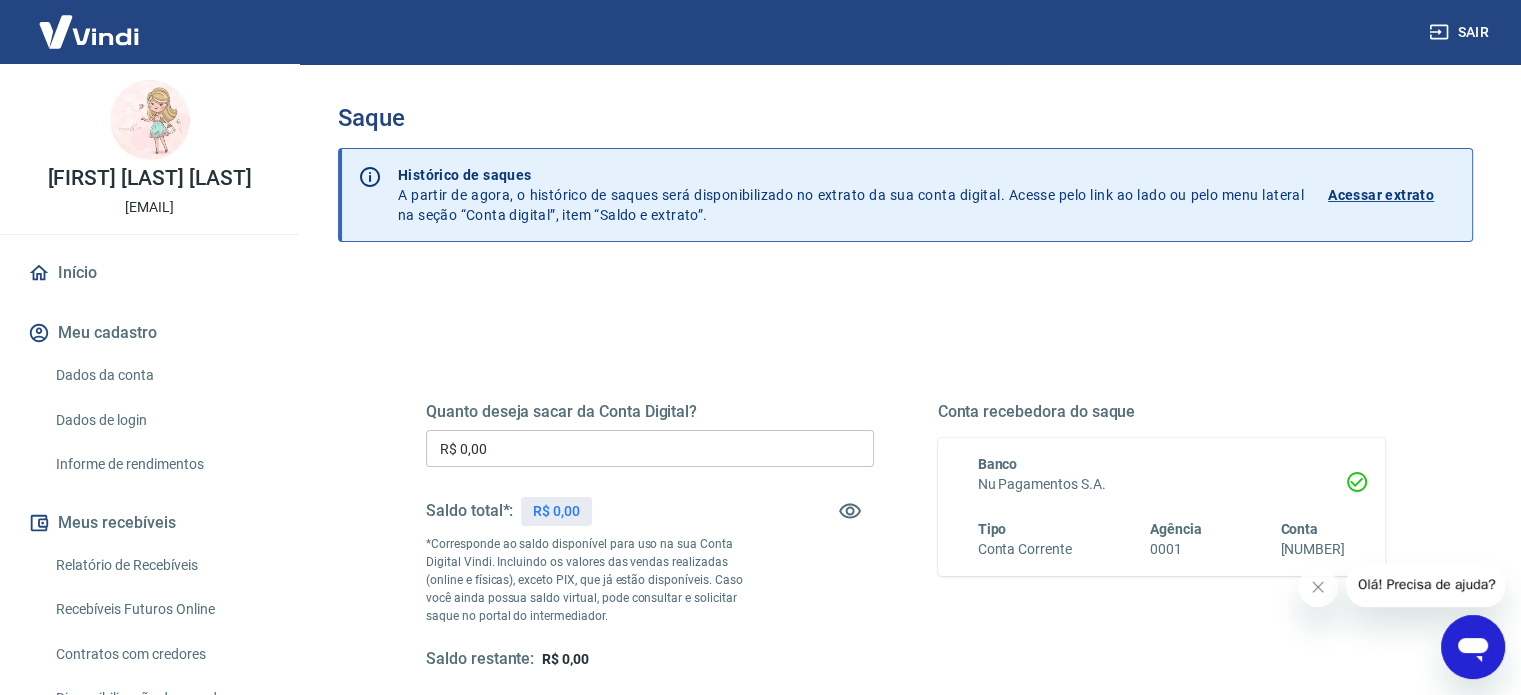 click on "Acessar extrato" at bounding box center [1381, 195] 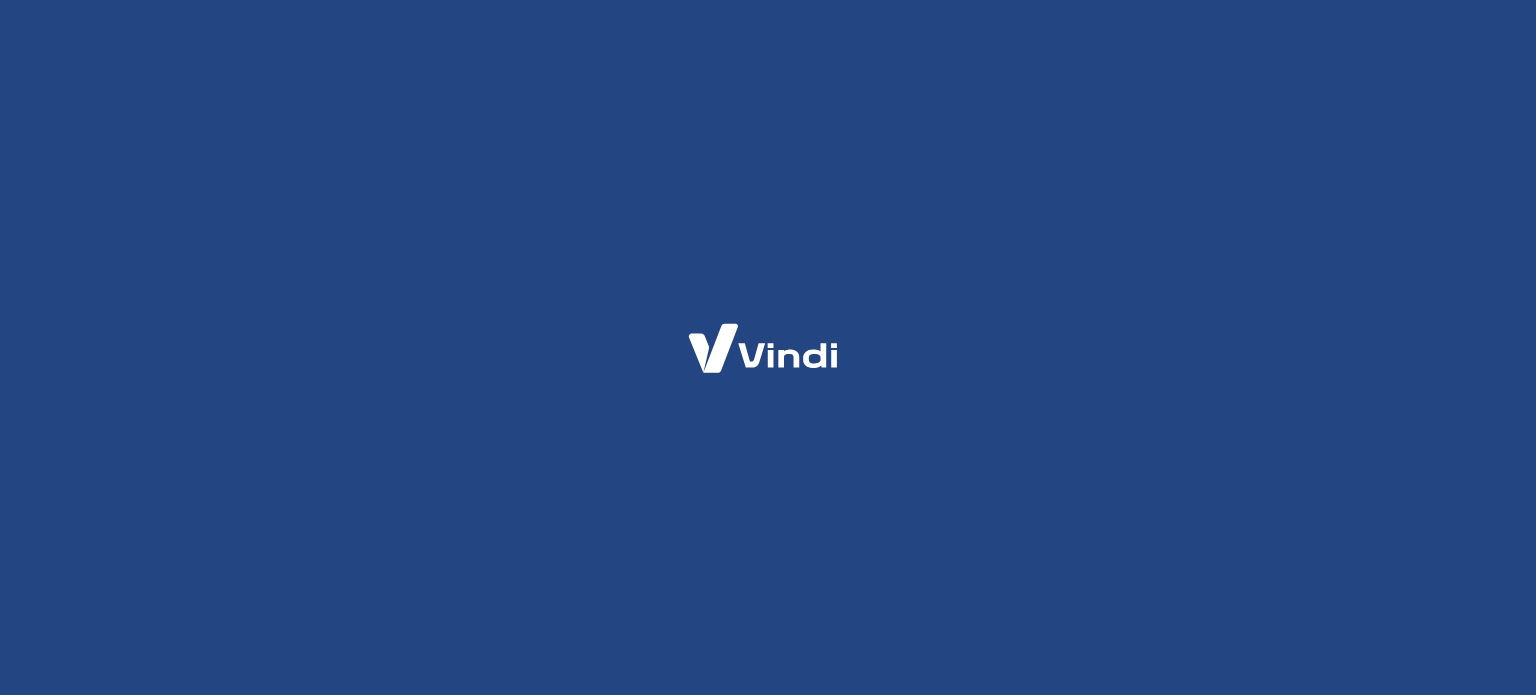 scroll, scrollTop: 0, scrollLeft: 0, axis: both 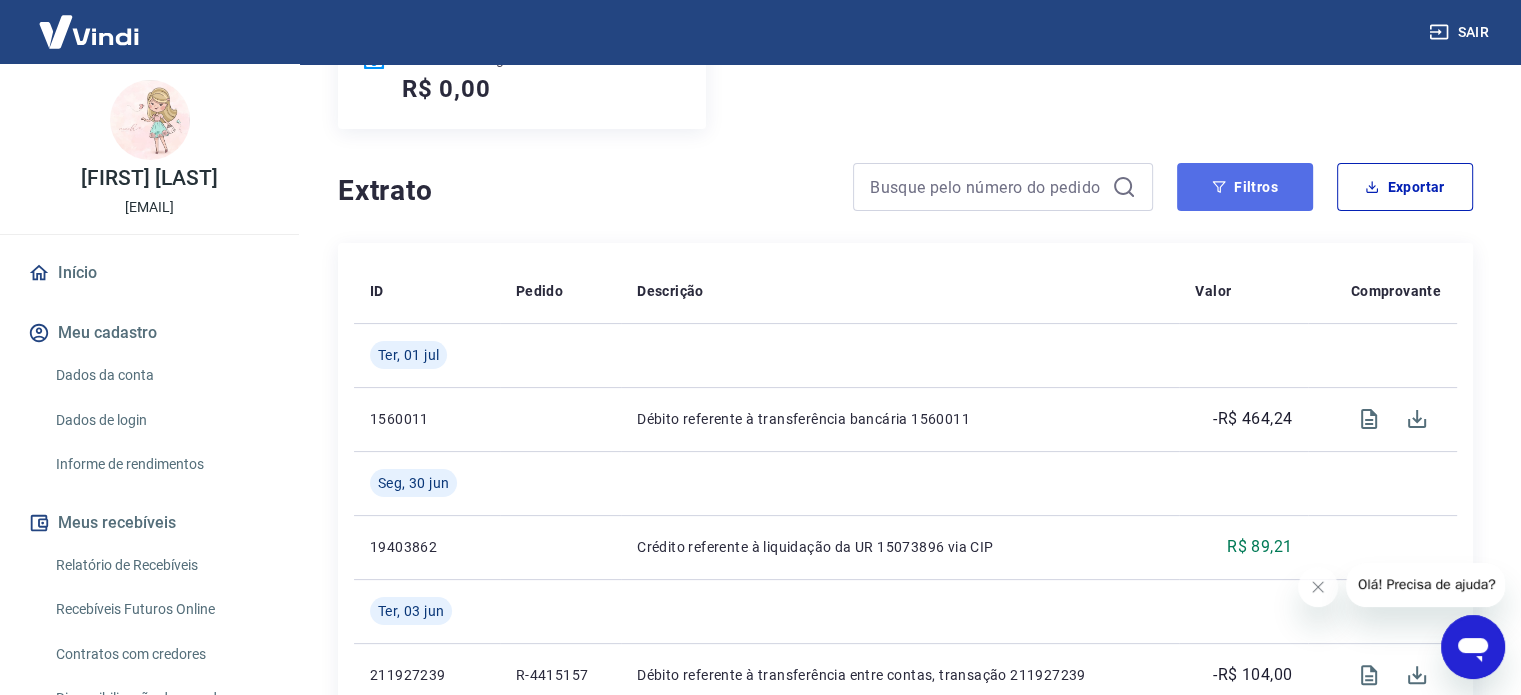 click on "Filtros" at bounding box center [1245, 187] 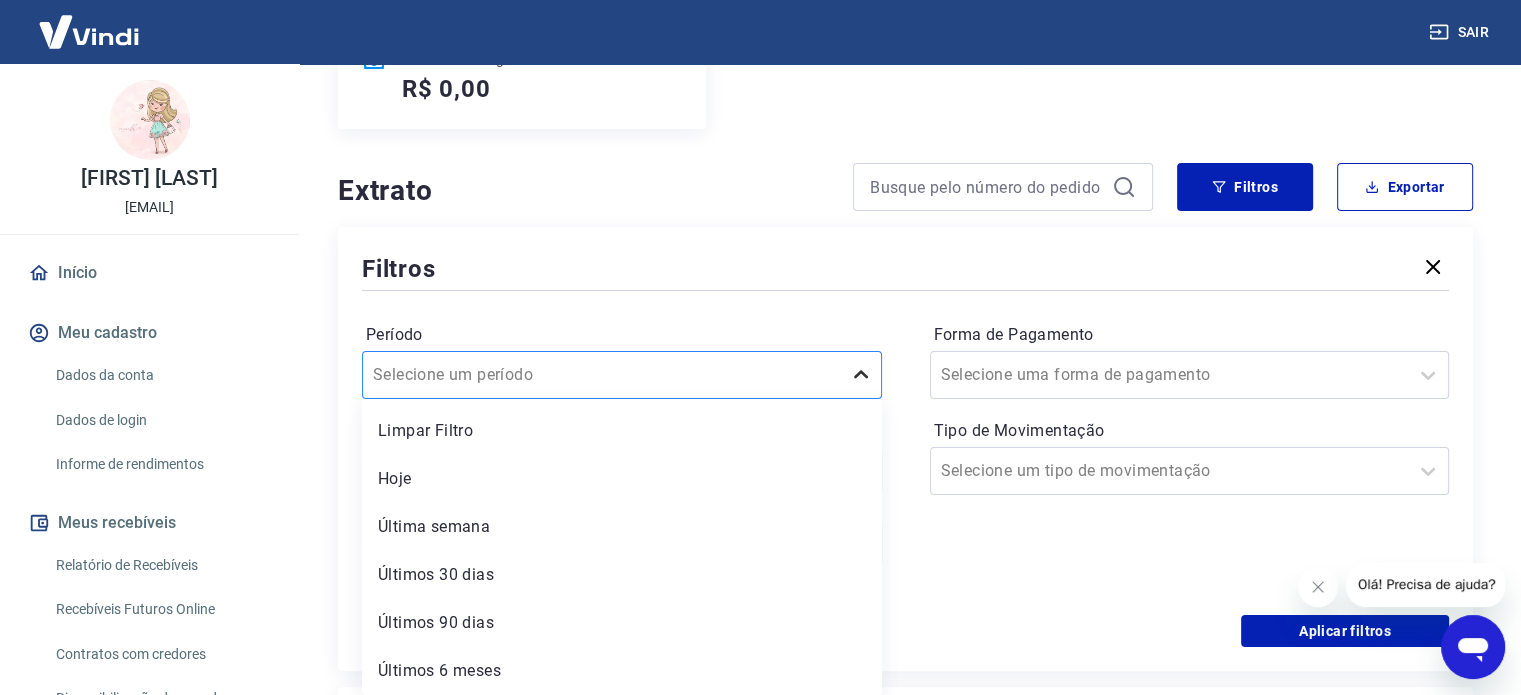 scroll, scrollTop: 301, scrollLeft: 0, axis: vertical 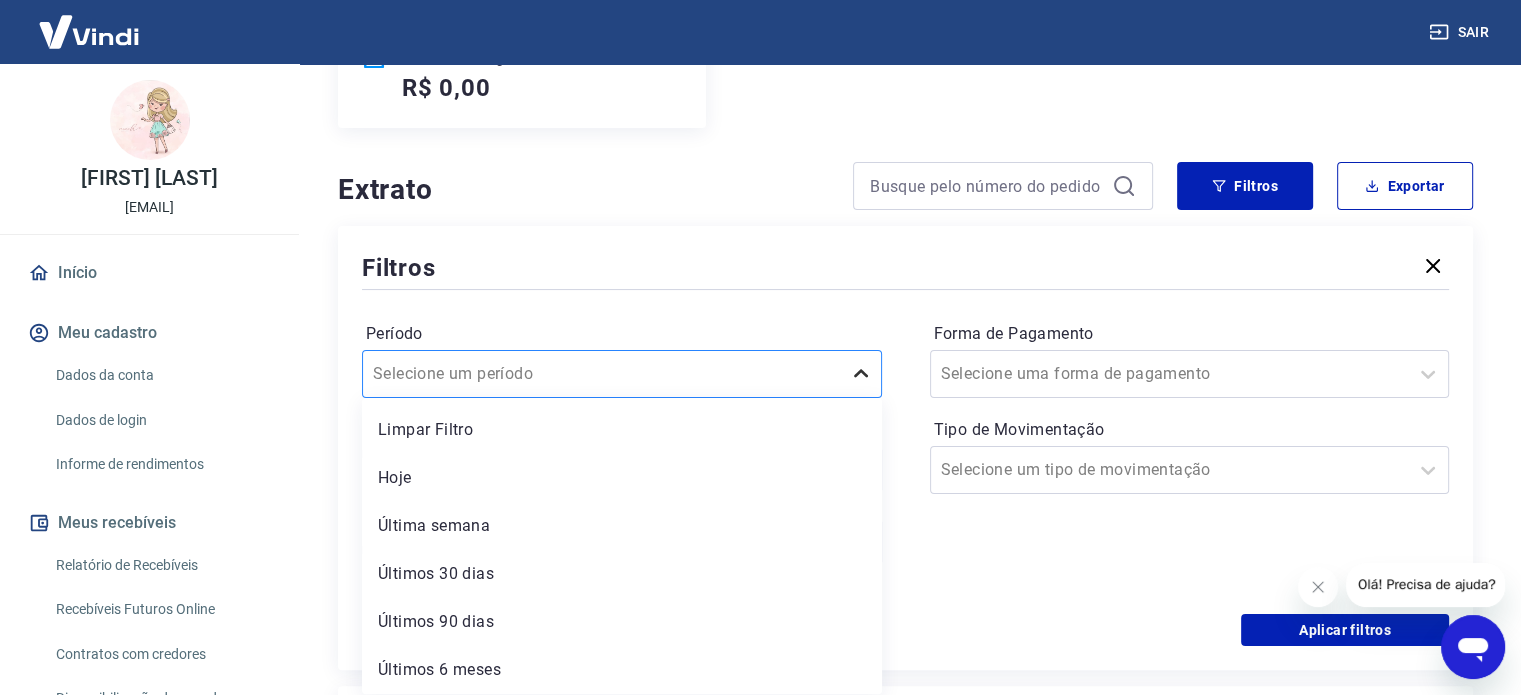 click 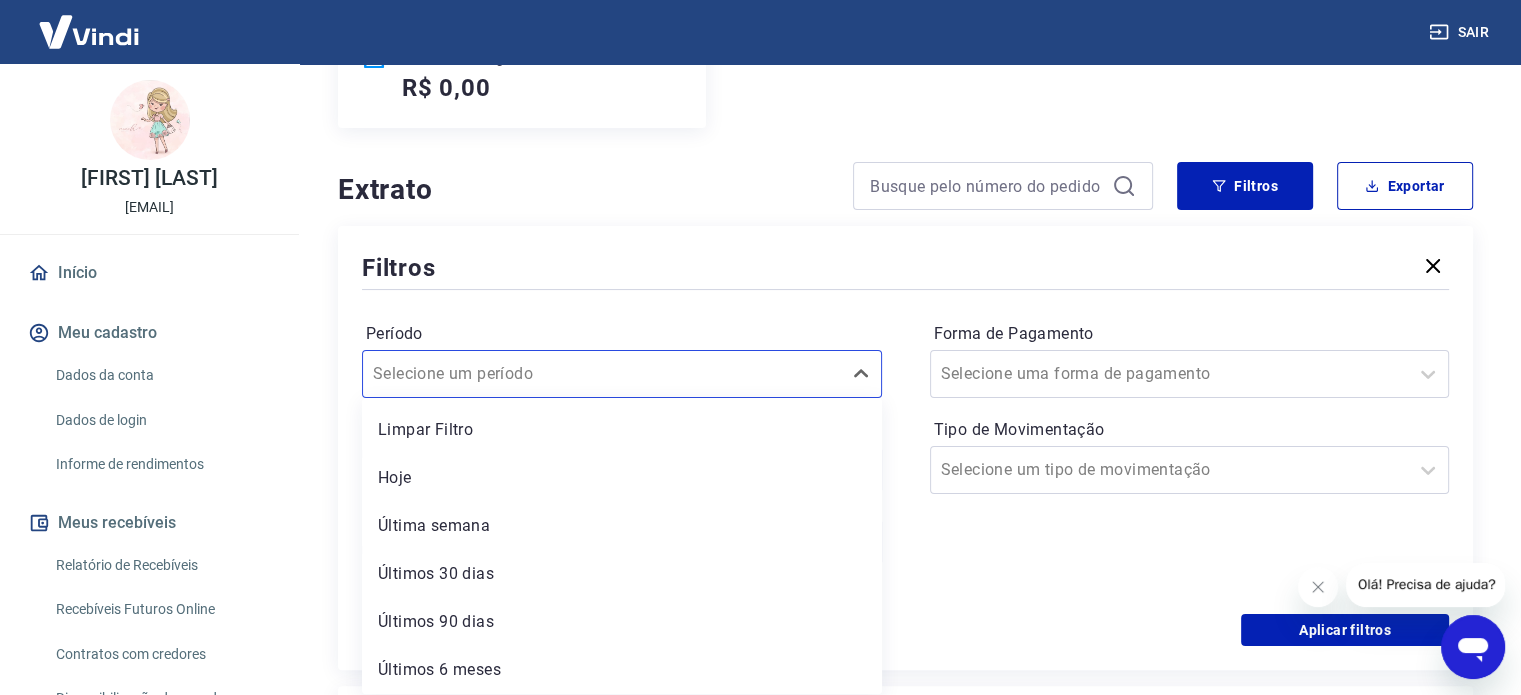 click on "Última semana" at bounding box center (622, 526) 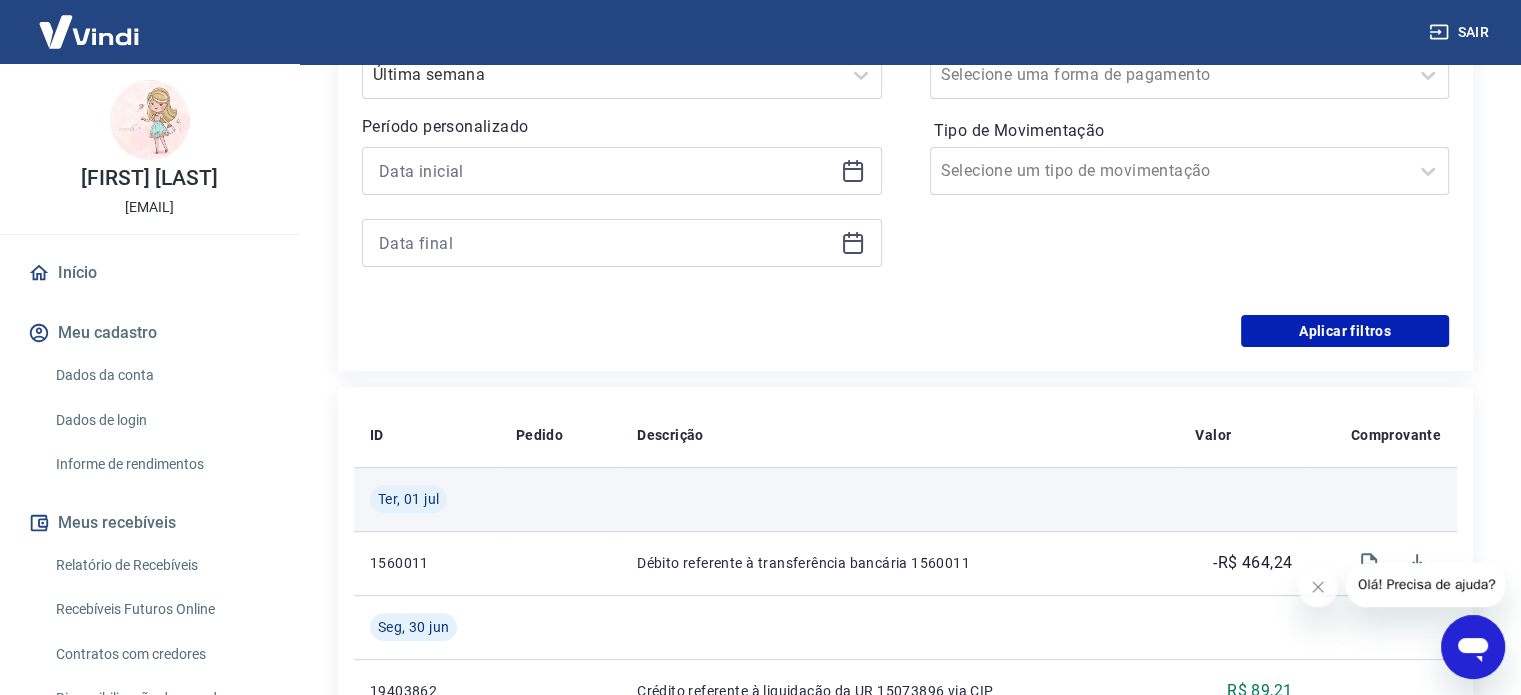 scroll, scrollTop: 601, scrollLeft: 0, axis: vertical 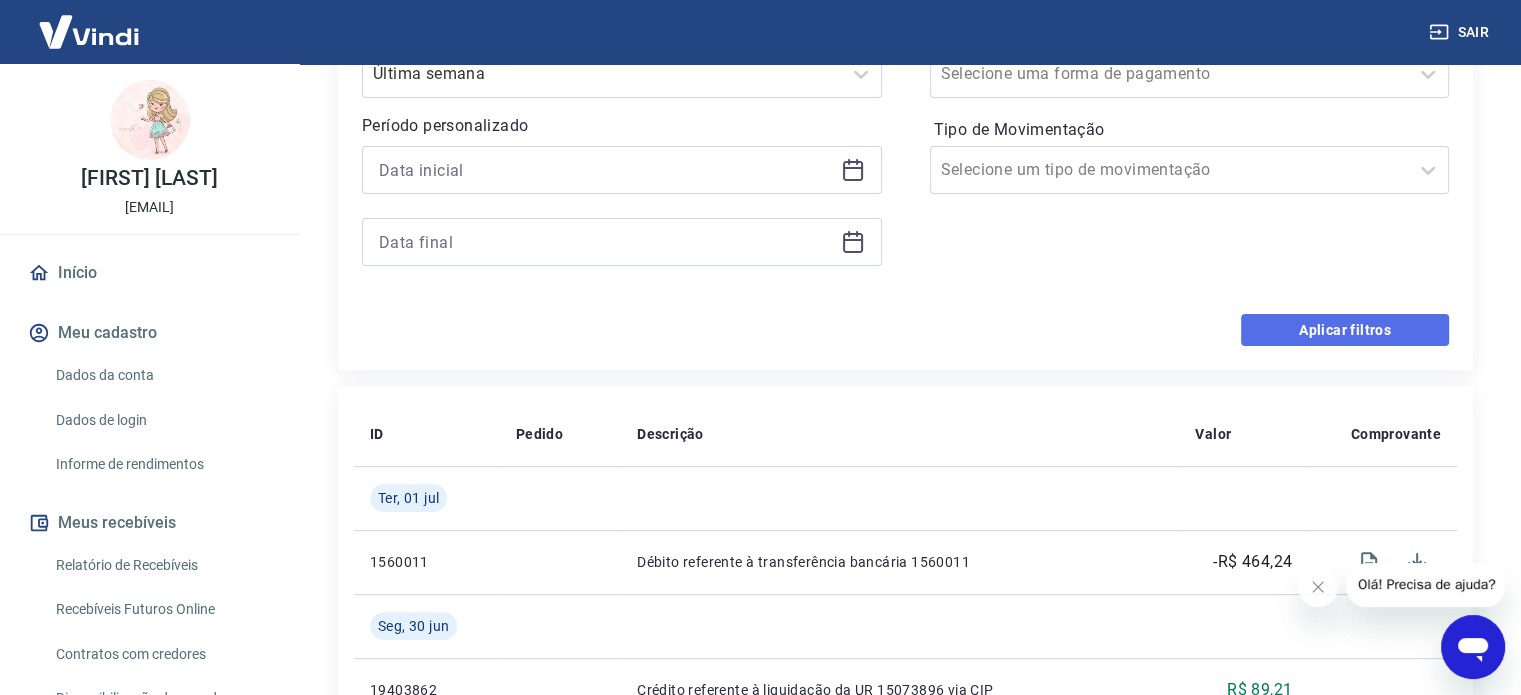 click on "Aplicar filtros" at bounding box center (1345, 330) 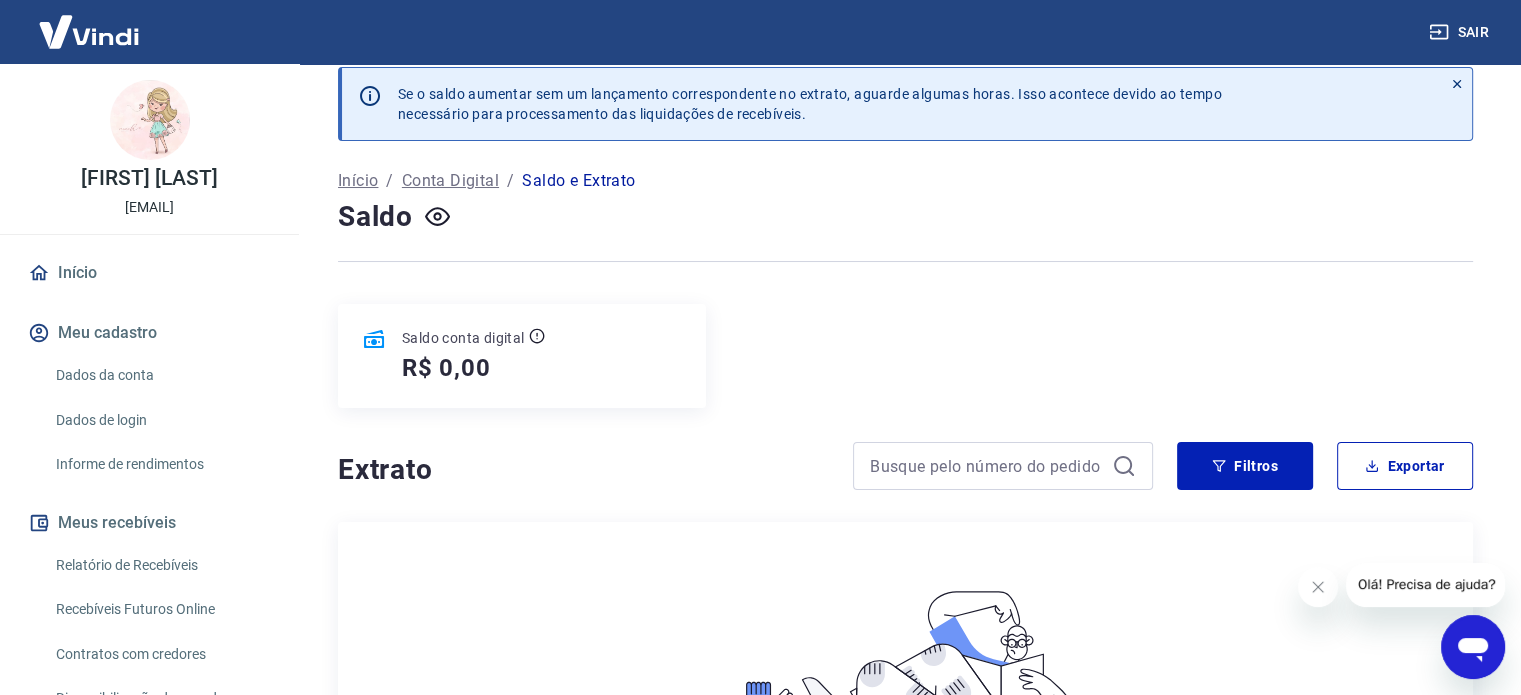 scroll, scrollTop: 0, scrollLeft: 0, axis: both 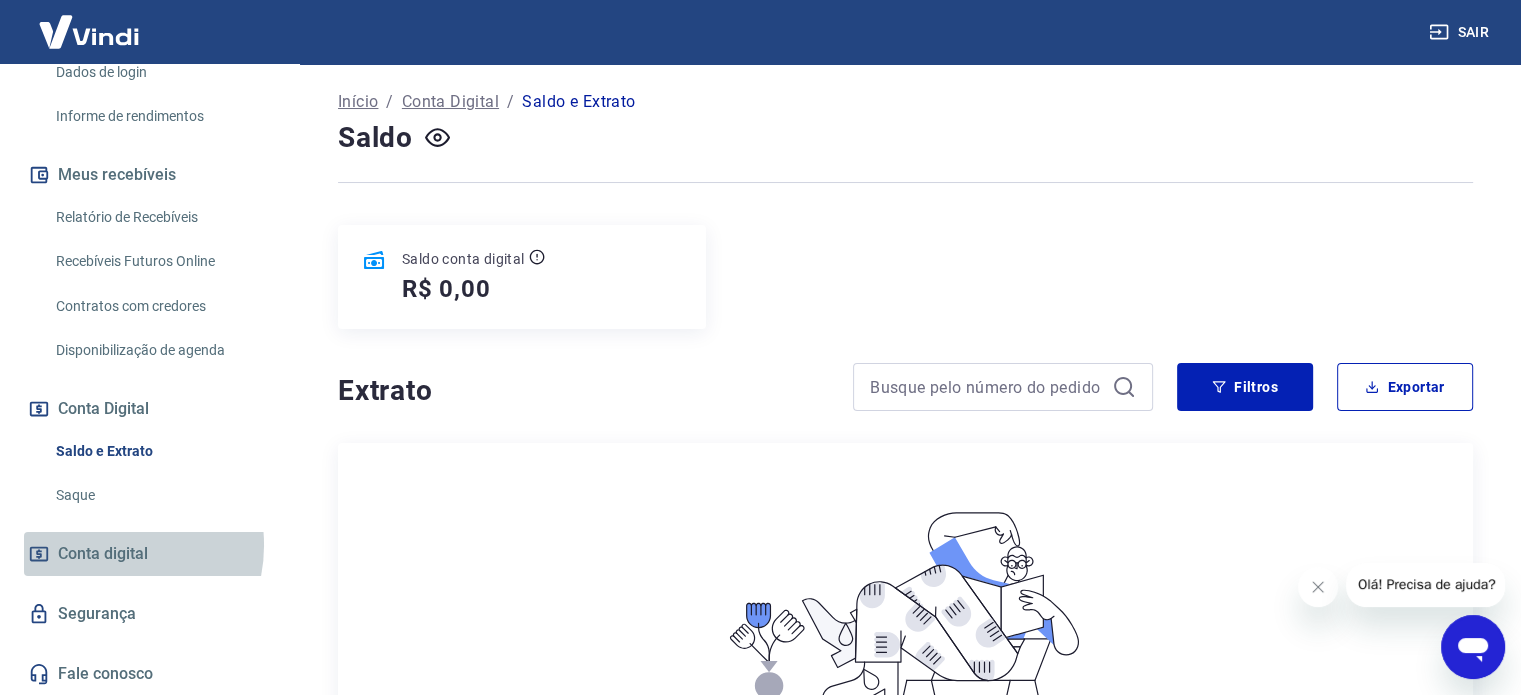 click on "Conta digital" at bounding box center (103, 554) 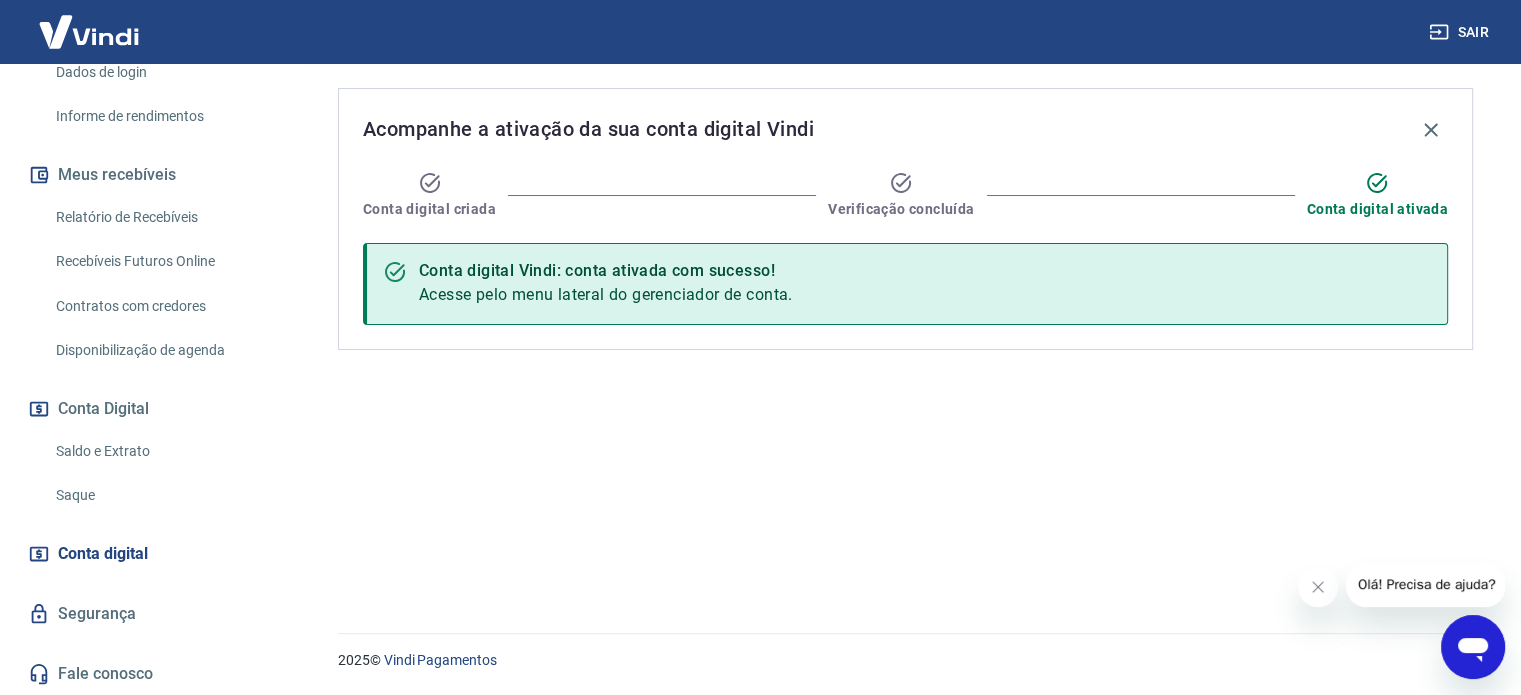 scroll, scrollTop: 0, scrollLeft: 0, axis: both 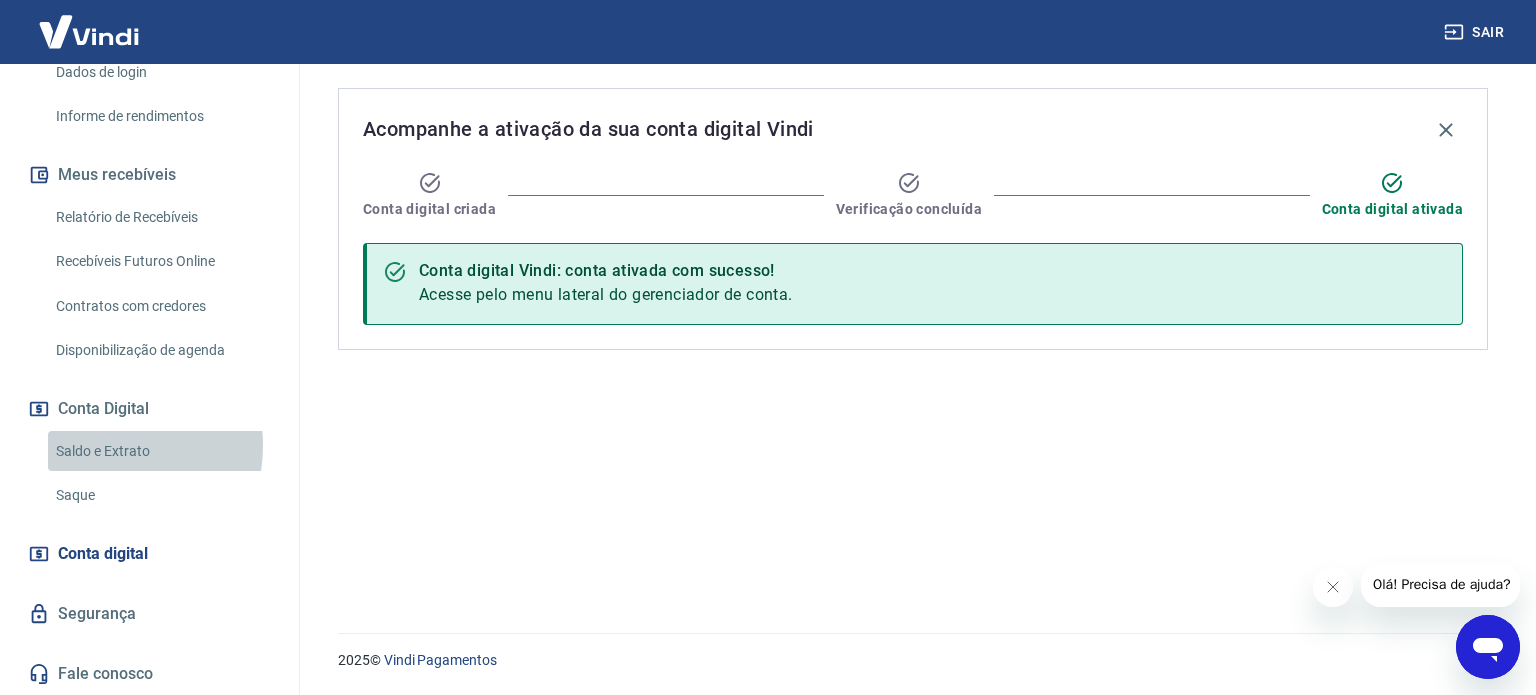 click on "Saldo e Extrato" at bounding box center (161, 451) 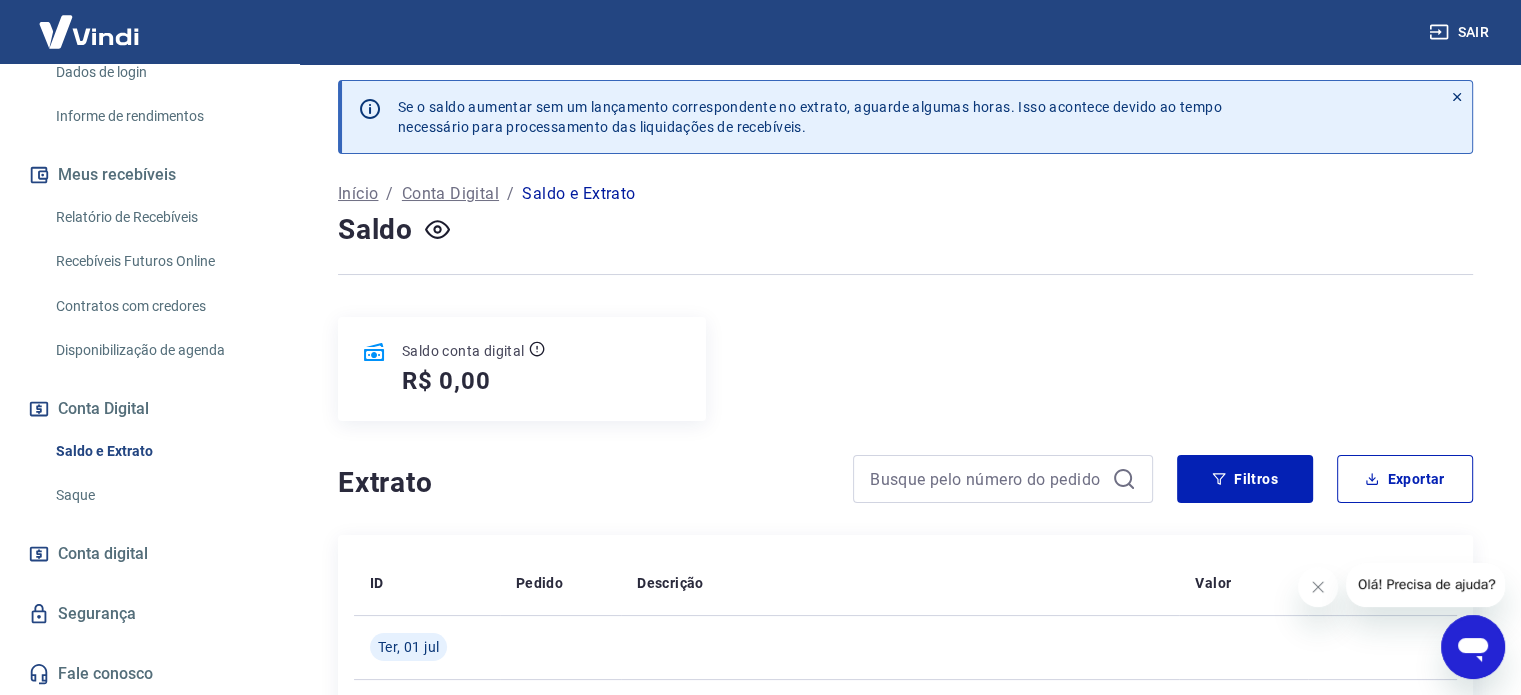 scroll, scrollTop: 0, scrollLeft: 0, axis: both 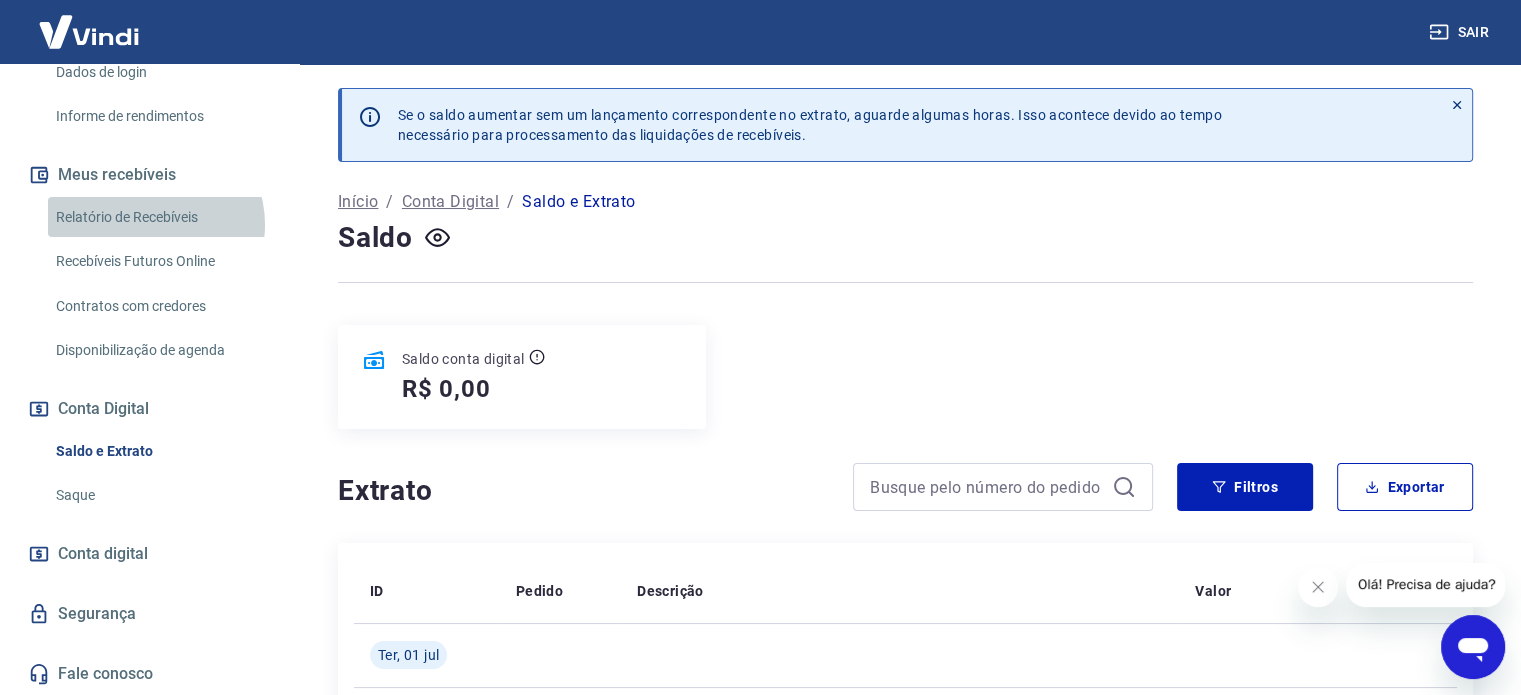 drag, startPoint x: 149, startPoint y: 224, endPoint x: 158, endPoint y: 236, distance: 15 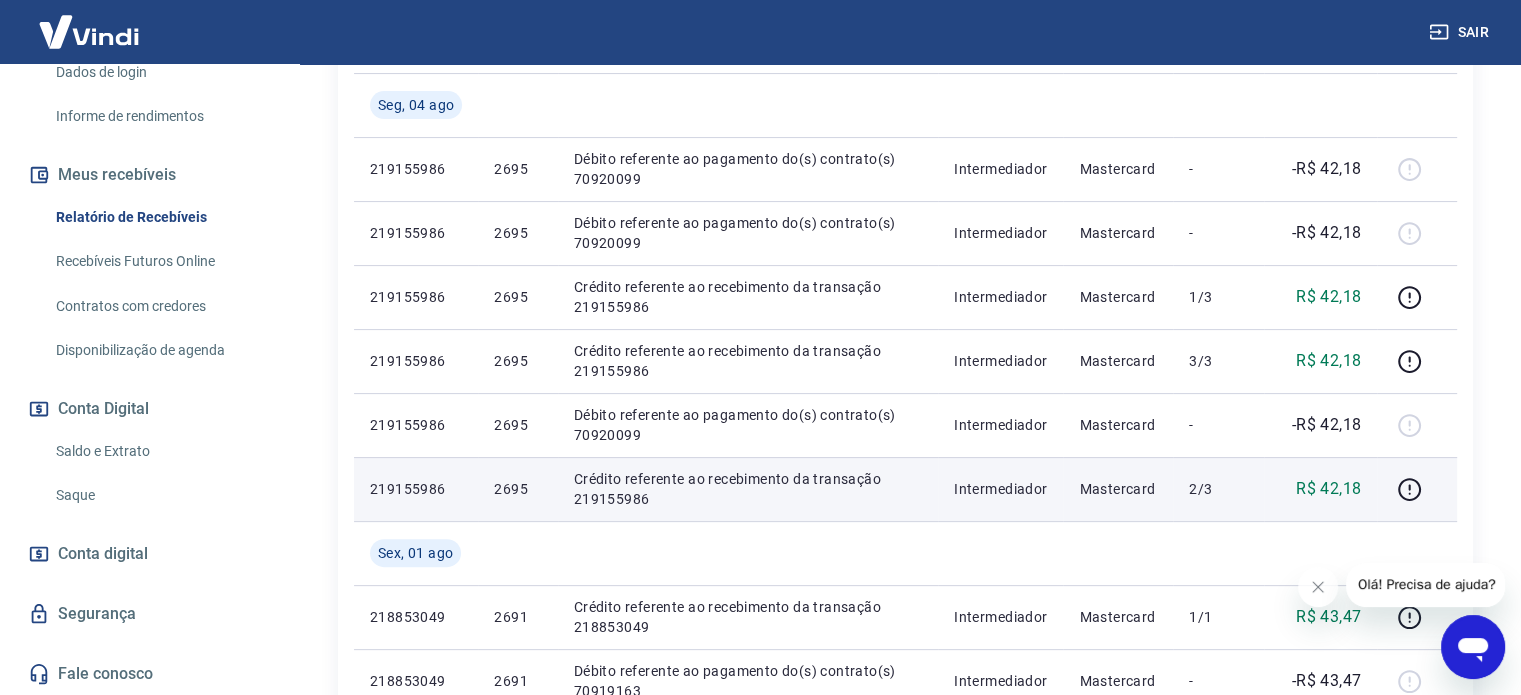 scroll, scrollTop: 400, scrollLeft: 0, axis: vertical 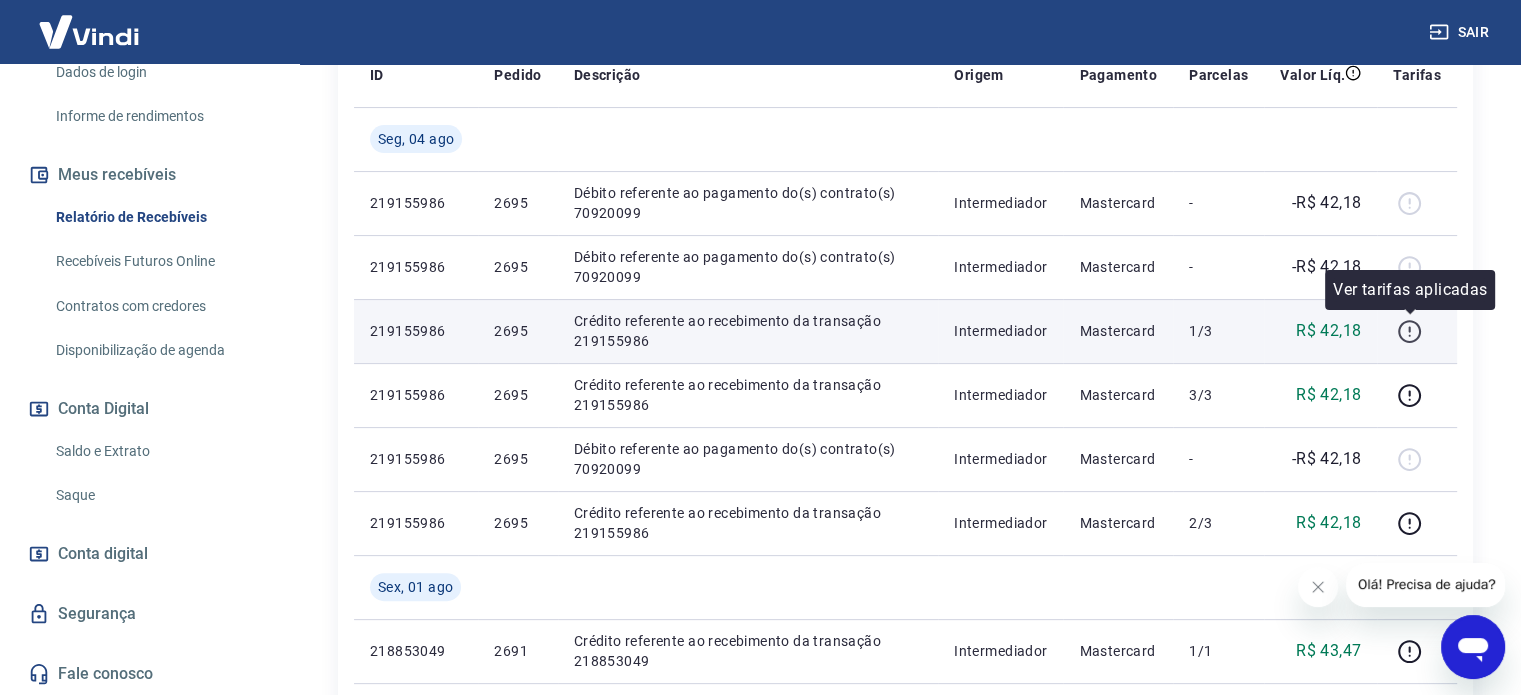 click 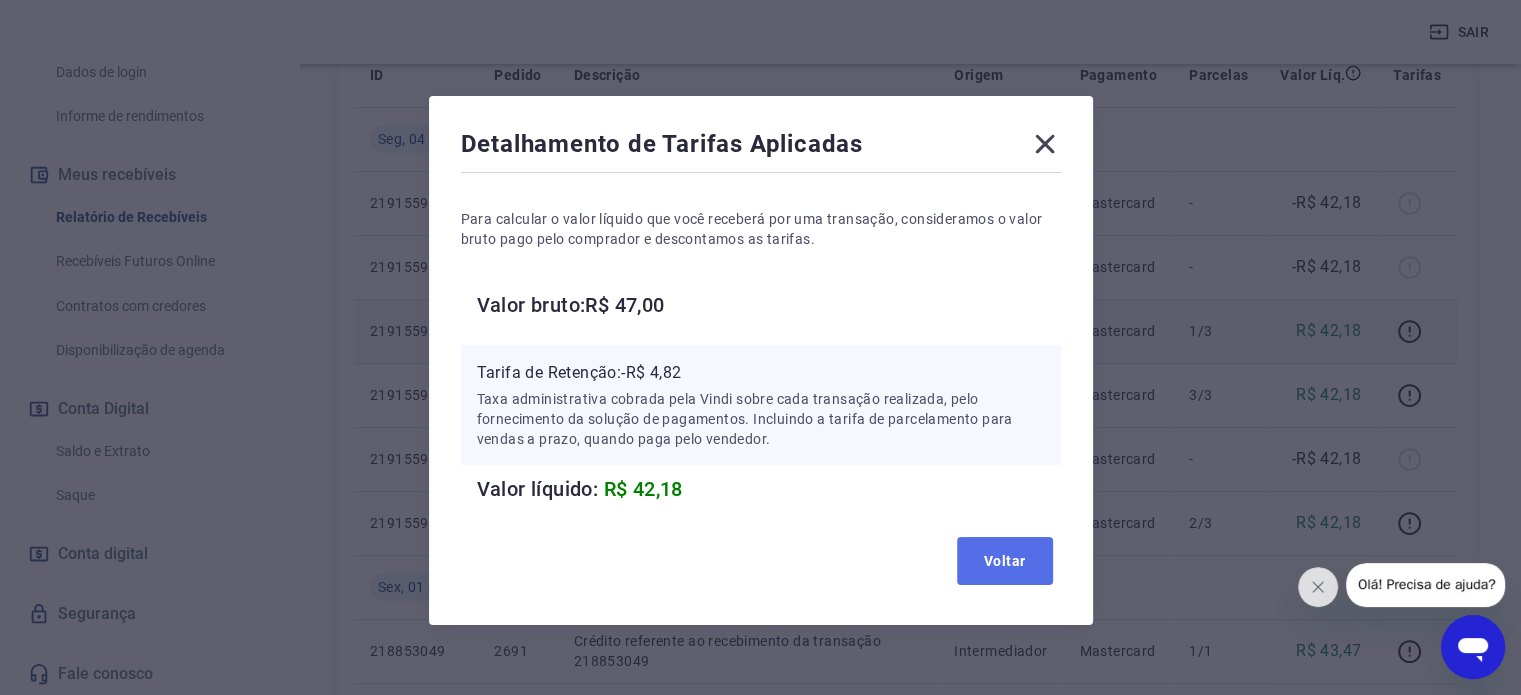 click on "Voltar" at bounding box center (1005, 561) 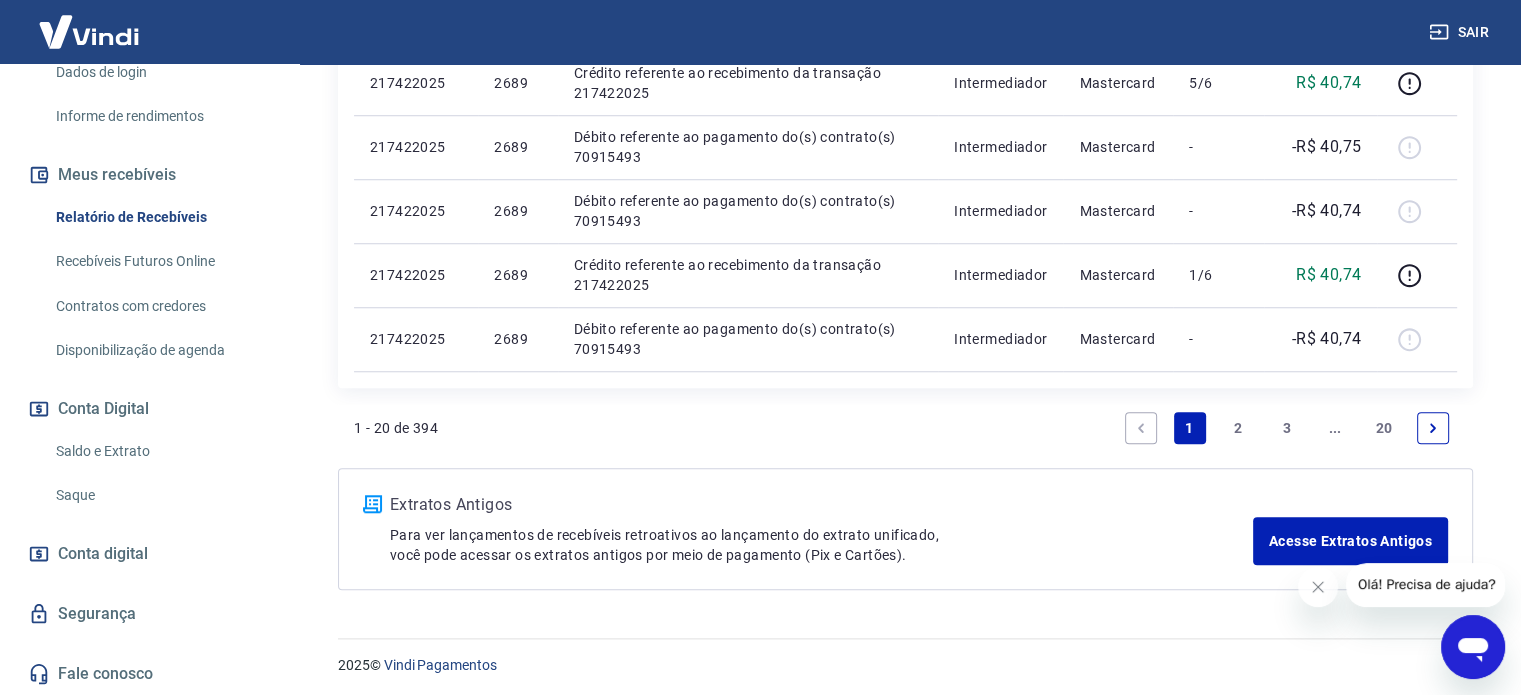 scroll, scrollTop: 1611, scrollLeft: 0, axis: vertical 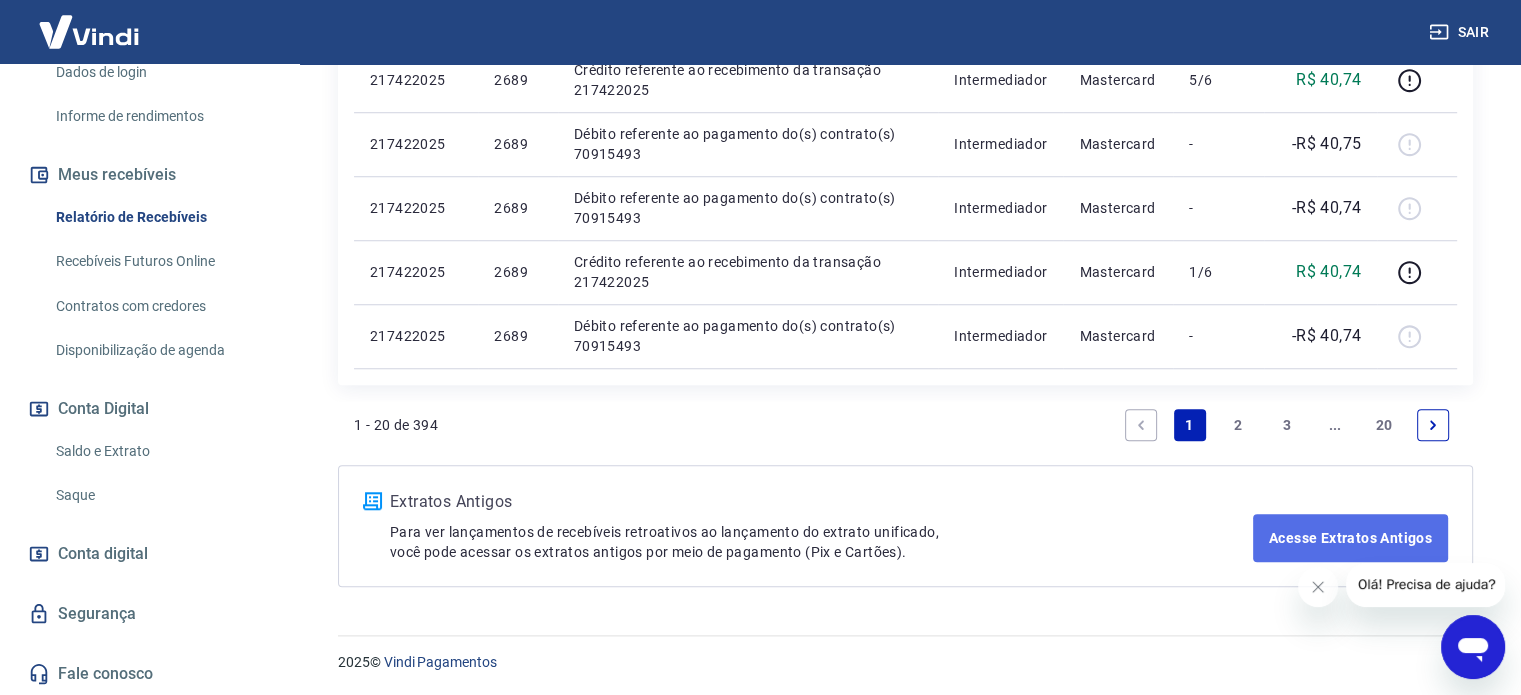 click on "Acesse Extratos Antigos" at bounding box center [1350, 538] 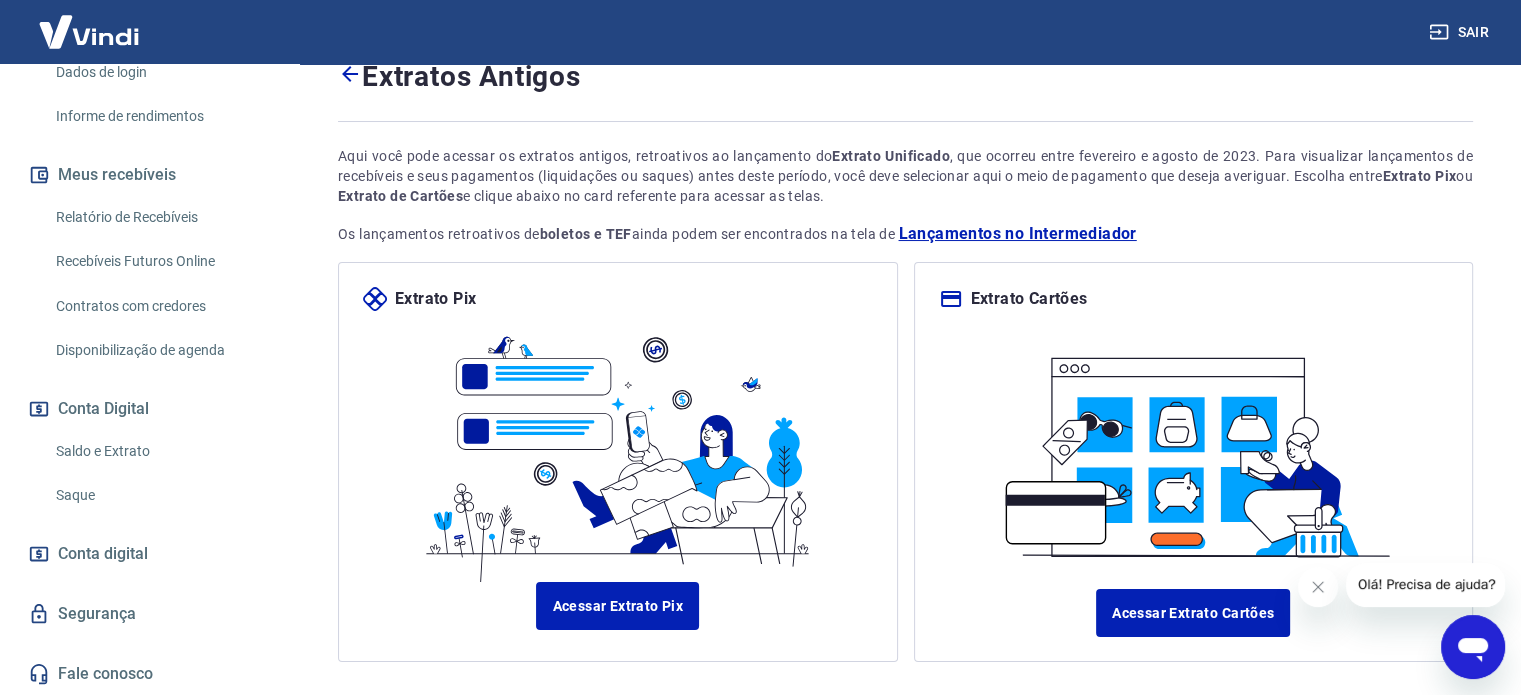 scroll, scrollTop: 172, scrollLeft: 0, axis: vertical 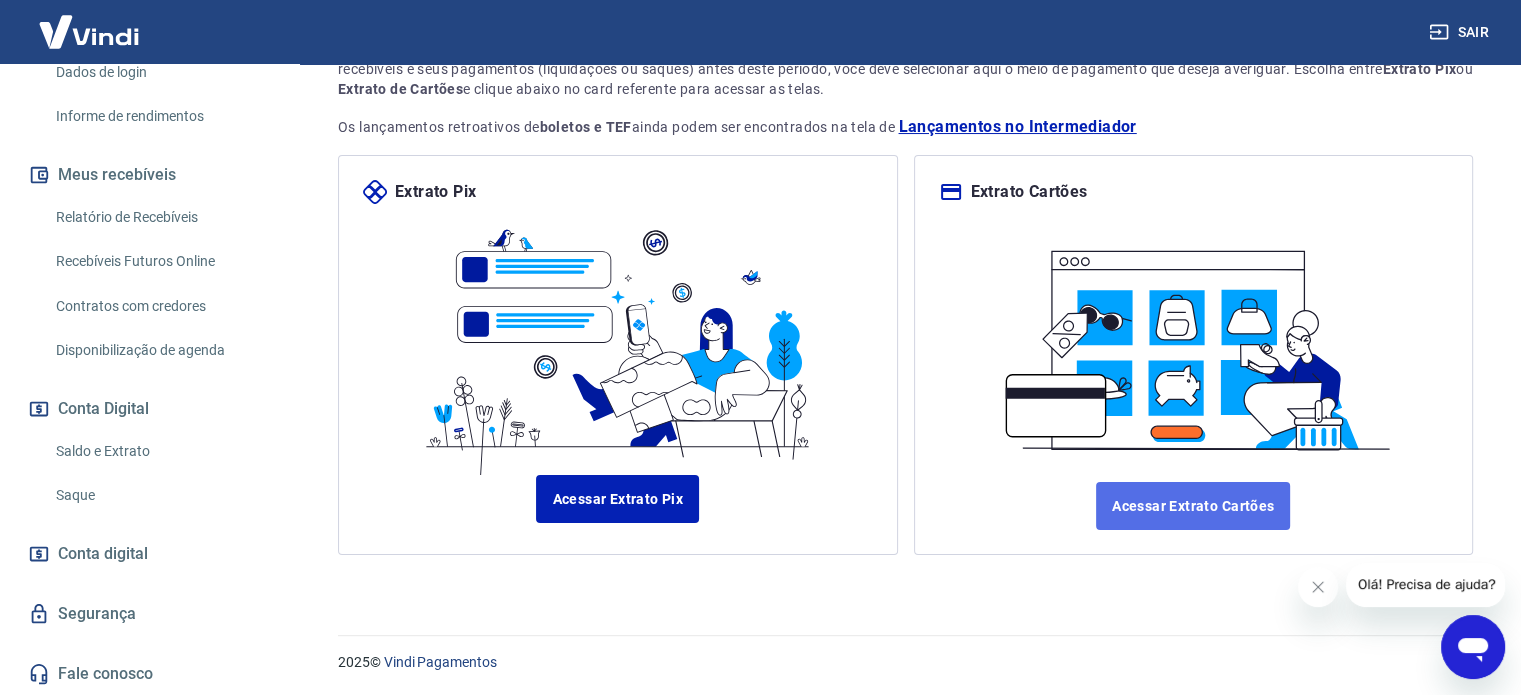 click on "Acessar Extrato Cartões" at bounding box center [1193, 506] 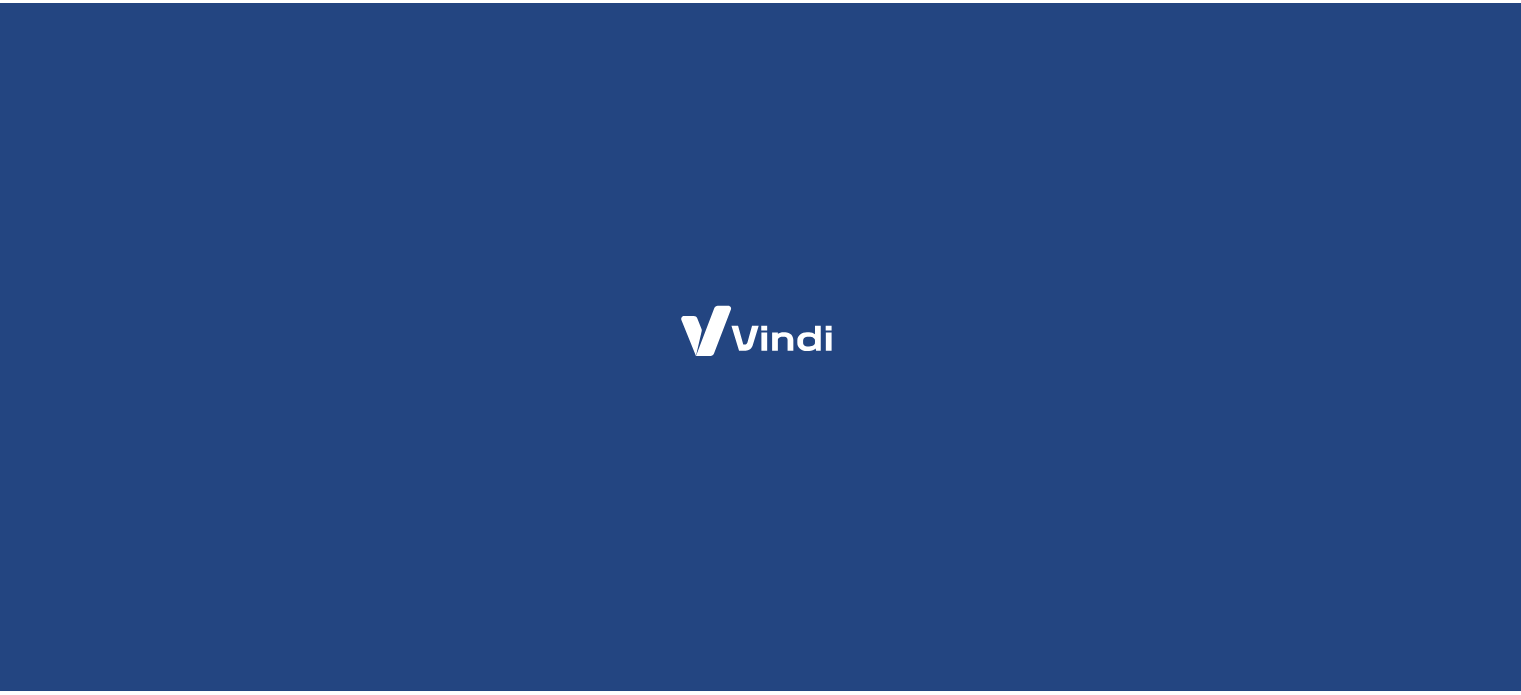 scroll, scrollTop: 0, scrollLeft: 0, axis: both 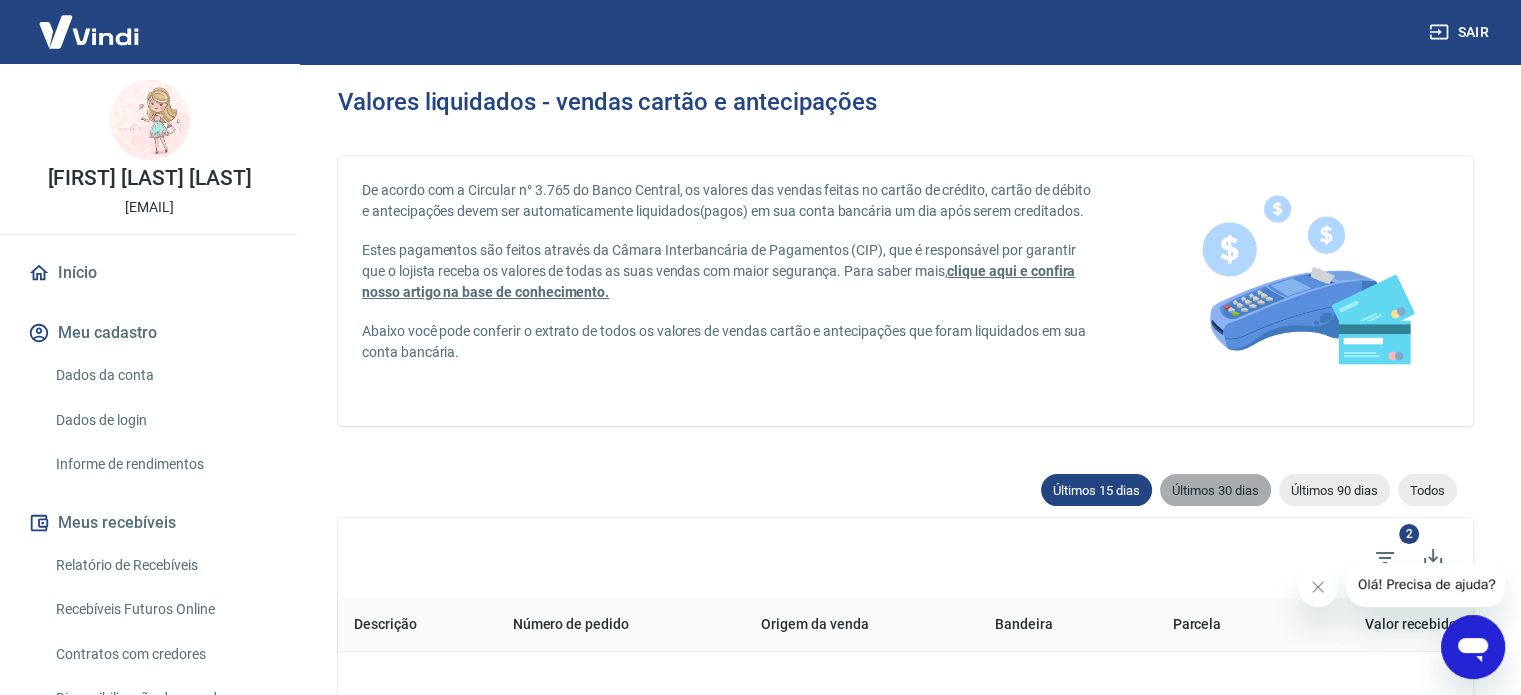 click on "Últimos 30 dias" at bounding box center (1215, 490) 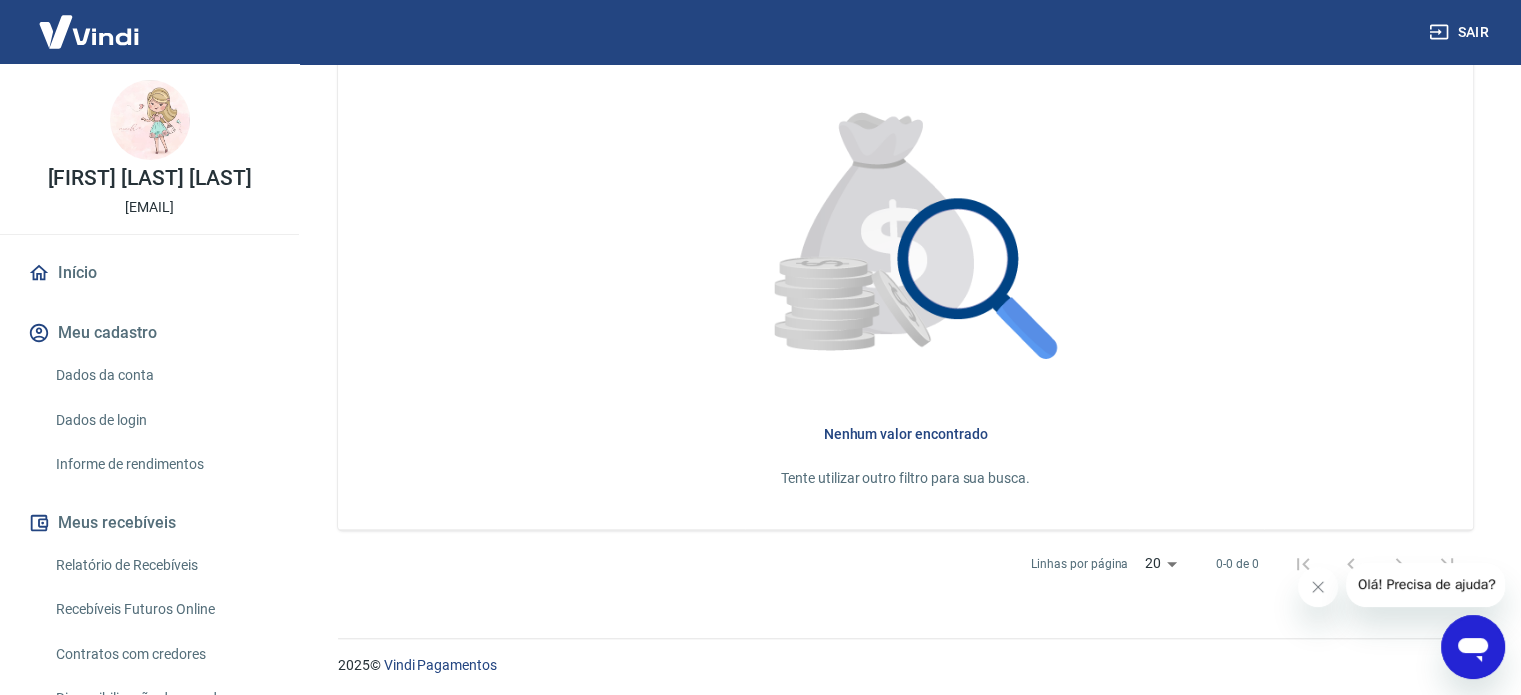 scroll, scrollTop: 628, scrollLeft: 0, axis: vertical 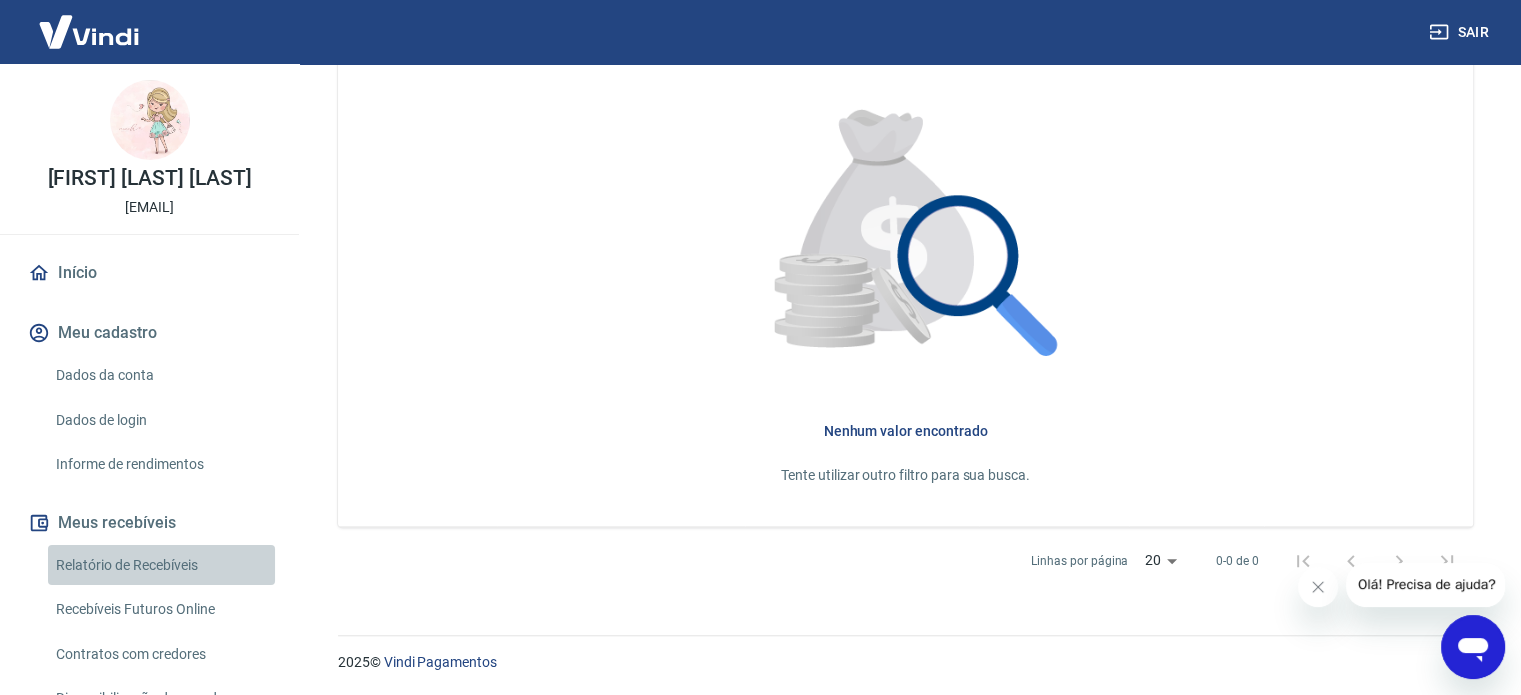 click on "Relatório de Recebíveis" at bounding box center (161, 565) 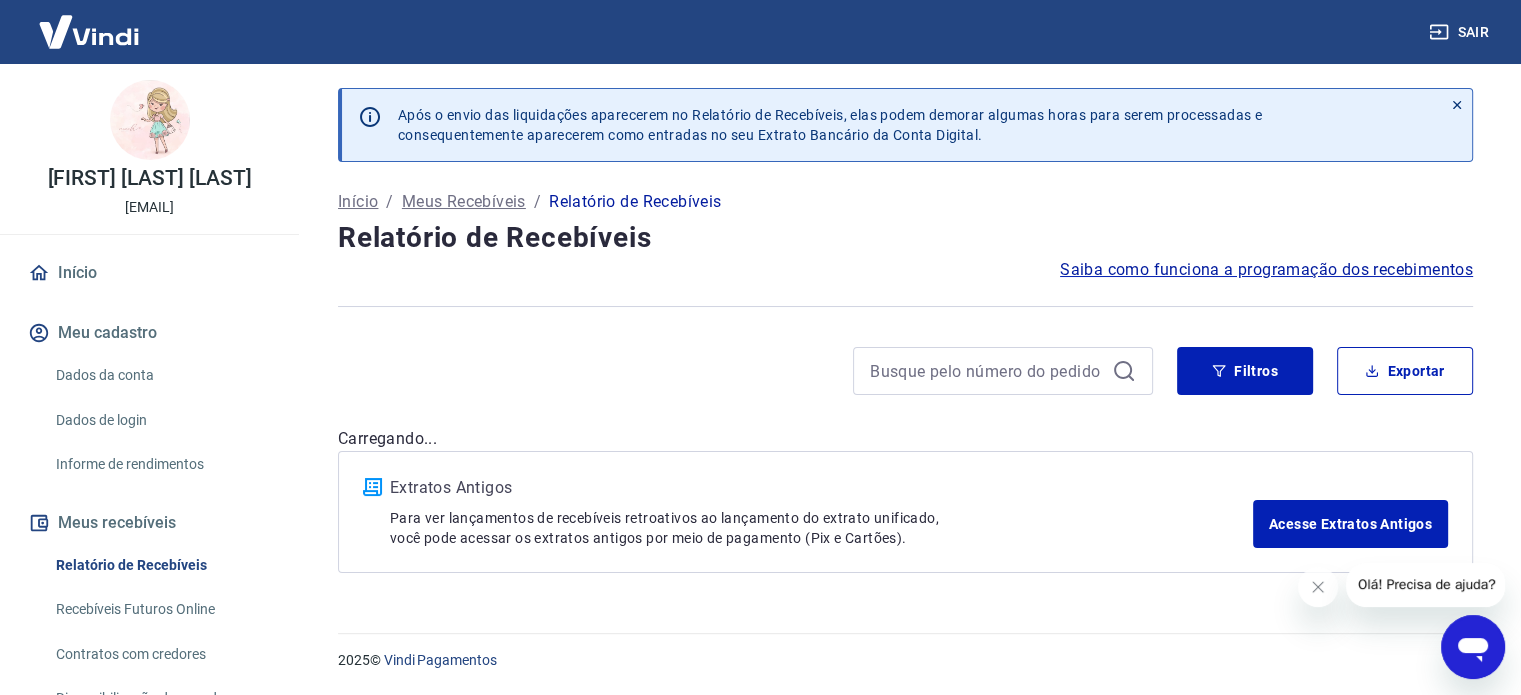 scroll, scrollTop: 0, scrollLeft: 0, axis: both 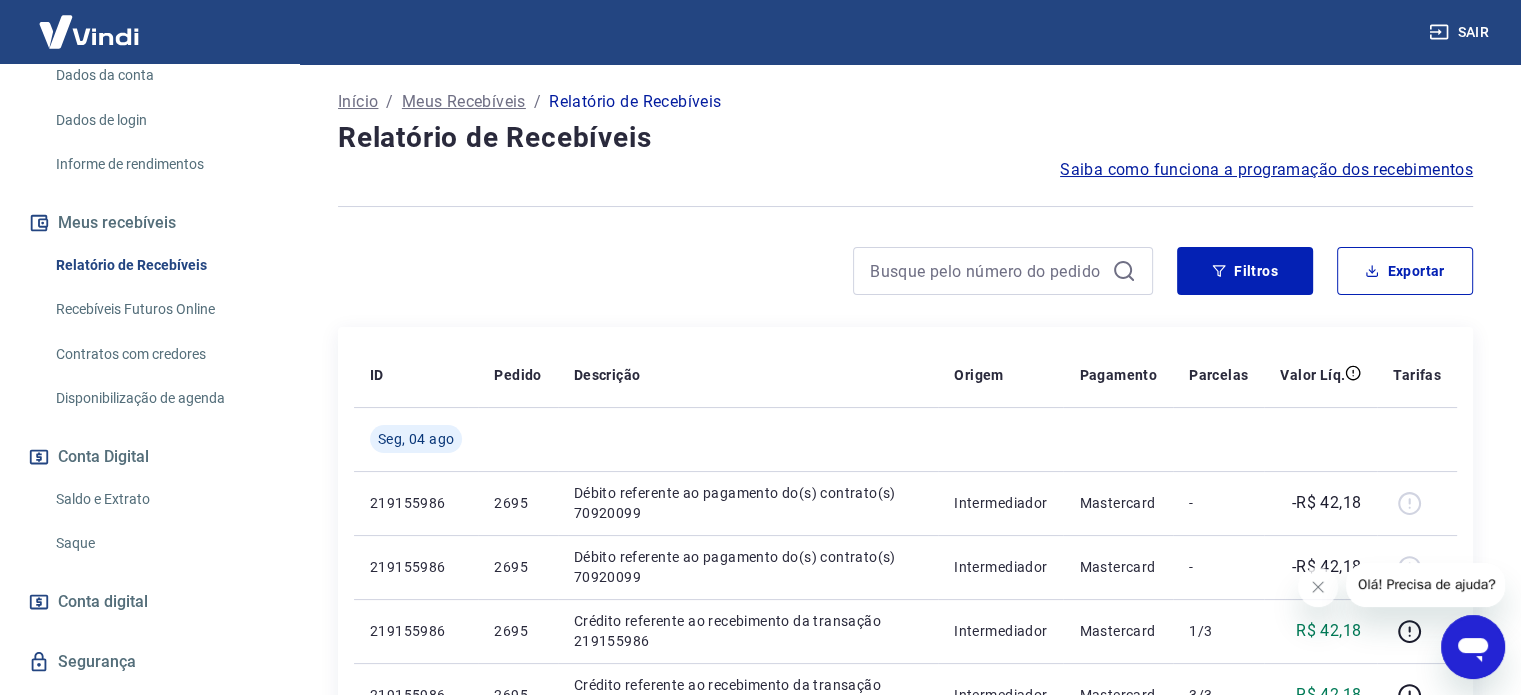 click on "Saiba como funciona a programação dos recebimentos" at bounding box center [1266, 170] 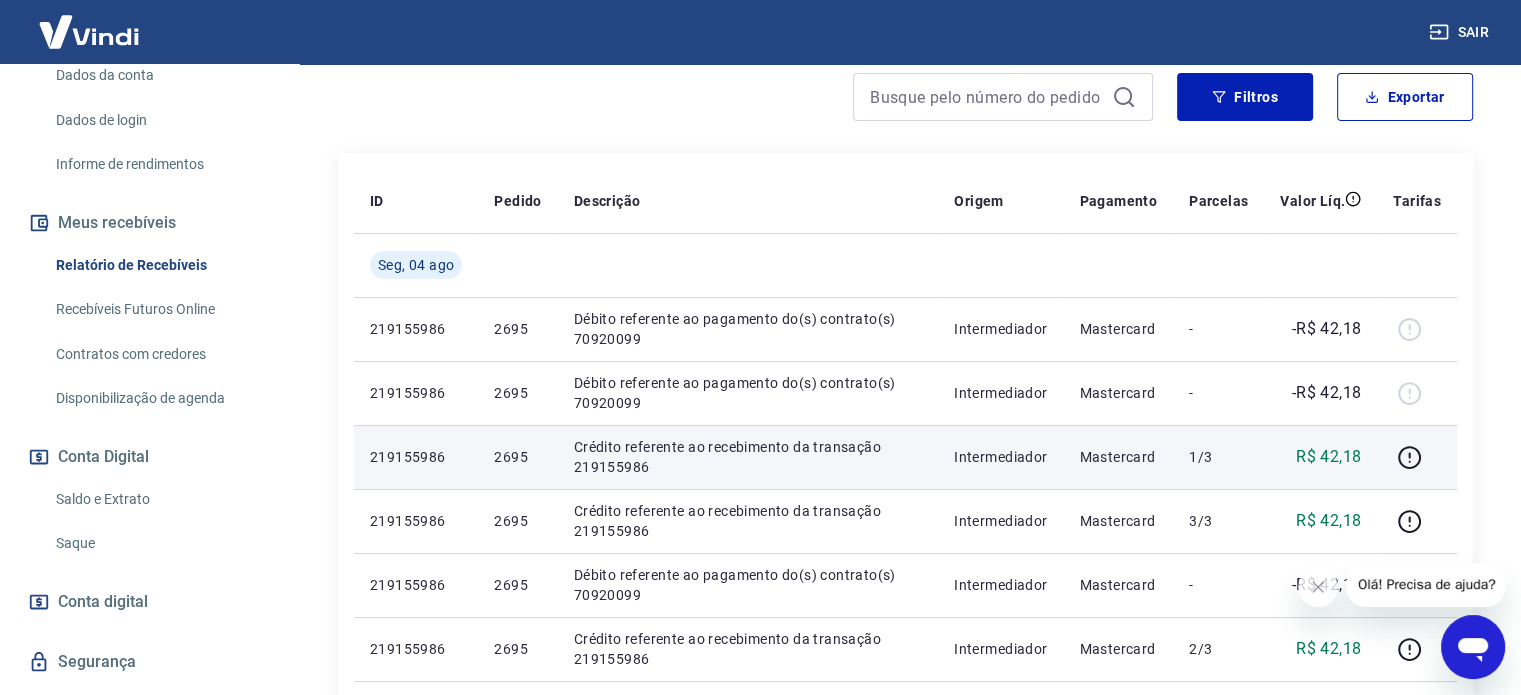 scroll, scrollTop: 200, scrollLeft: 0, axis: vertical 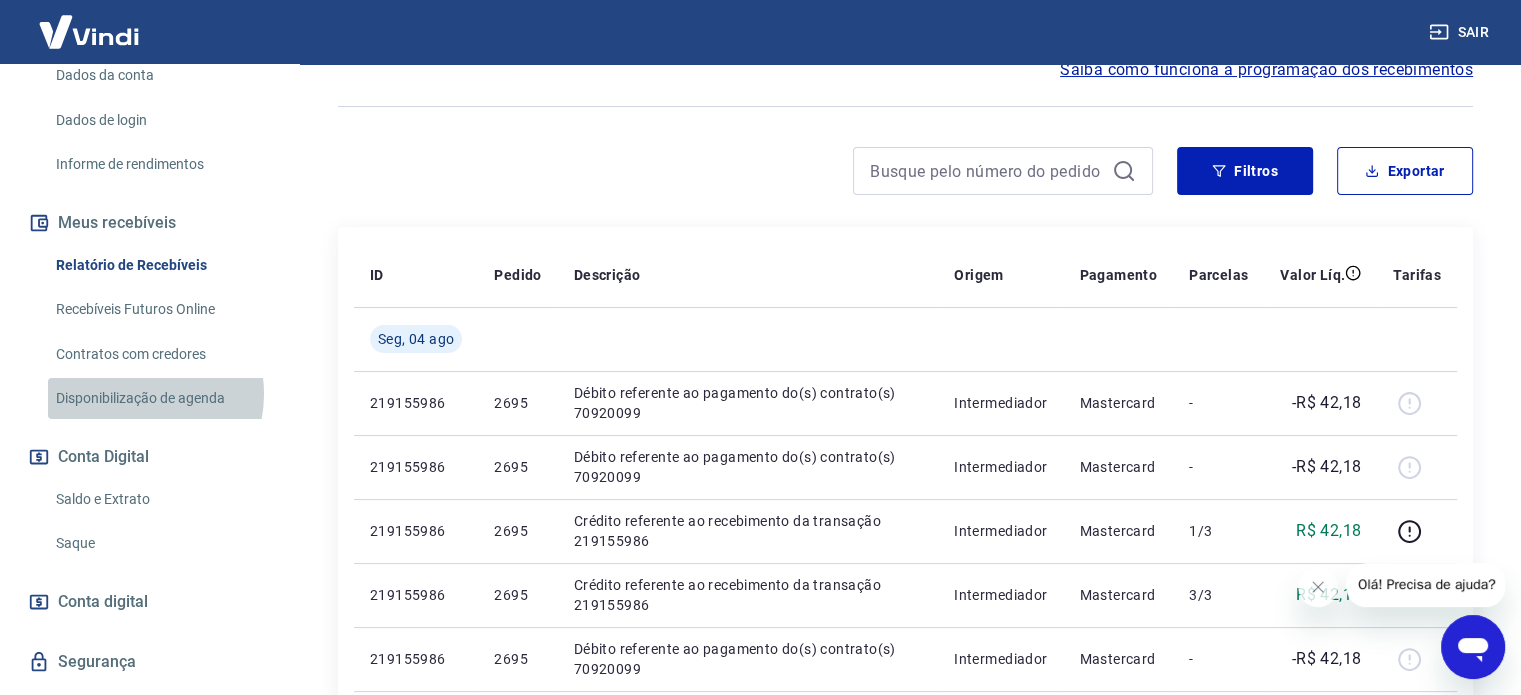 click on "Disponibilização de agenda" at bounding box center [161, 398] 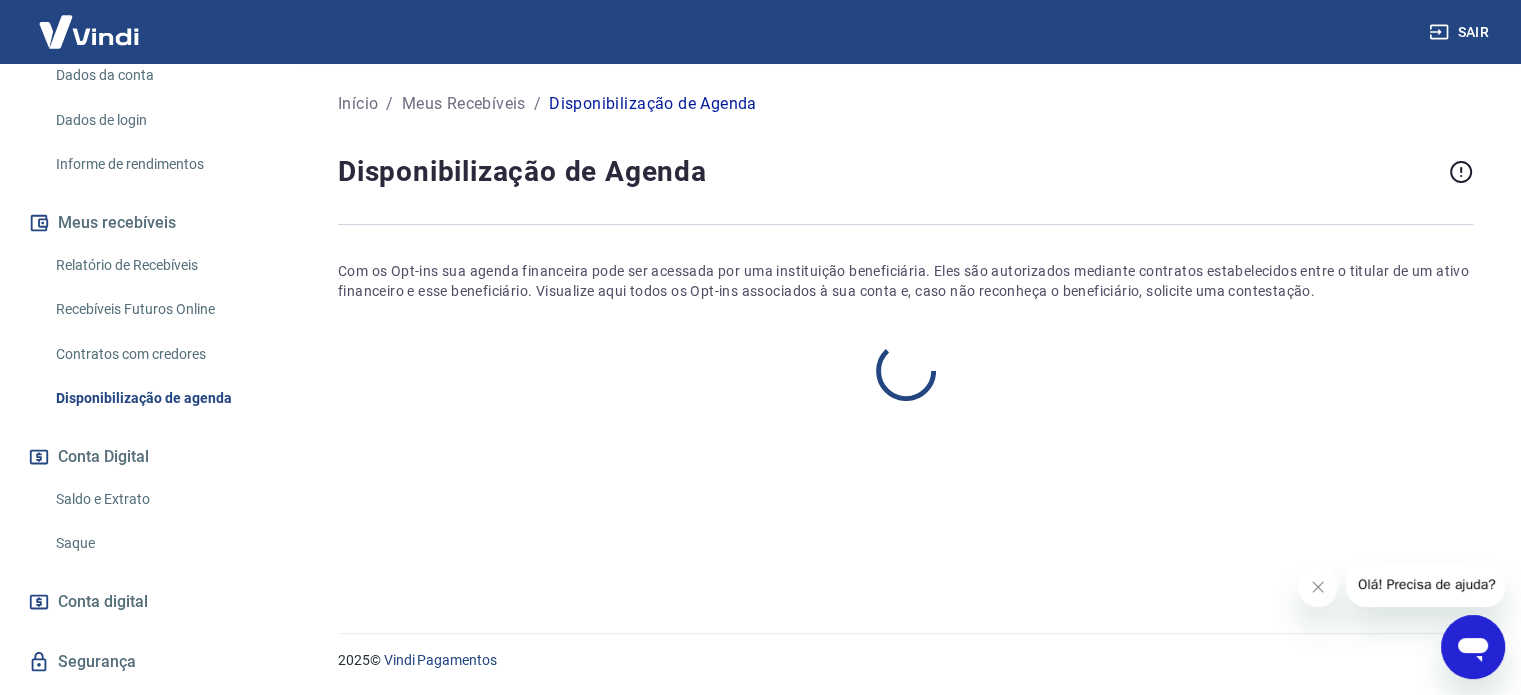 scroll, scrollTop: 0, scrollLeft: 0, axis: both 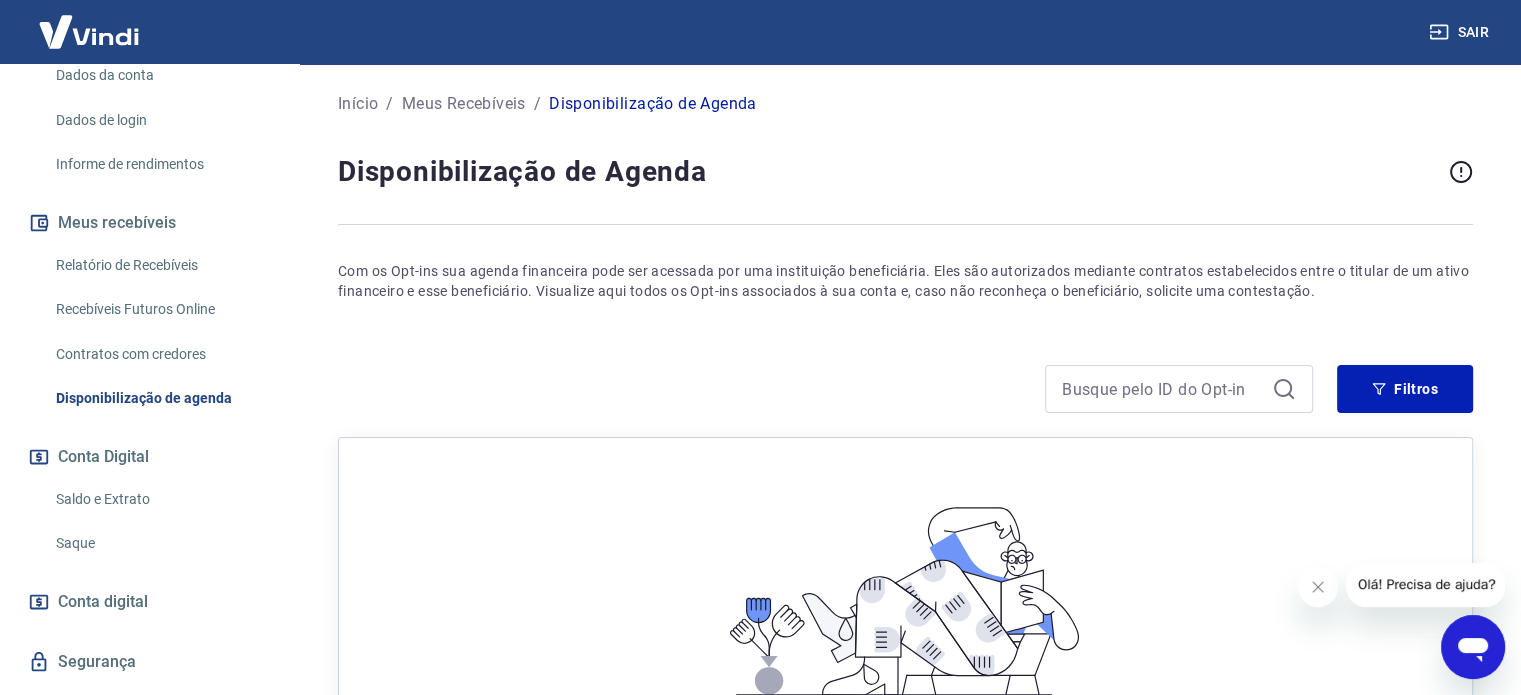 click on "Saldo e Extrato" at bounding box center [161, 499] 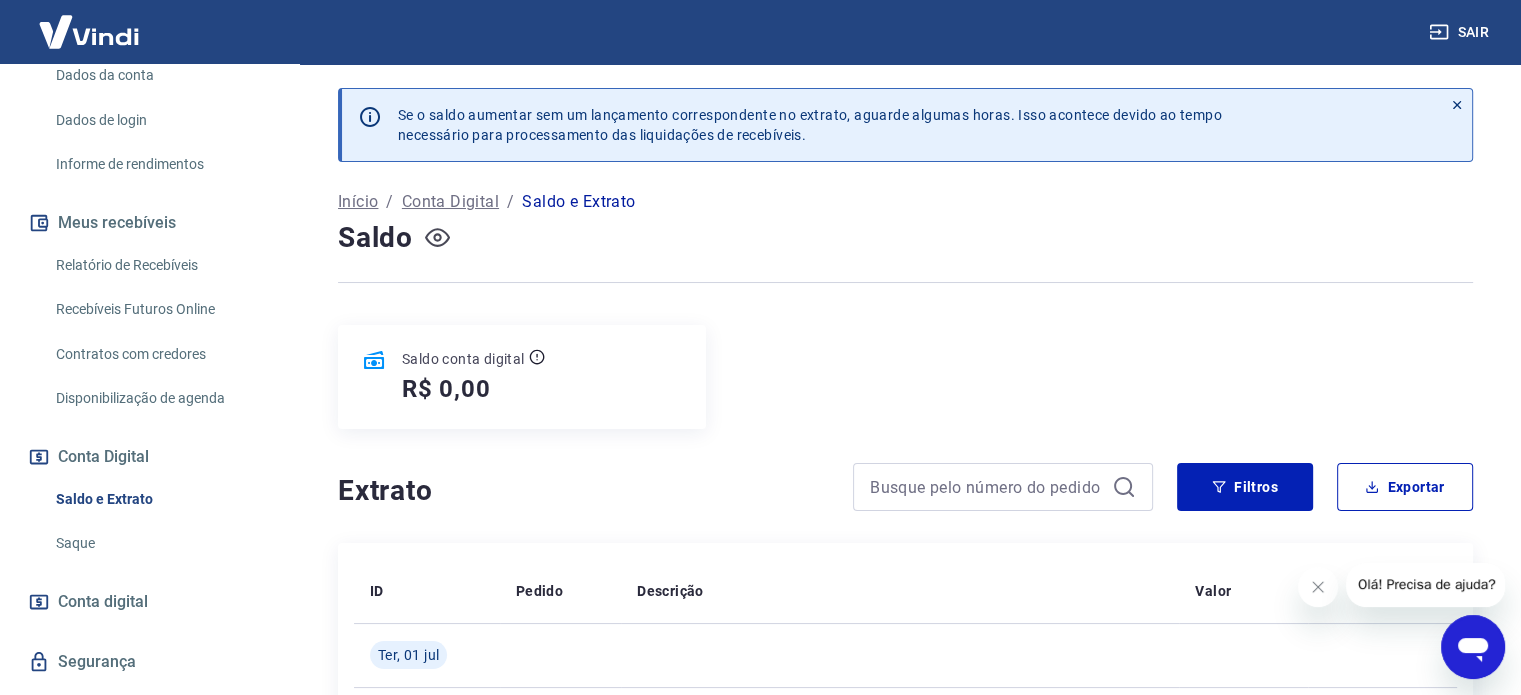 click 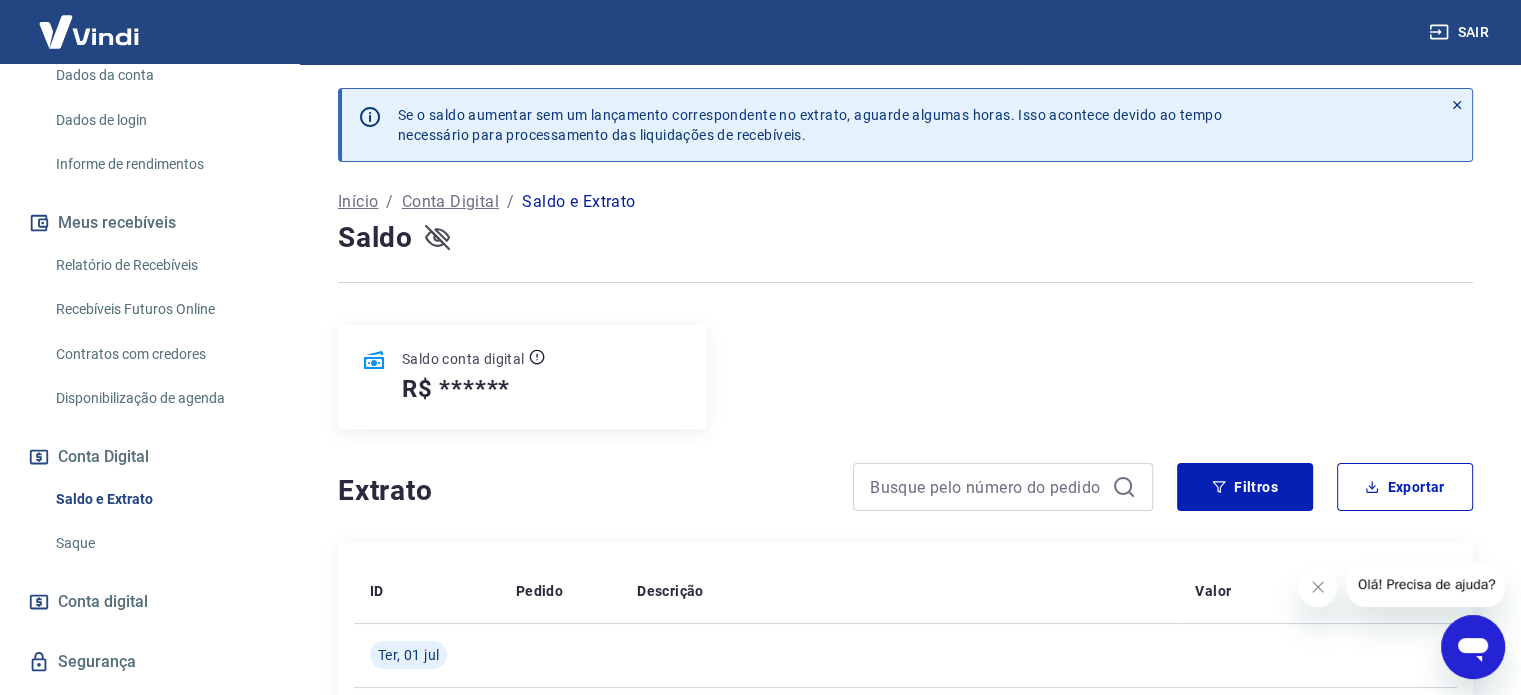 click 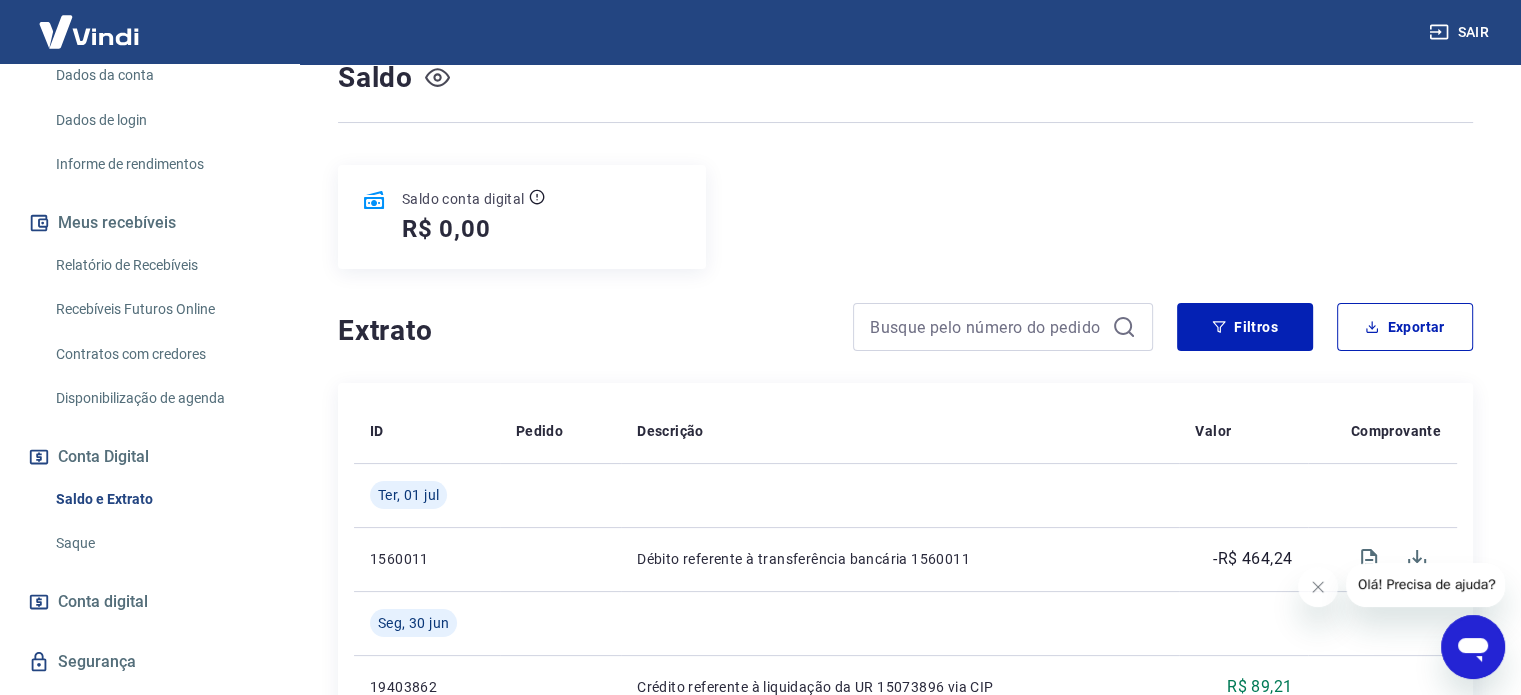 scroll, scrollTop: 200, scrollLeft: 0, axis: vertical 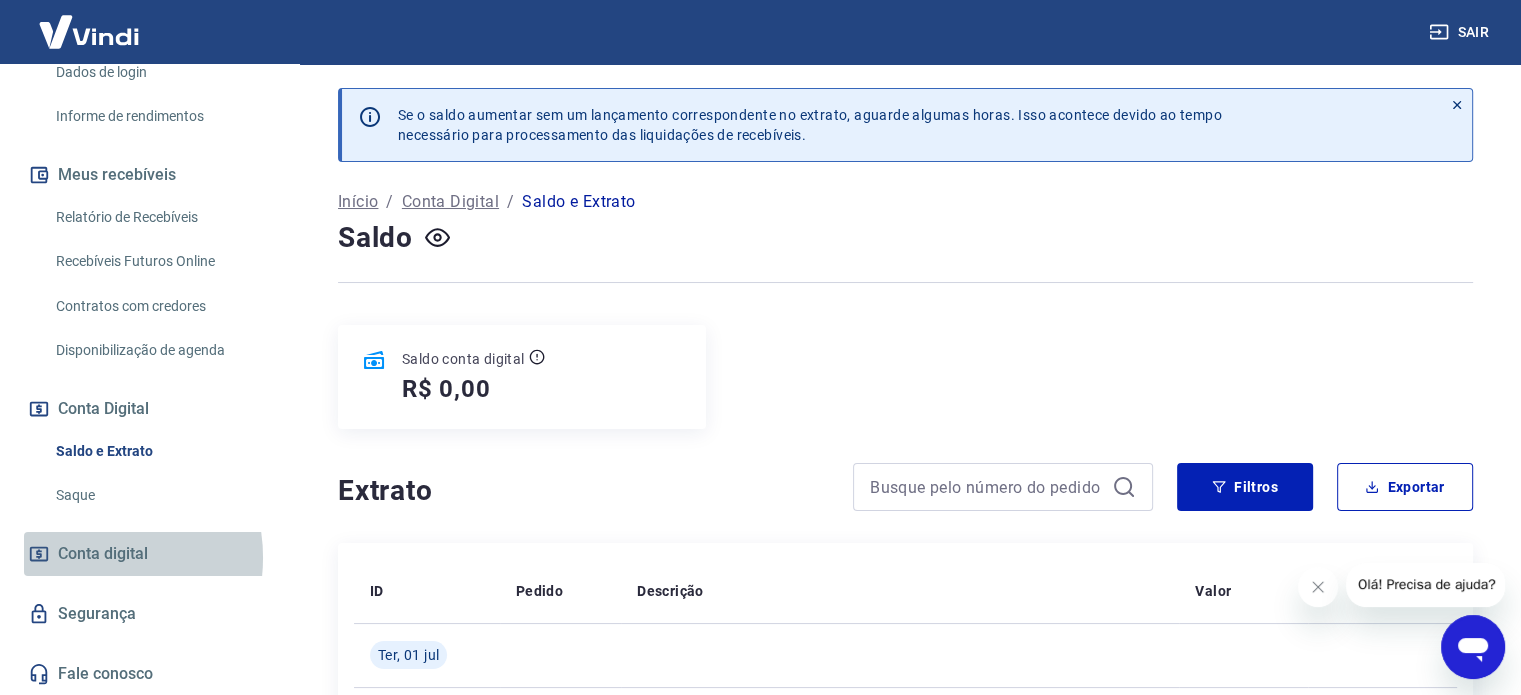 click on "Conta digital" at bounding box center [103, 554] 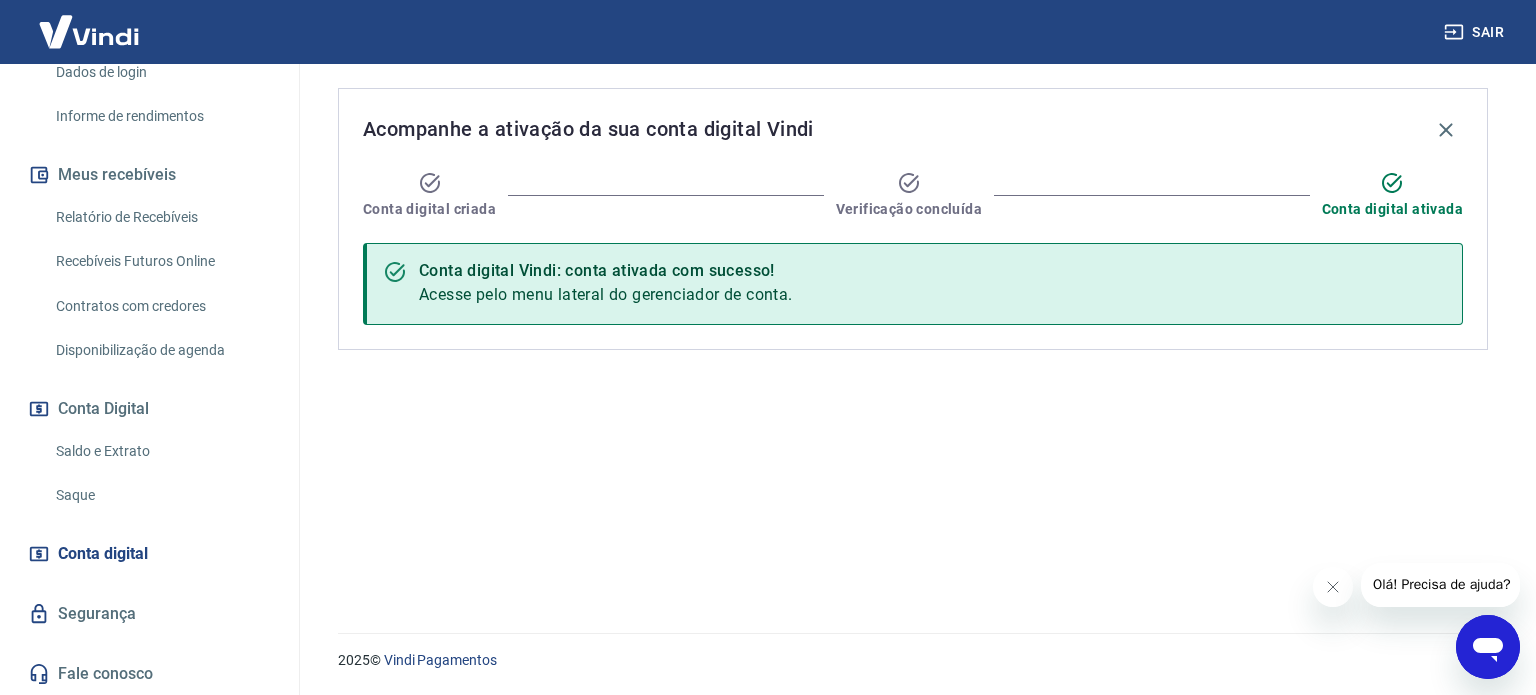 click on "Saque" at bounding box center [161, 495] 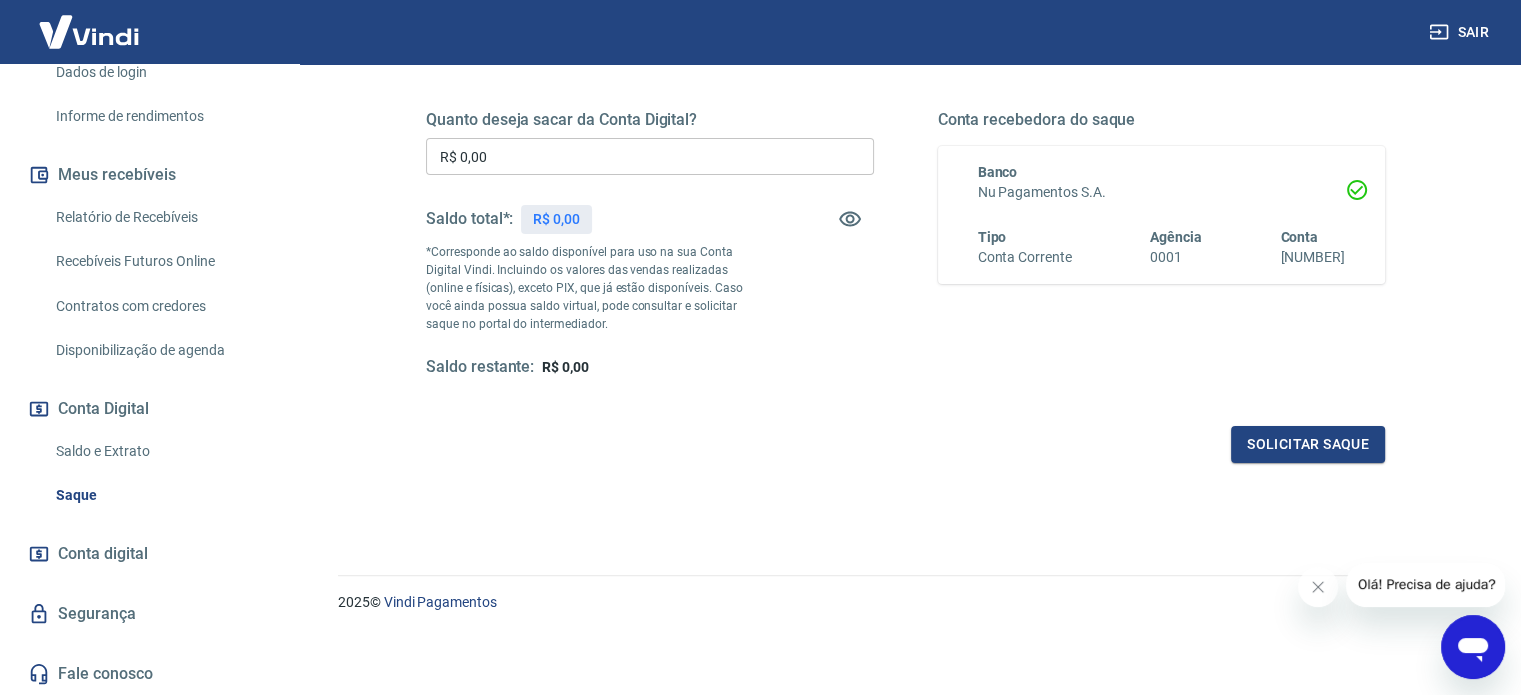 scroll, scrollTop: 0, scrollLeft: 0, axis: both 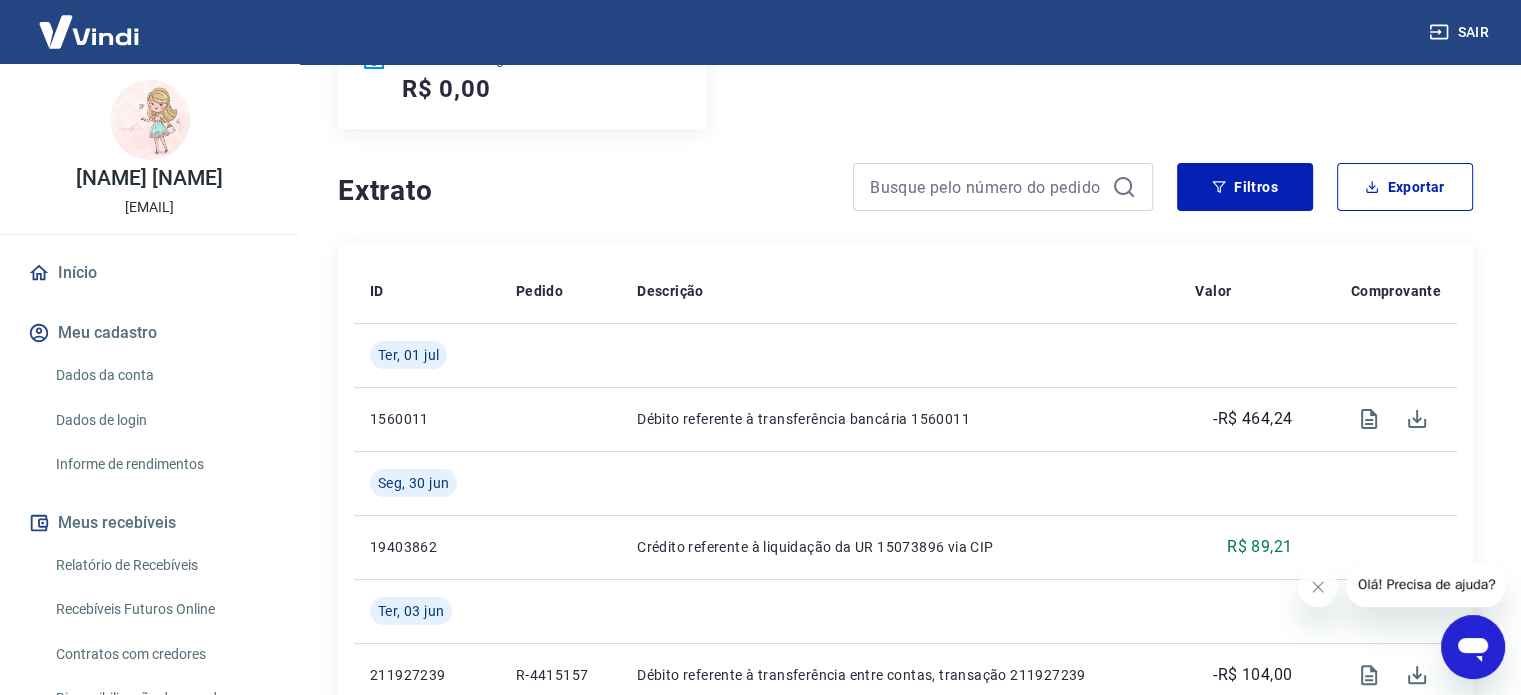 click on "Olá! Precisa de ajuda?" at bounding box center (1427, 584) 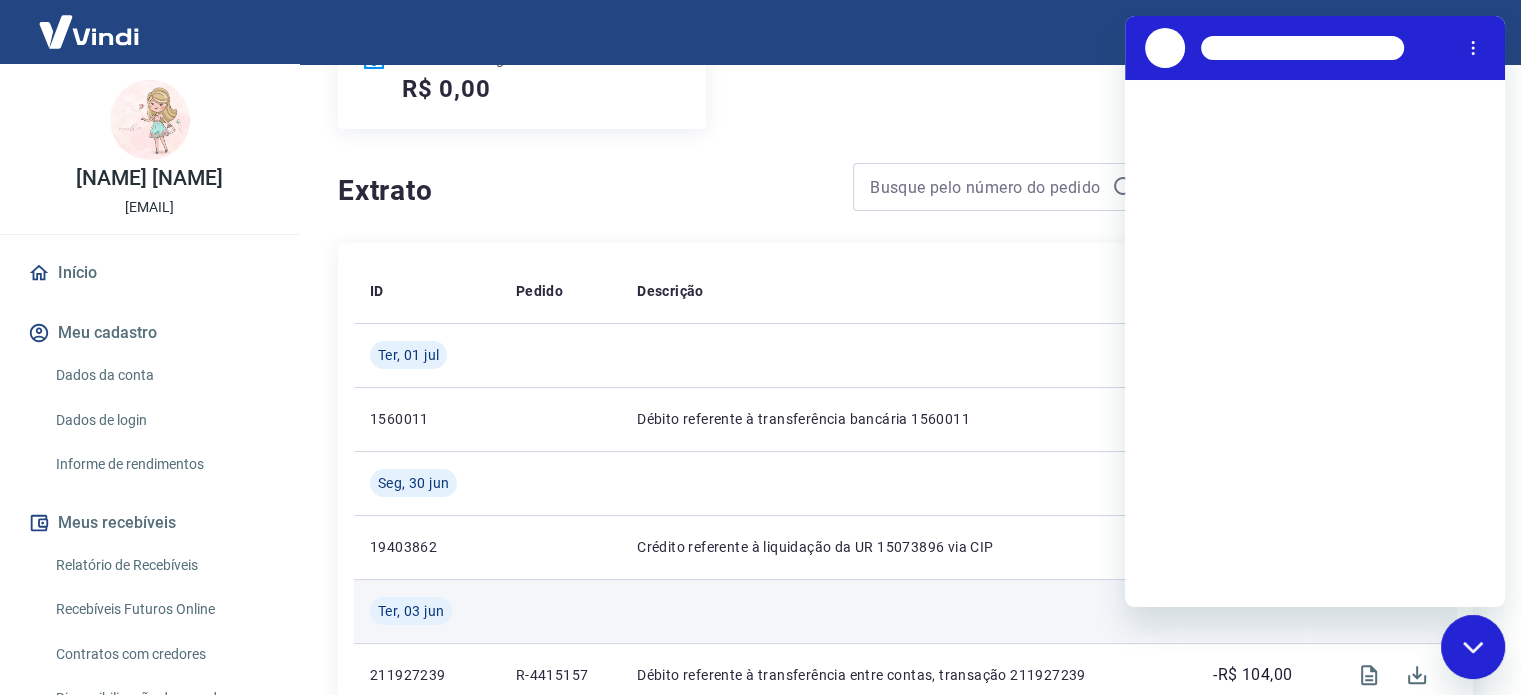 scroll, scrollTop: 0, scrollLeft: 0, axis: both 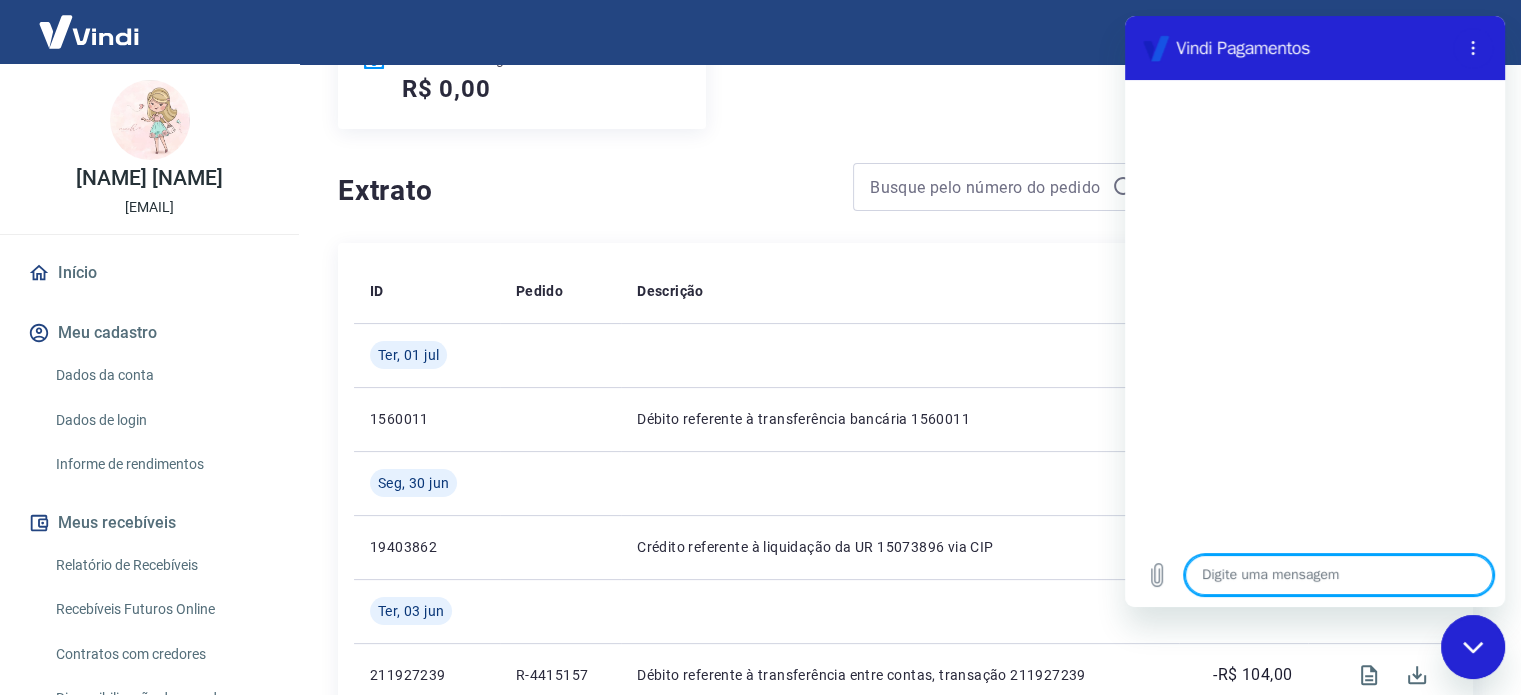 type on "B" 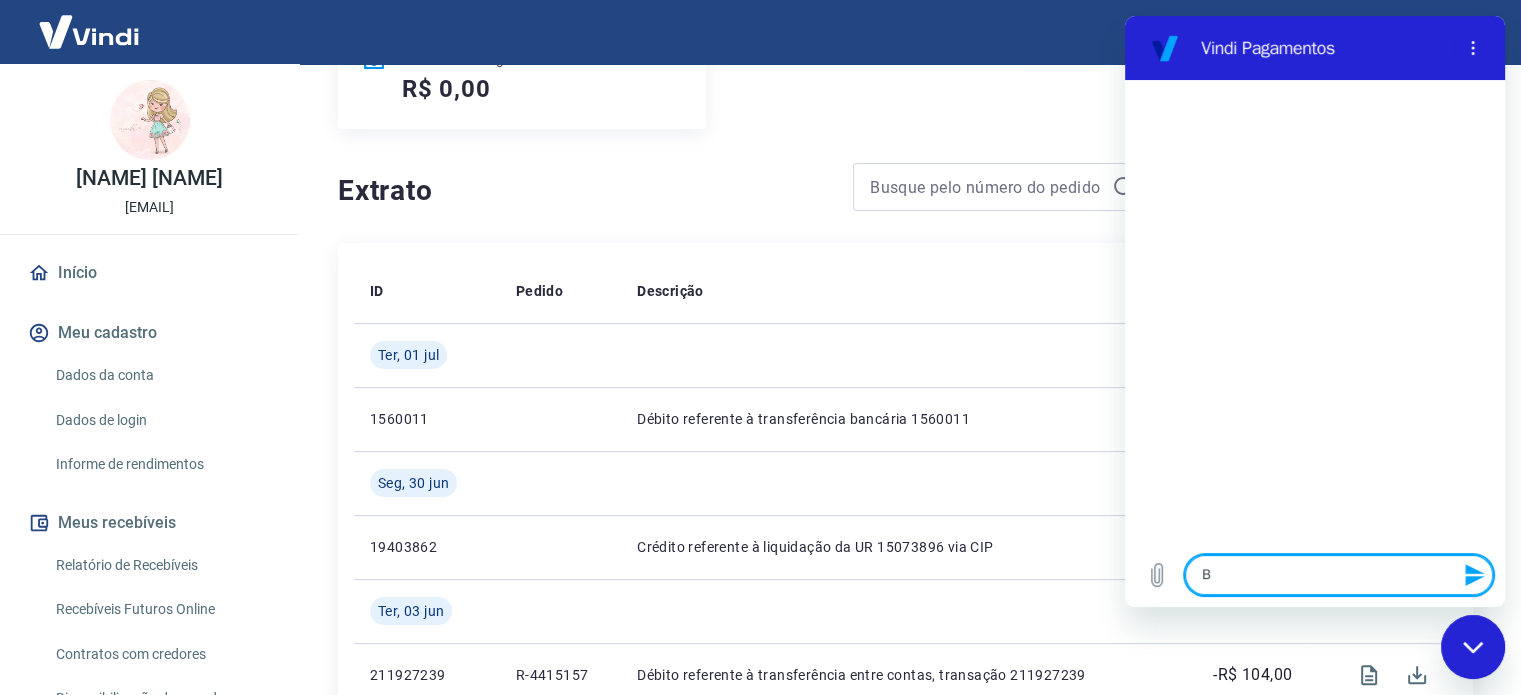 type on "Bo" 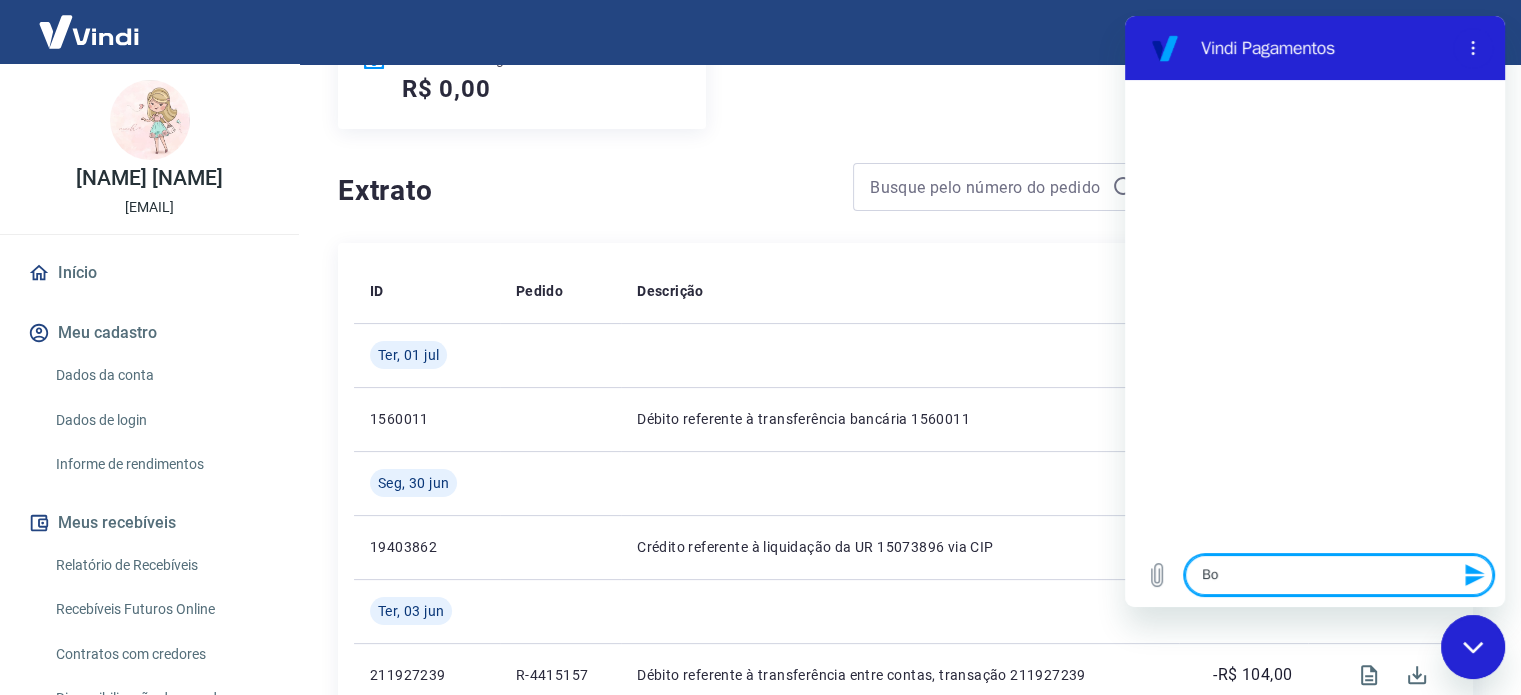 type on "Boa" 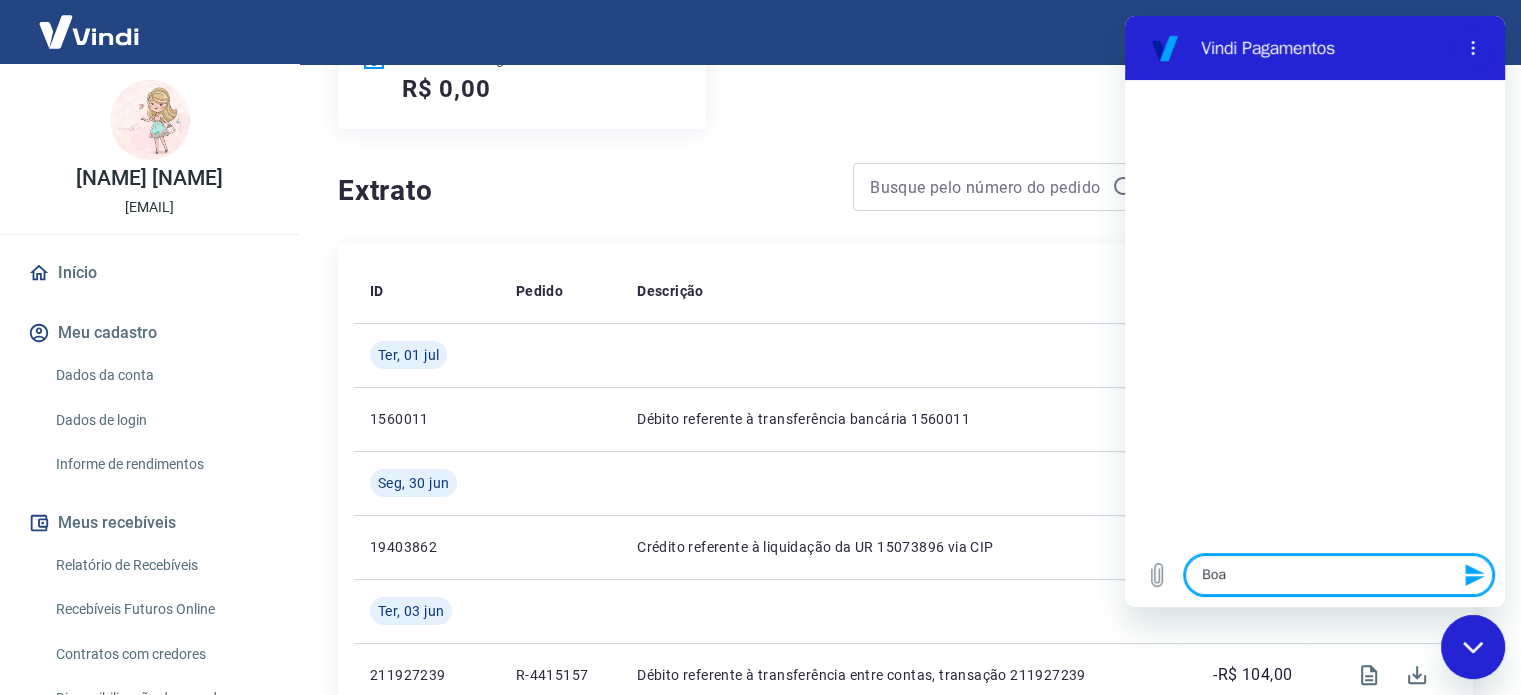type on "x" 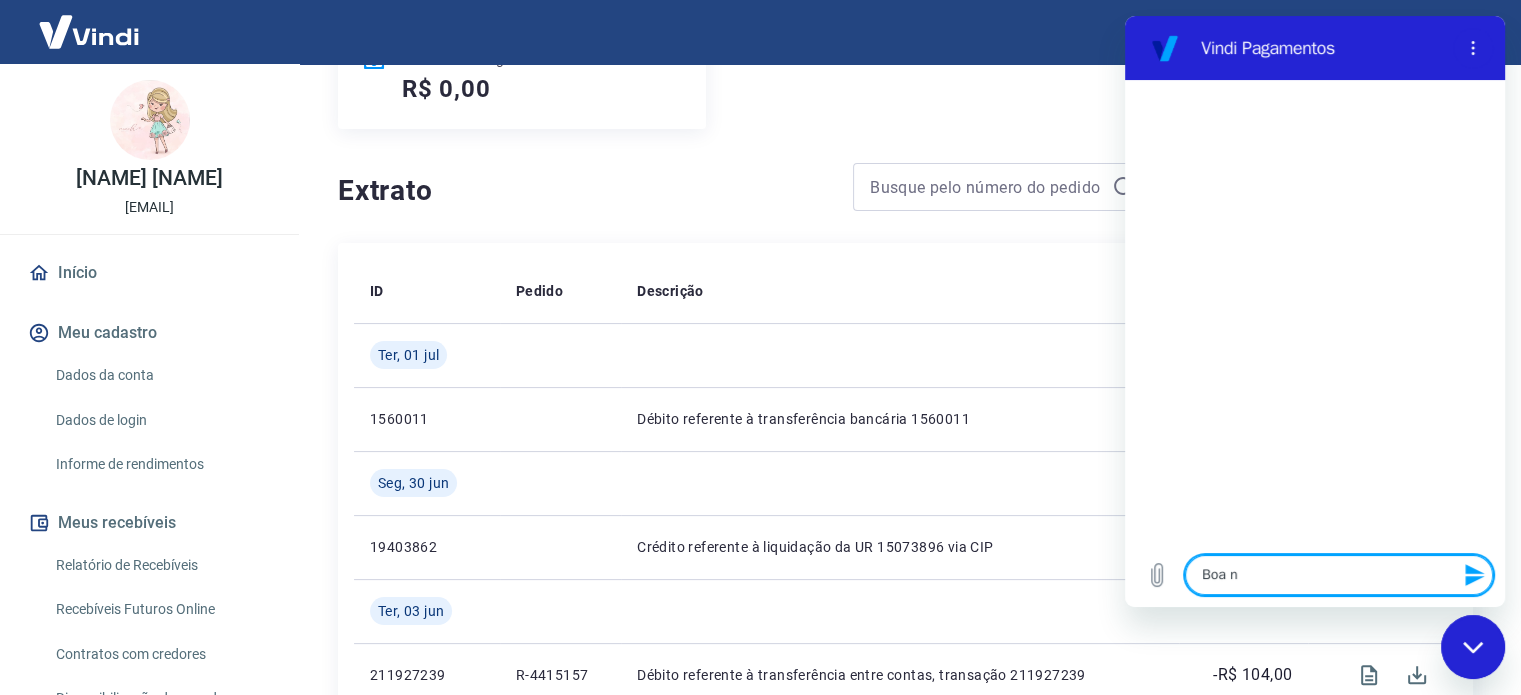 type on "Boa no" 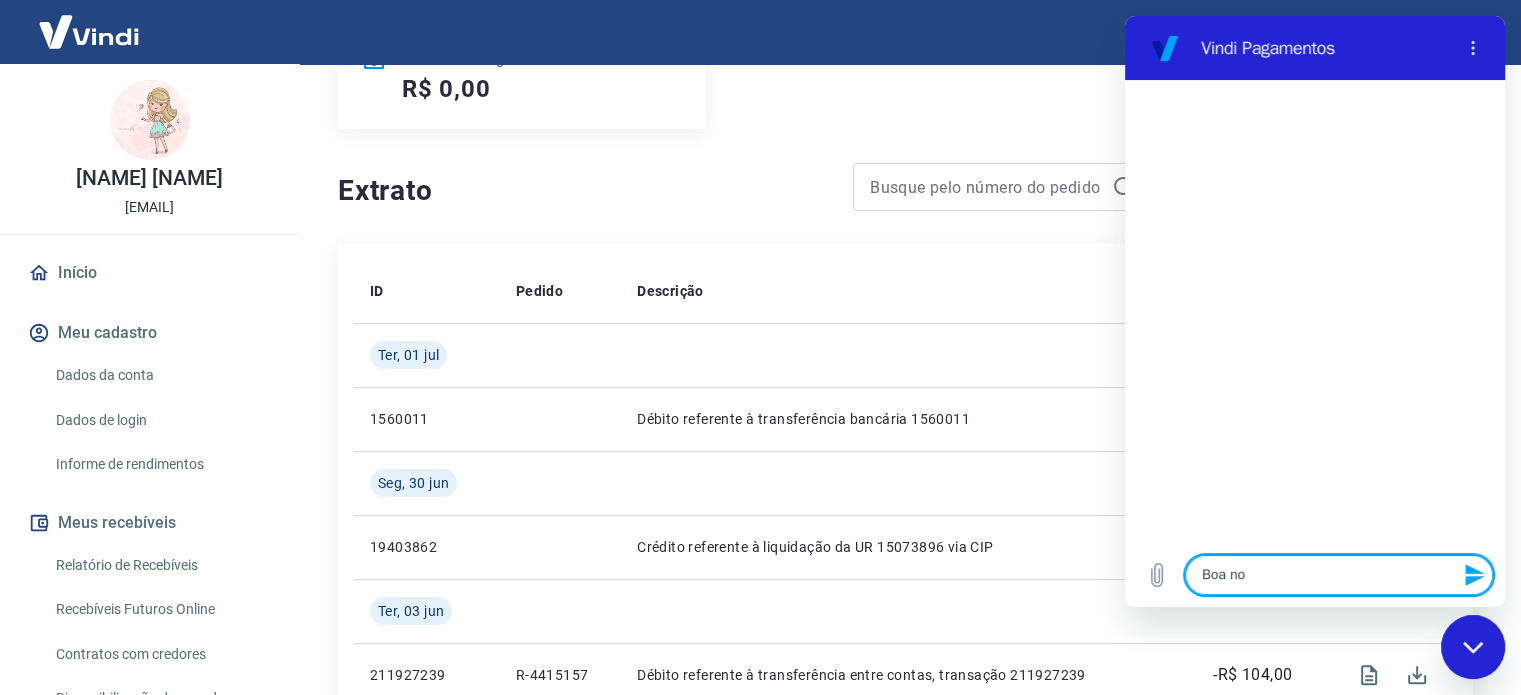 type on "Boa noi" 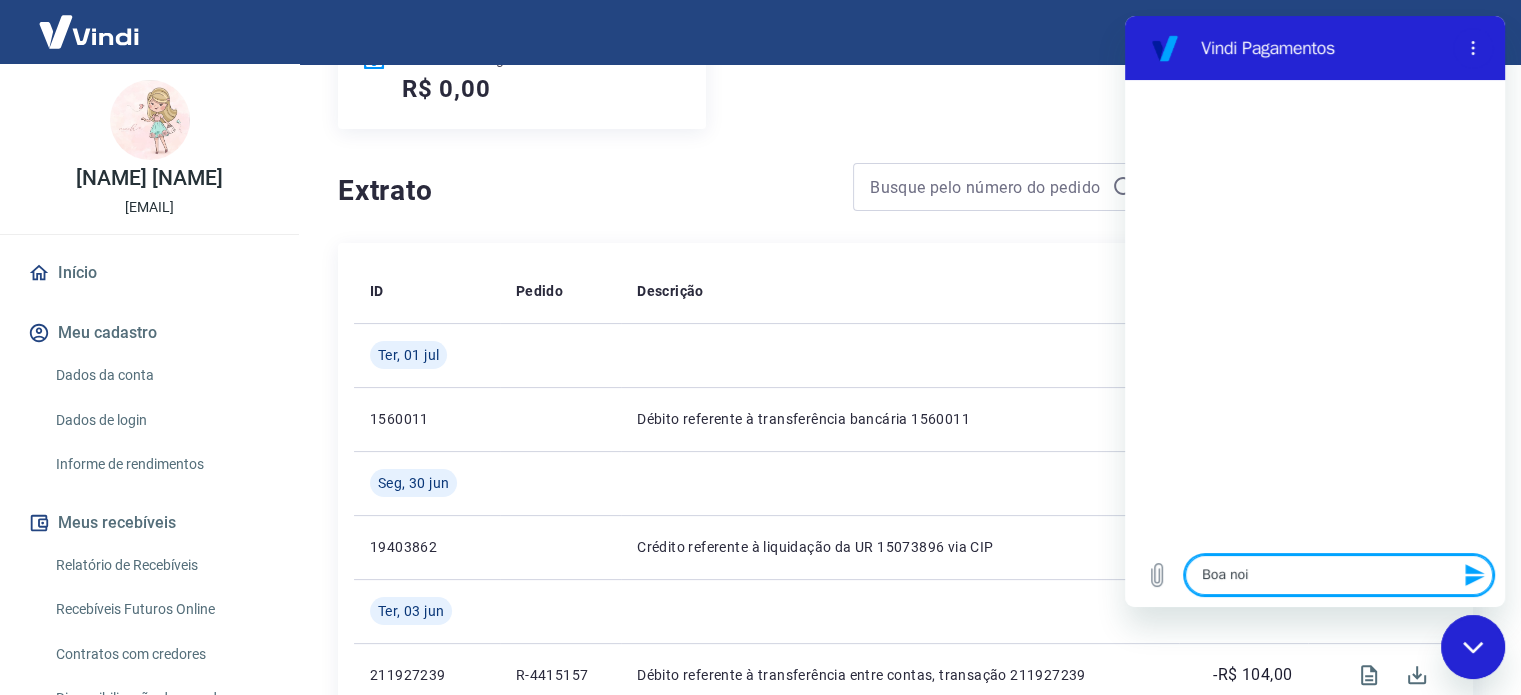 type on "Boa noie" 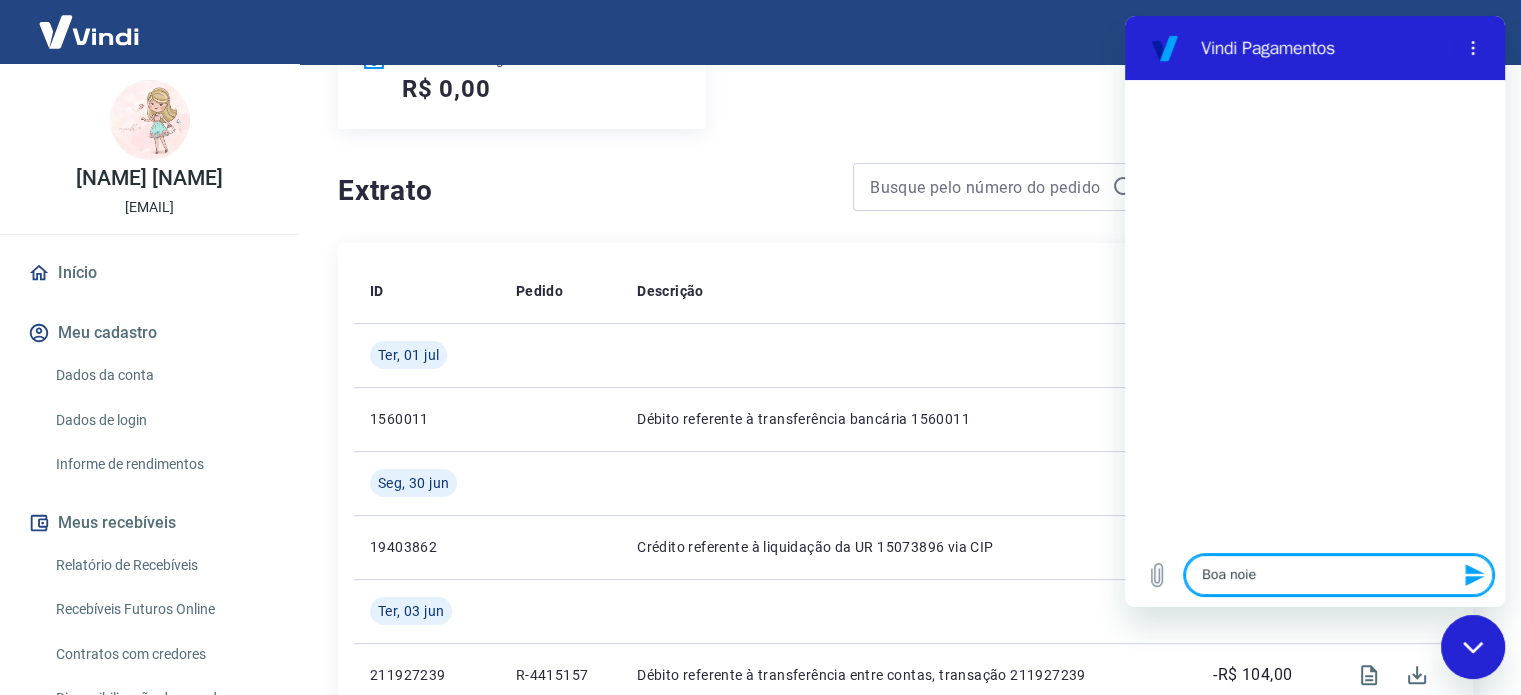 type on "Boa noie," 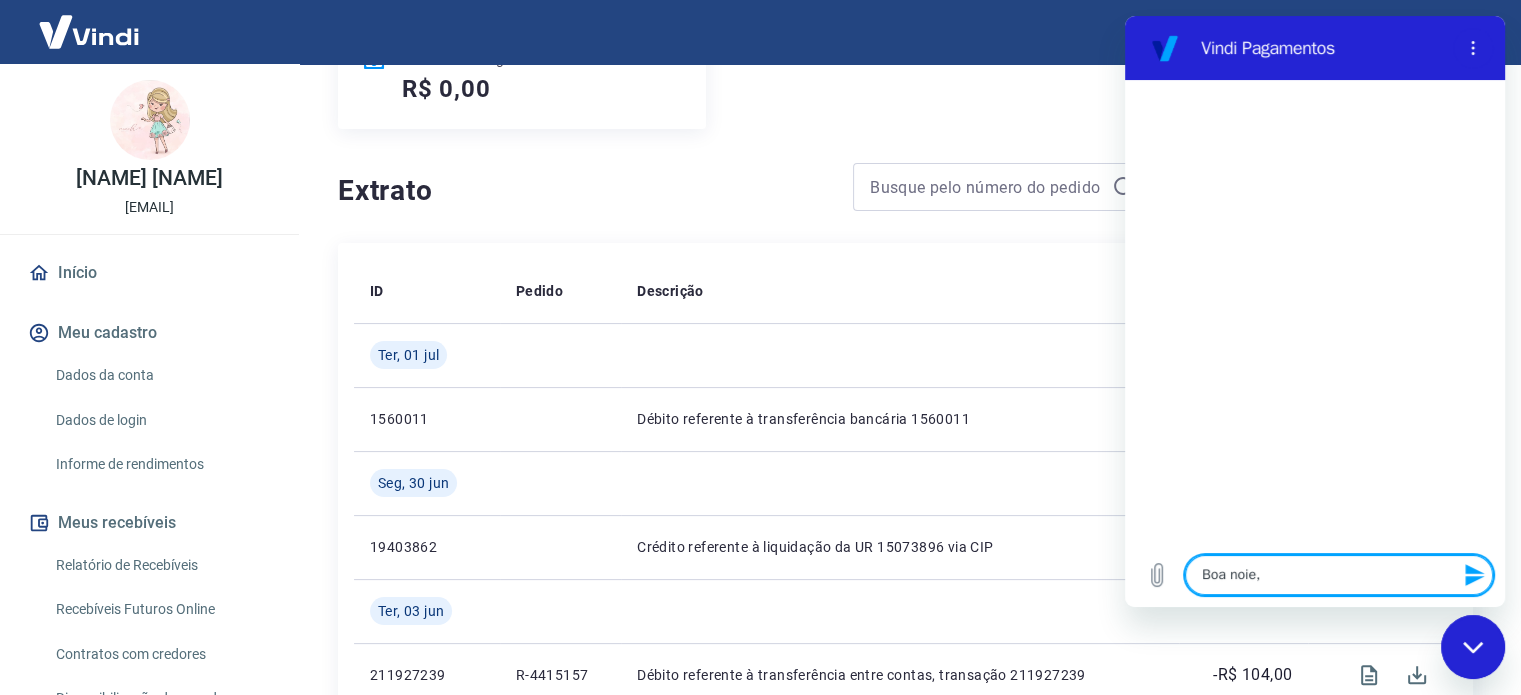 type on "x" 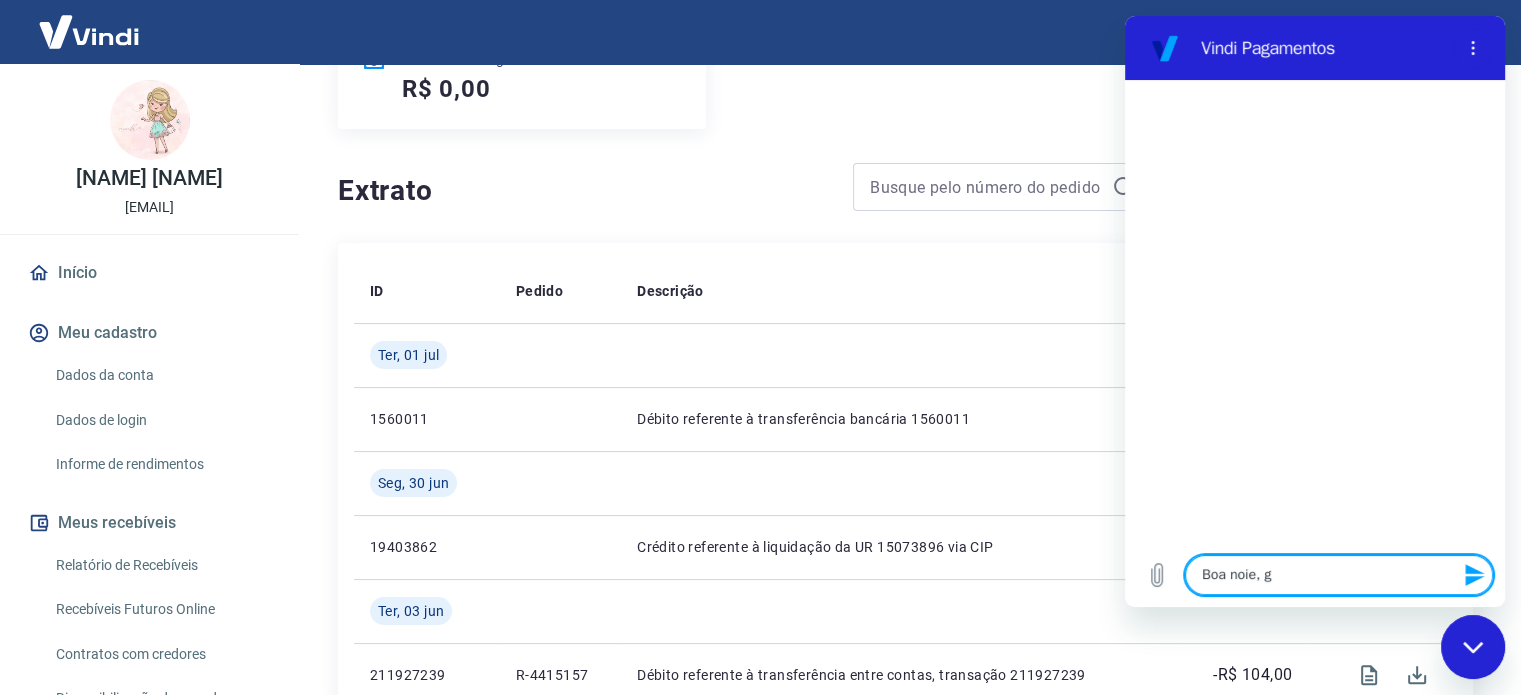 type on "Boa noie, go" 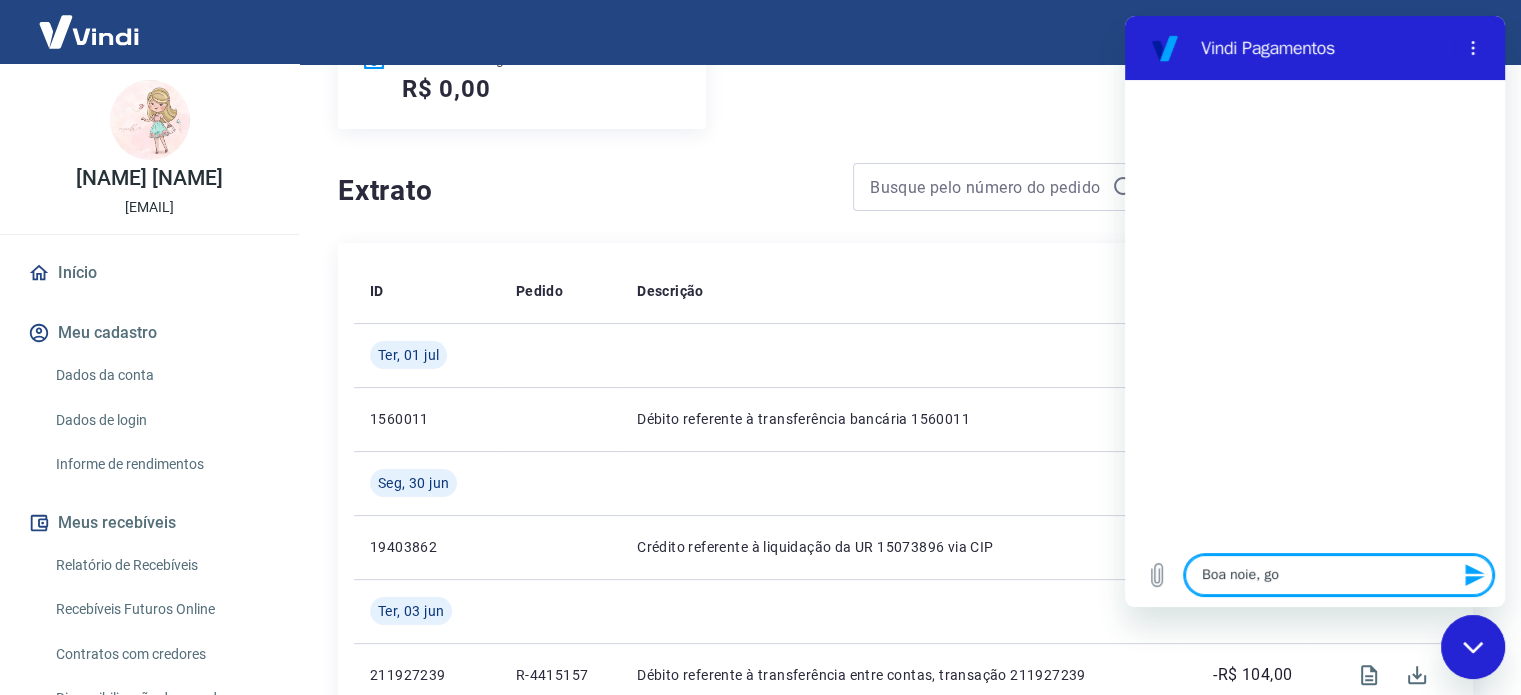 type on "Boa noie, gos" 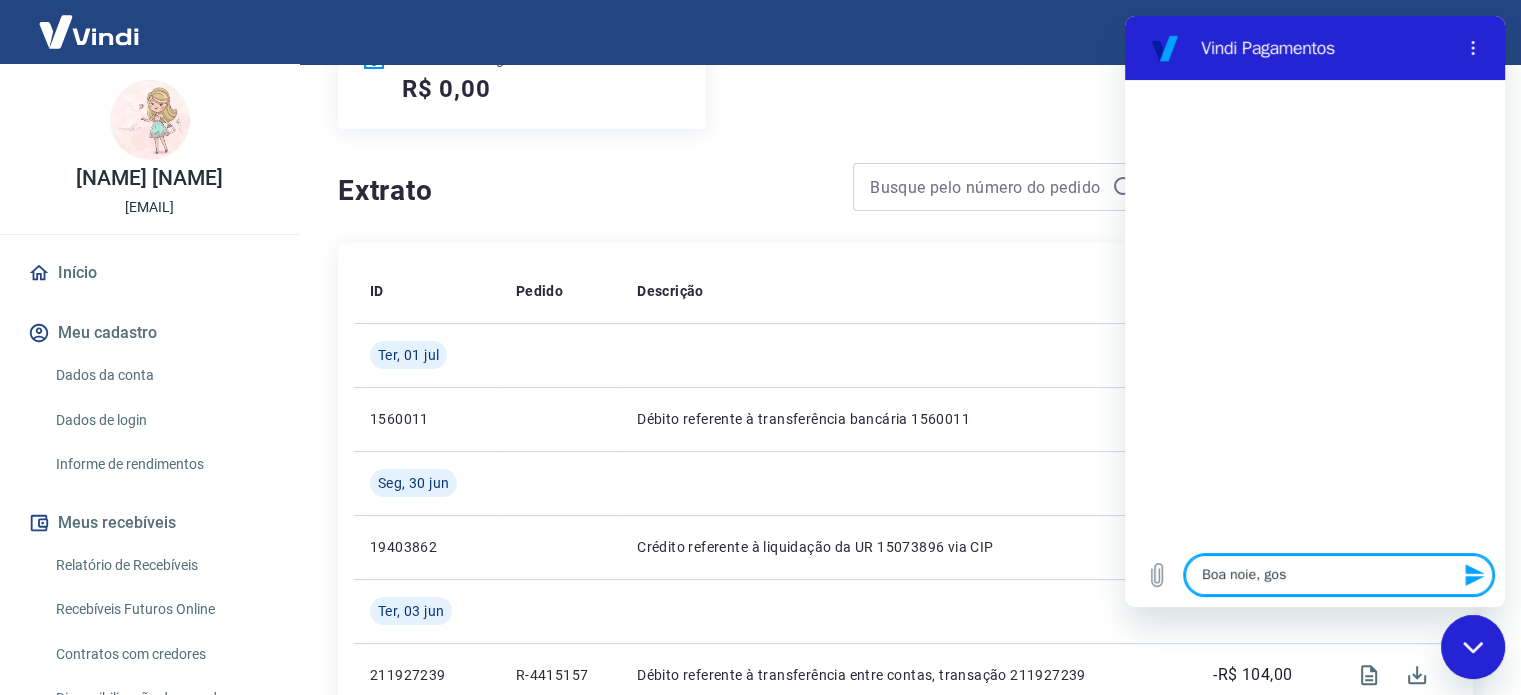 type on "Boa noie, gost" 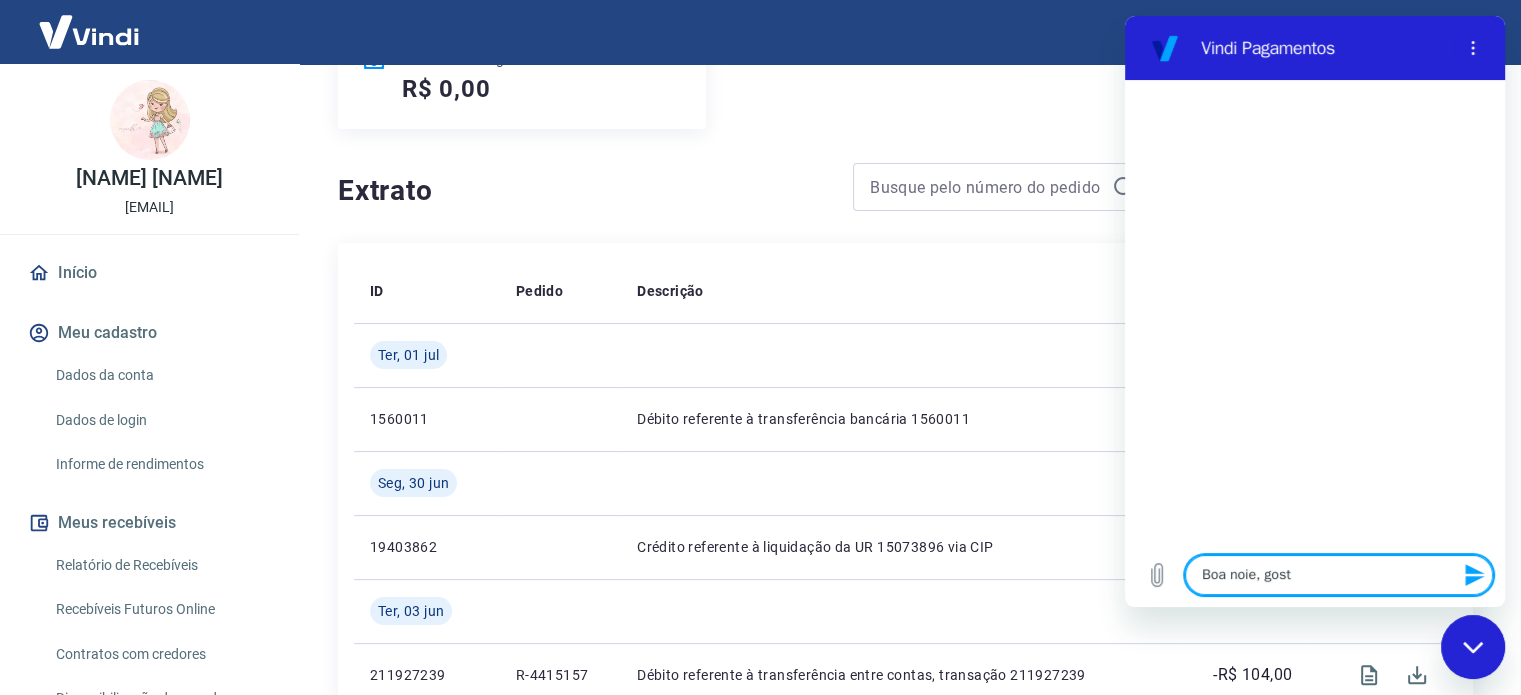 type on "Boa noie, gosta" 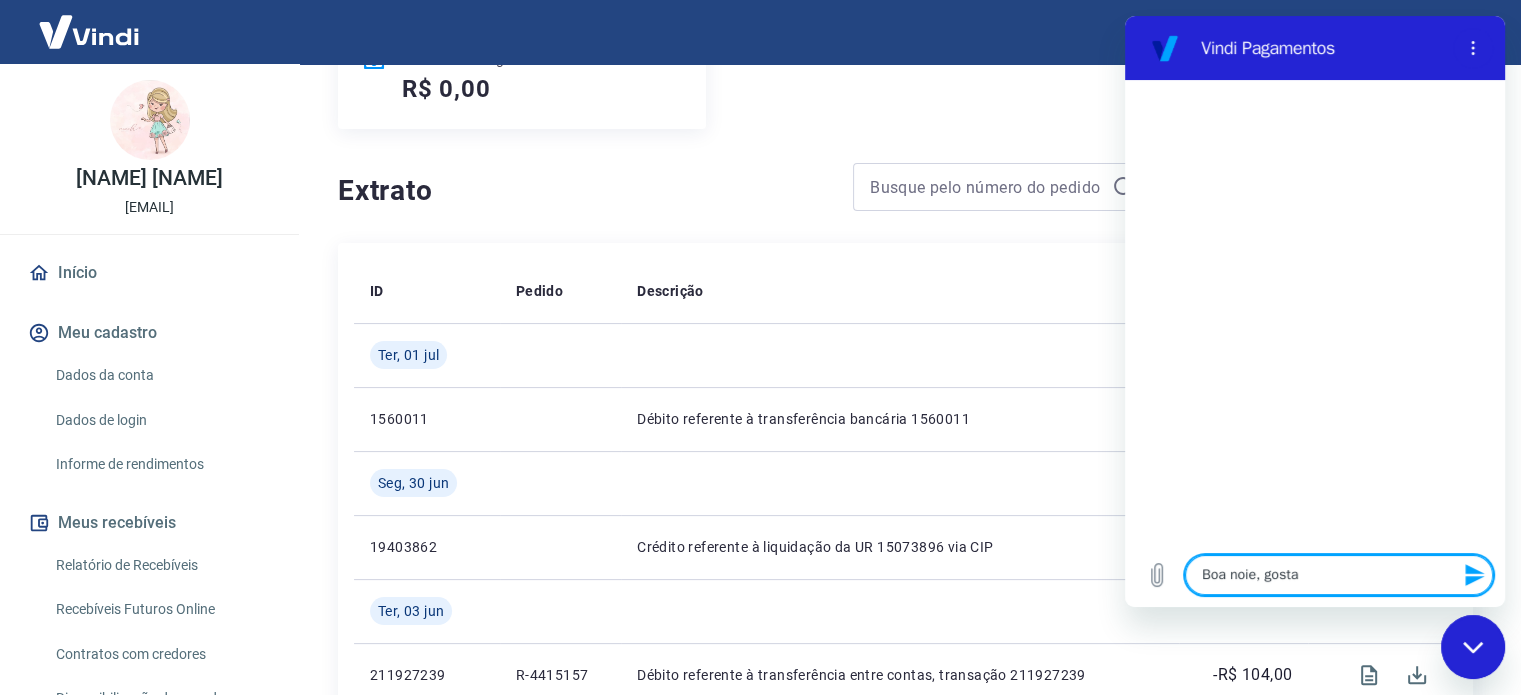 type on "Boa noie, gostar" 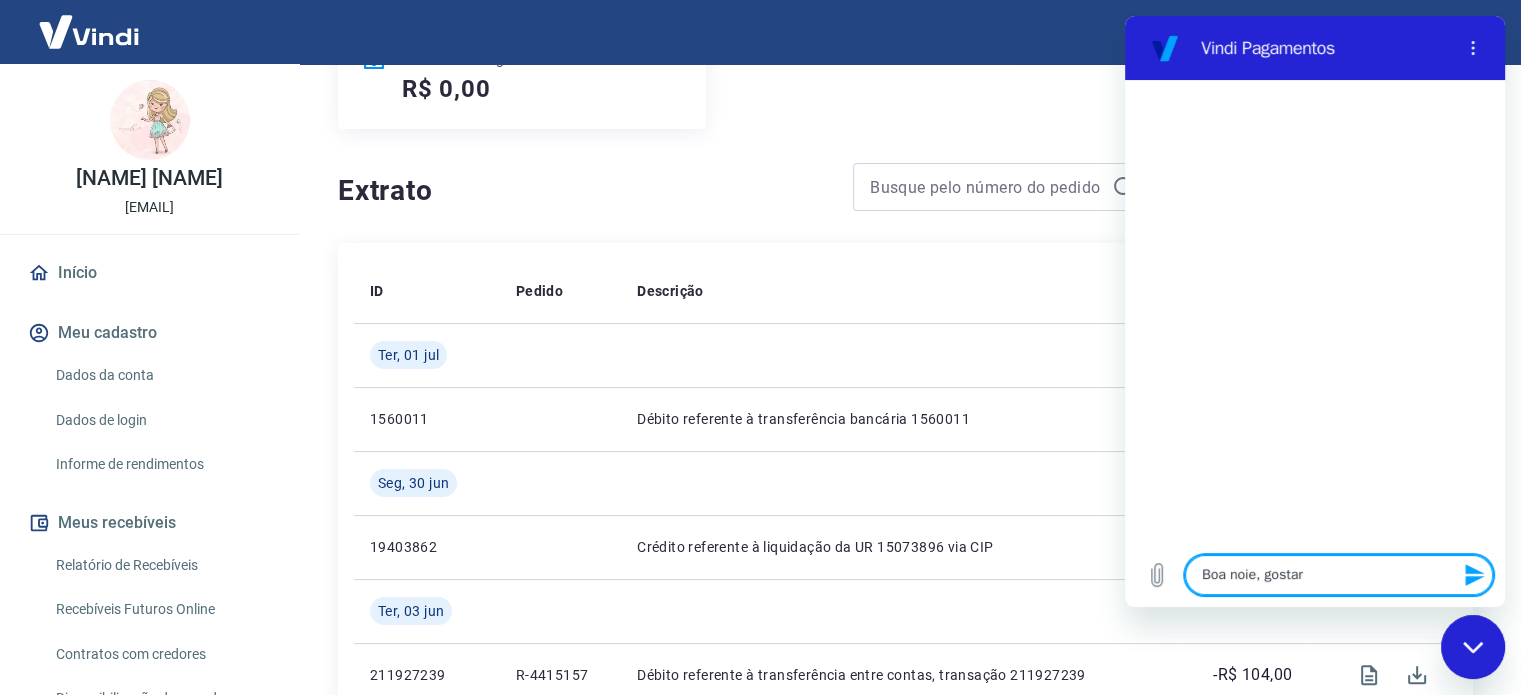 type on "Boa noie, gostari" 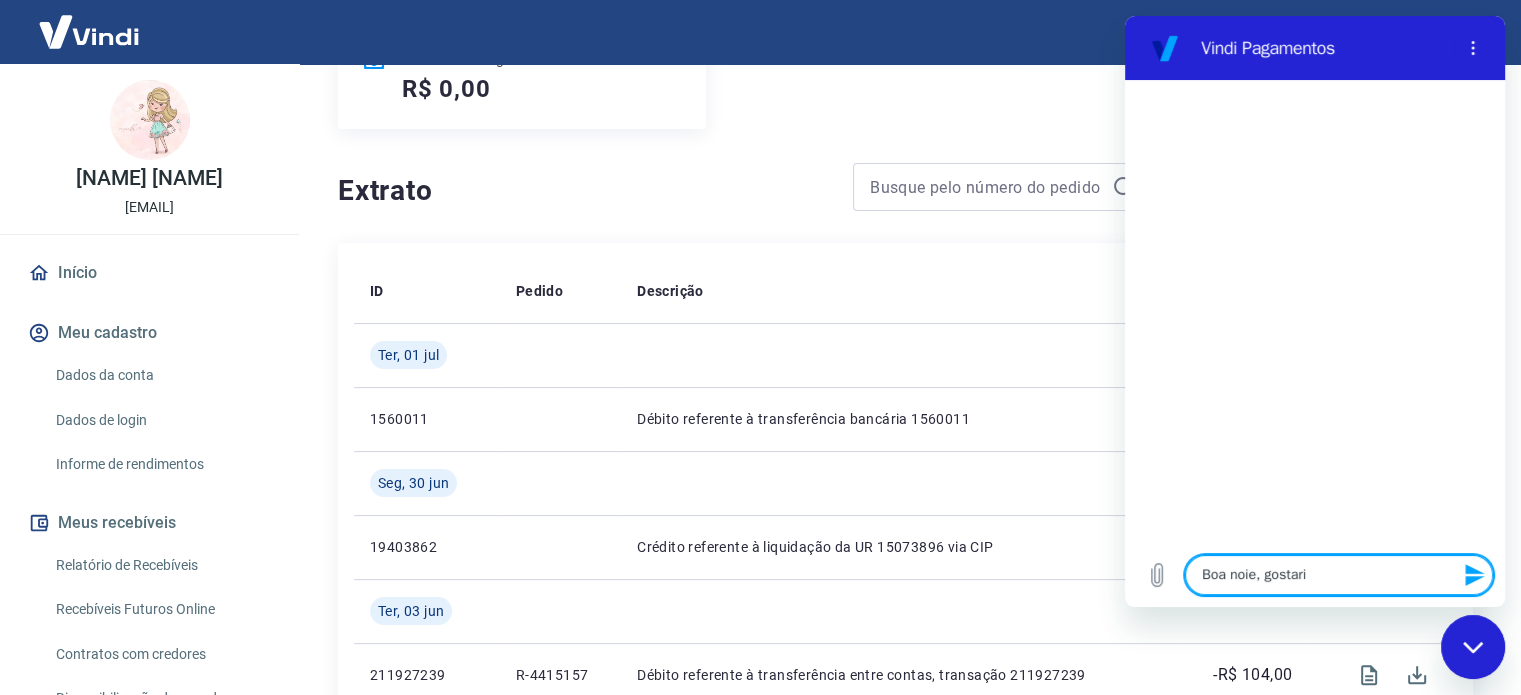 type on "Boa noie, gostaria" 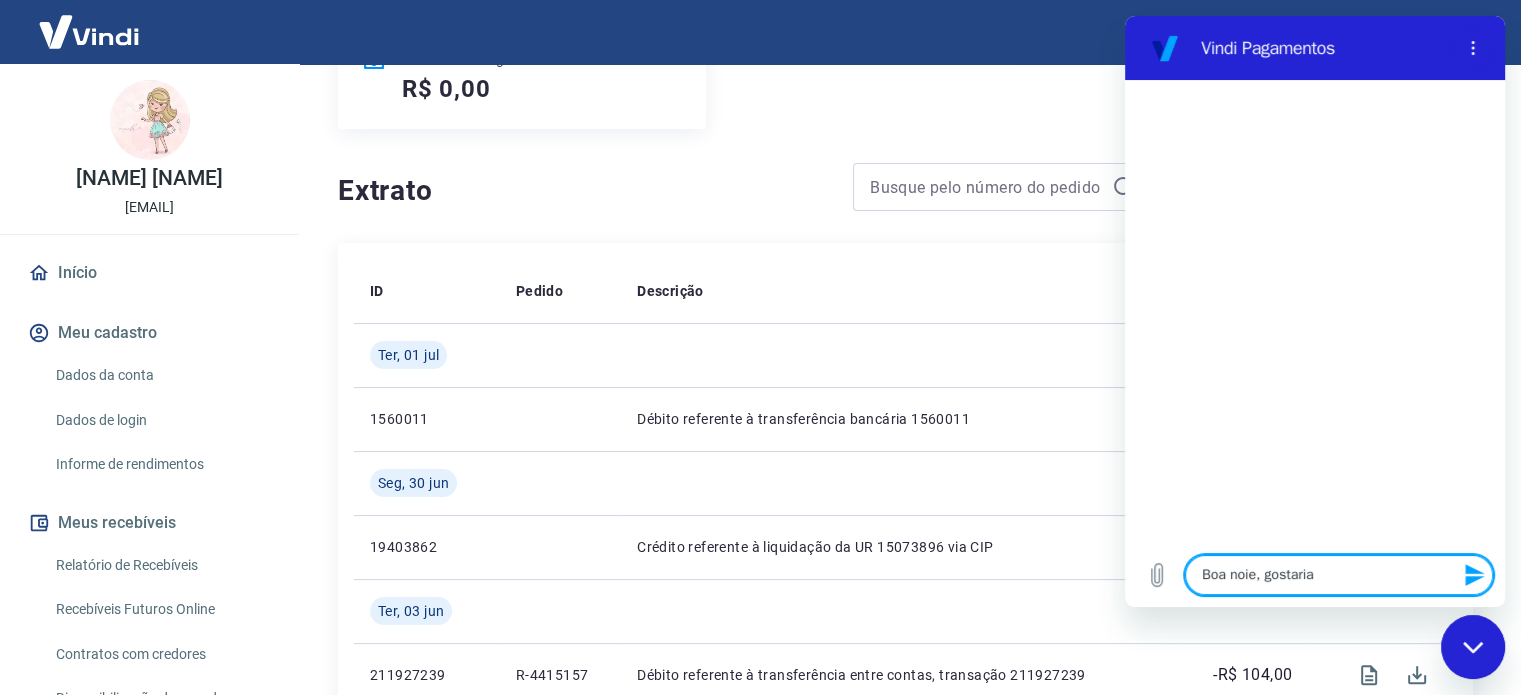 type on "Boa noie, gostaria" 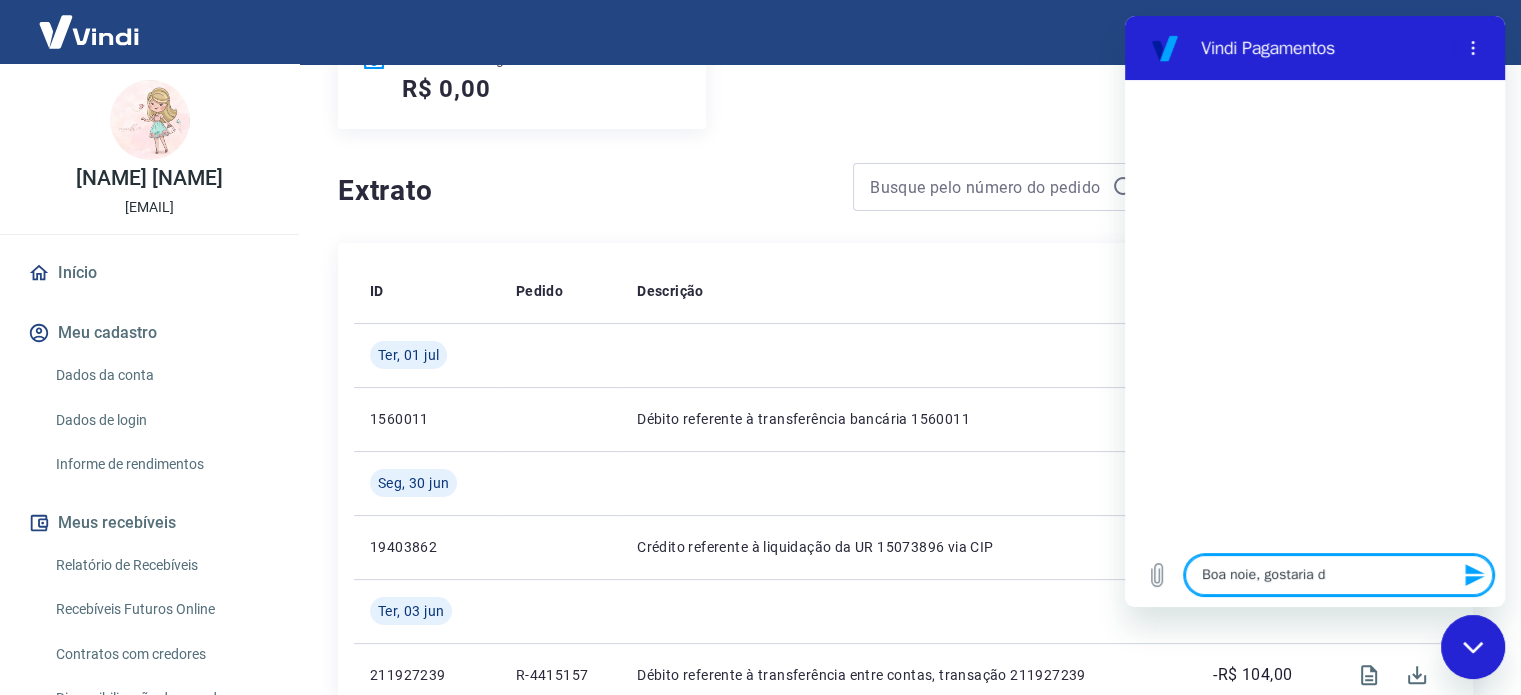 type on "Boa noie, gostaria de" 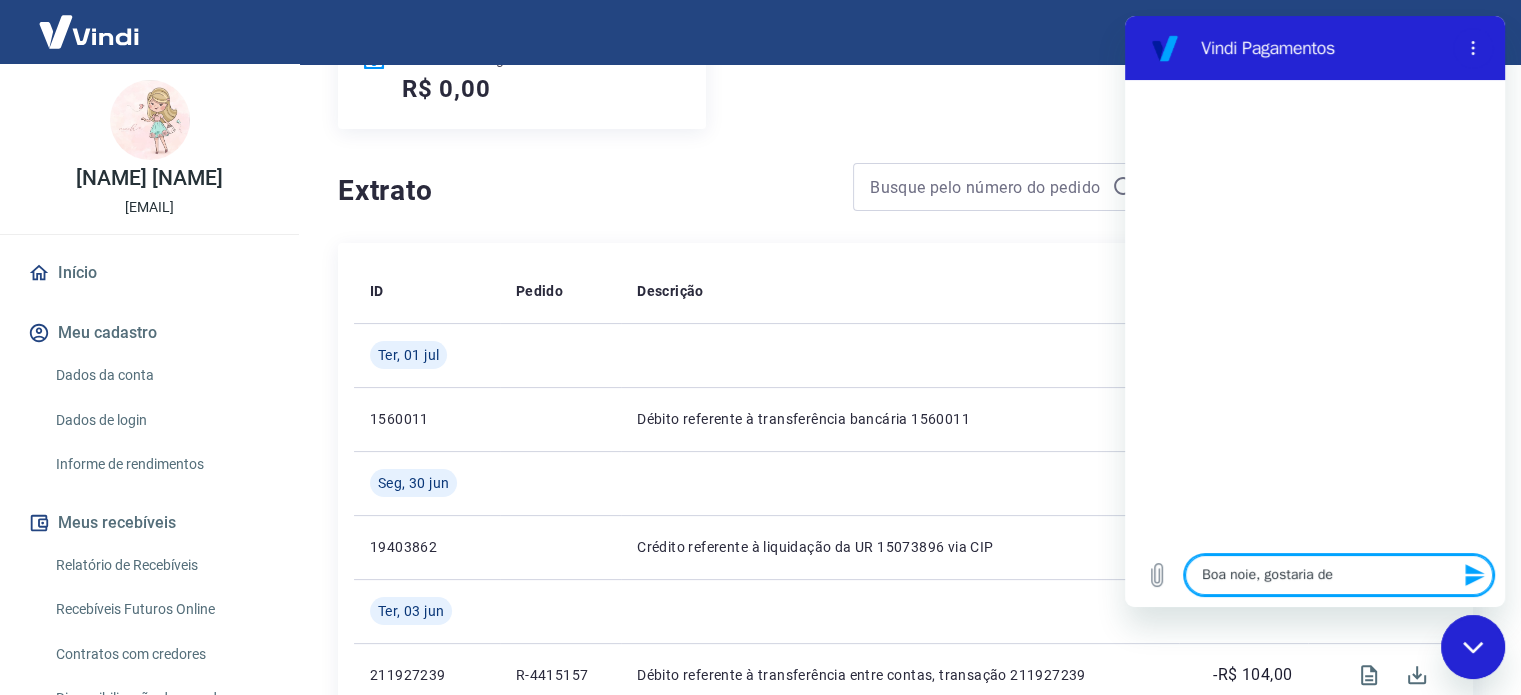 type on "Boa noie, gostaria de" 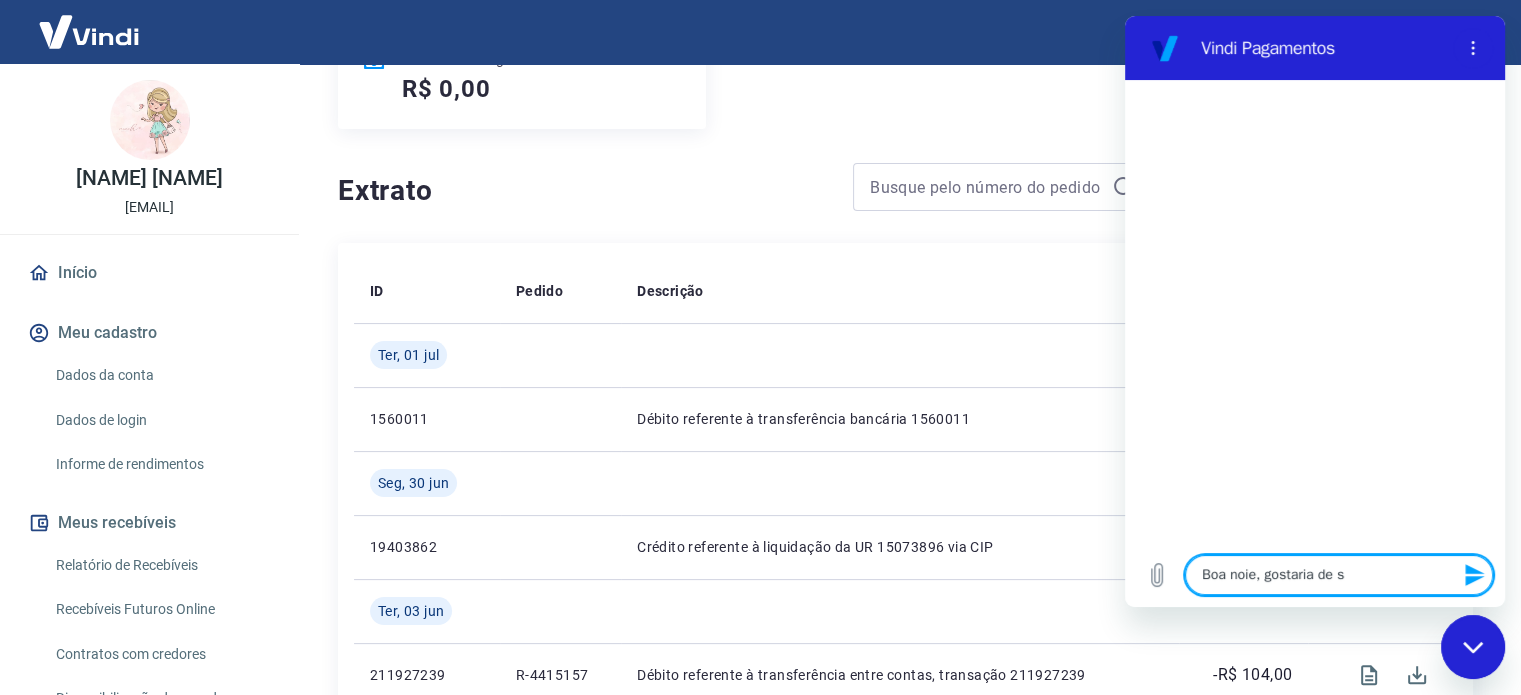 type on "Boa noie, gostaria de sa" 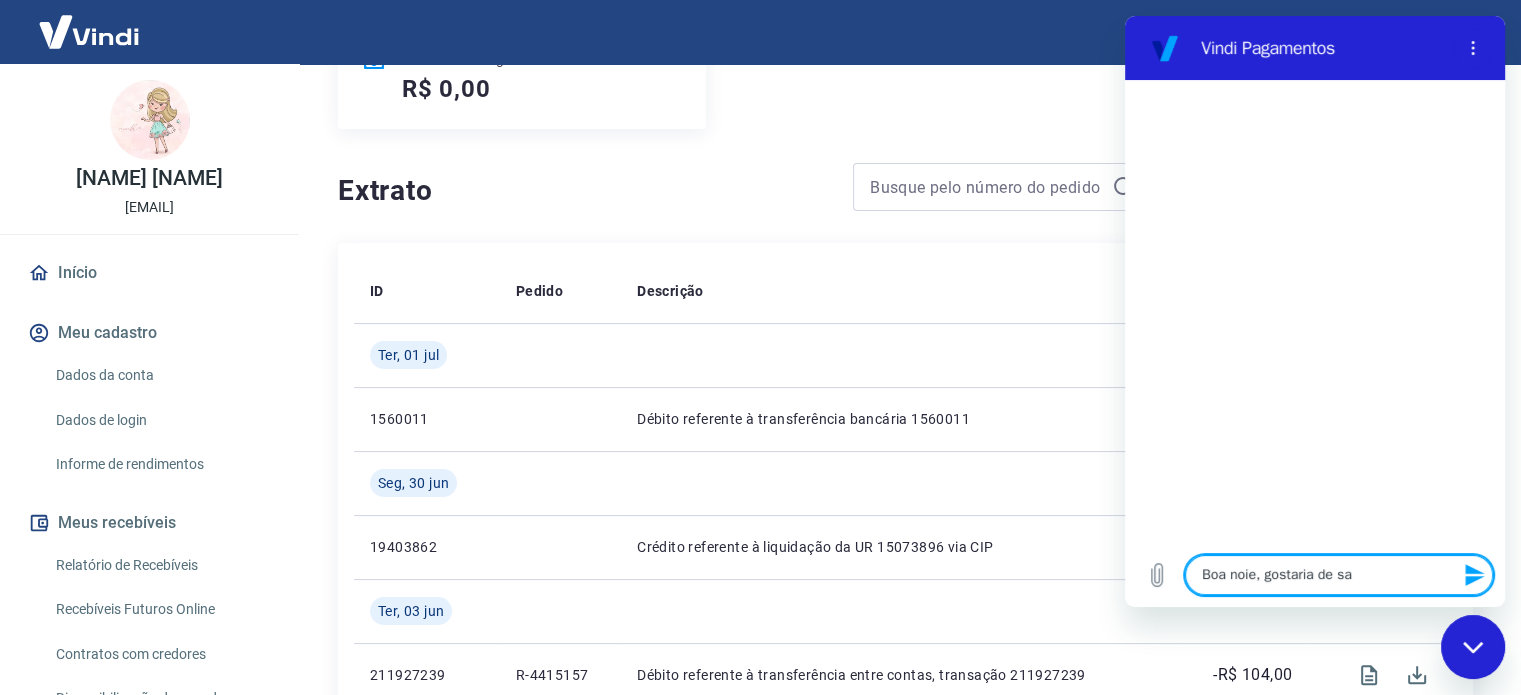 type on "Boa noie, gostaria de sab" 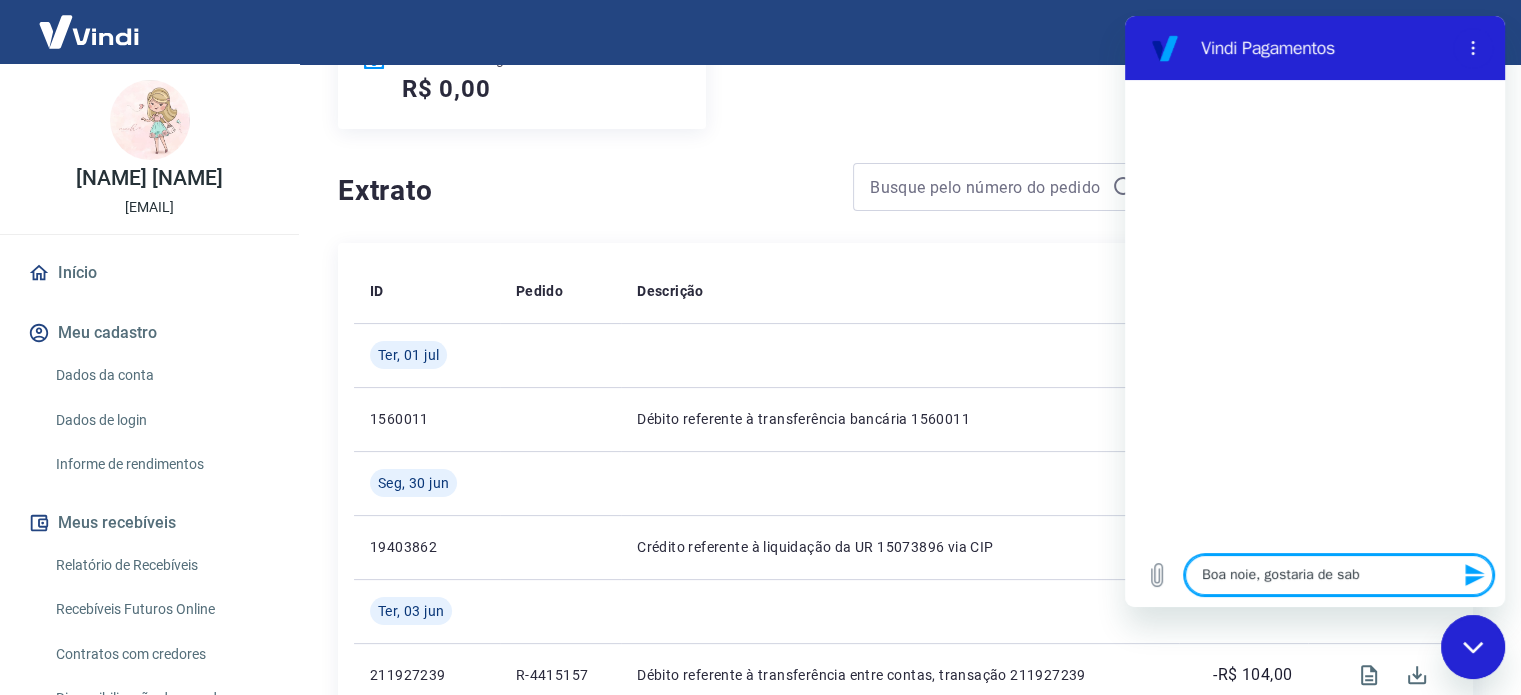 type on "Boa noie, gostaria de sabe" 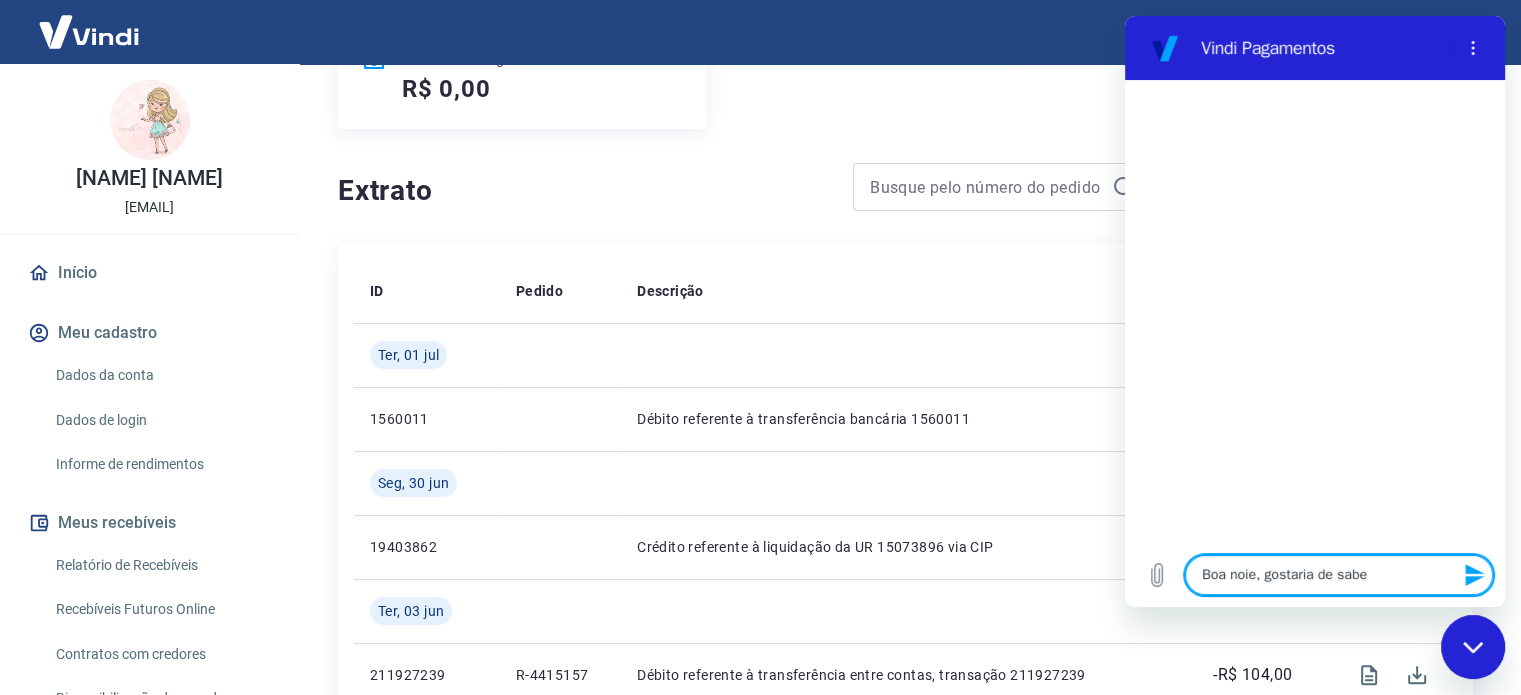 type on "Boa noie, gostaria de saber" 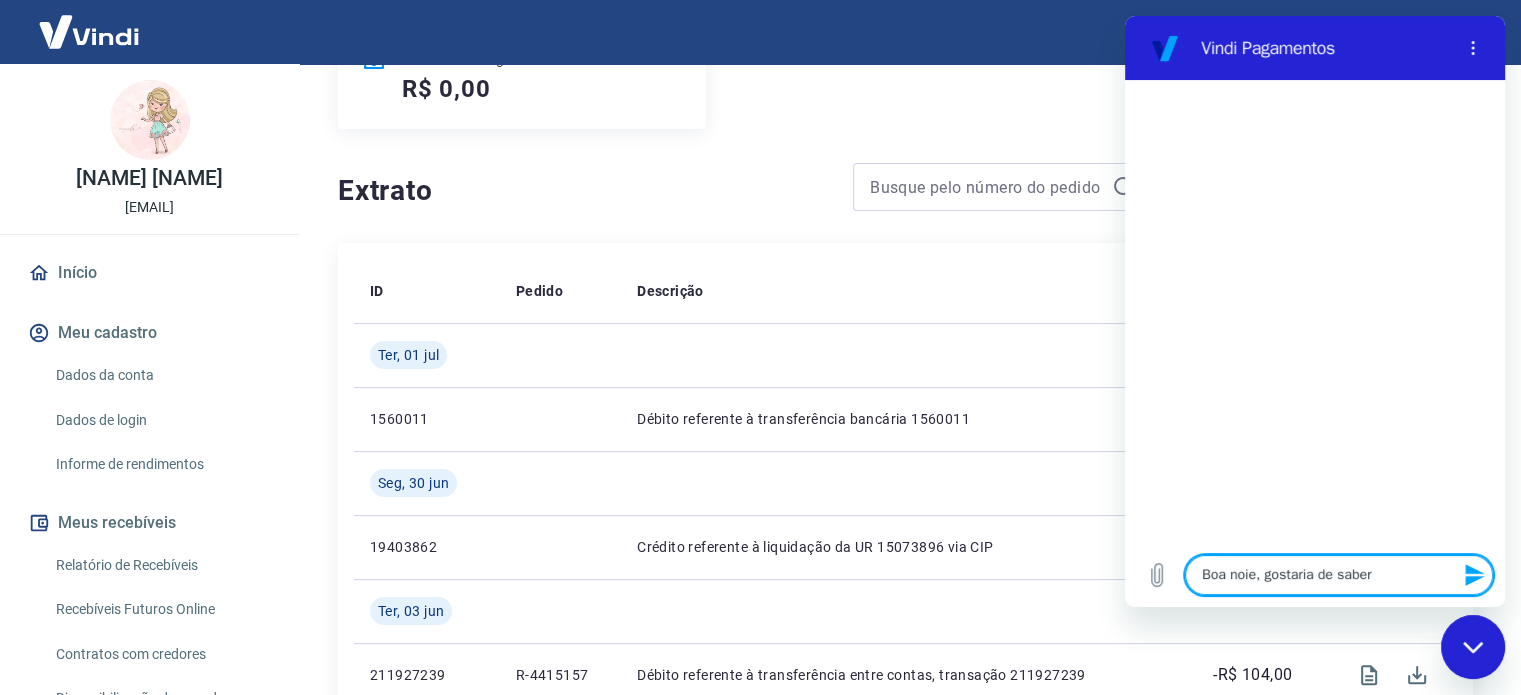 type on "Boa noie, gostaria de saber" 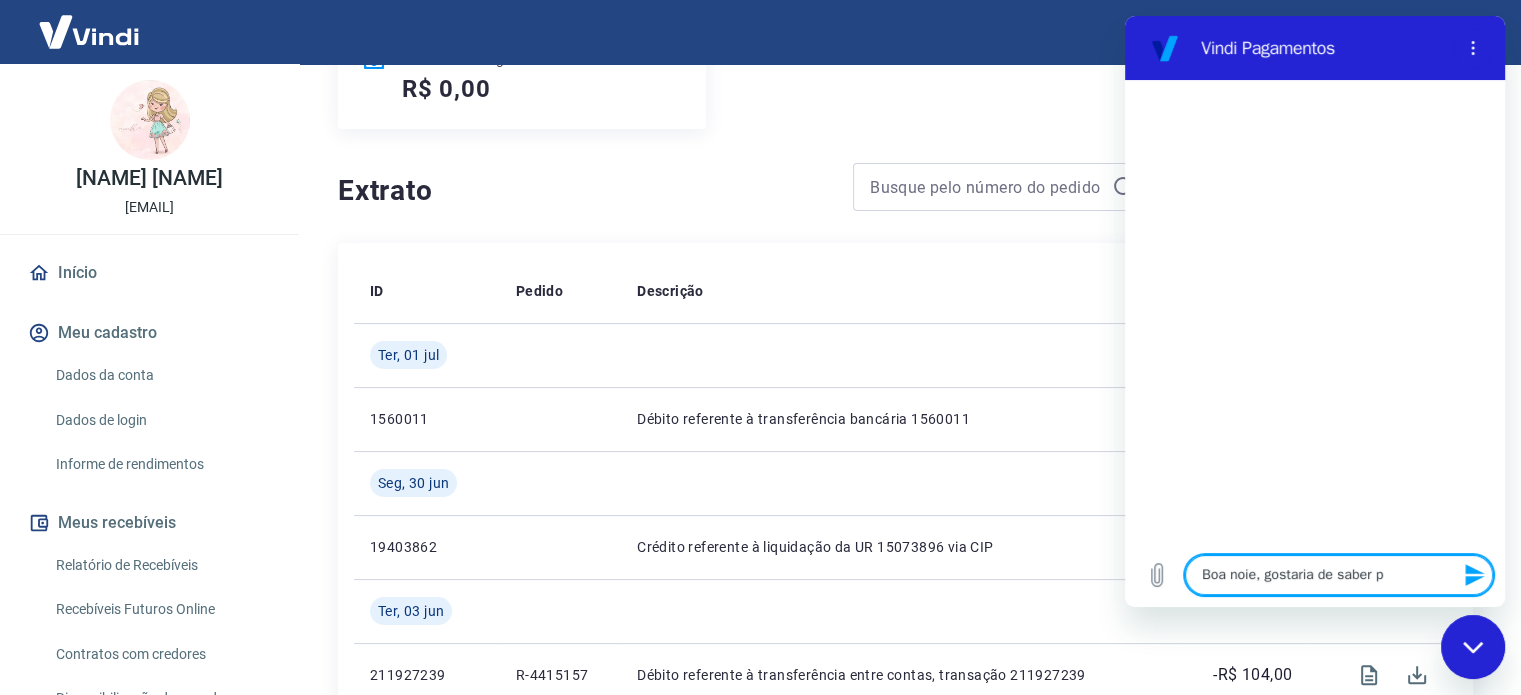 type on "Boa noie, gostaria de saber pr" 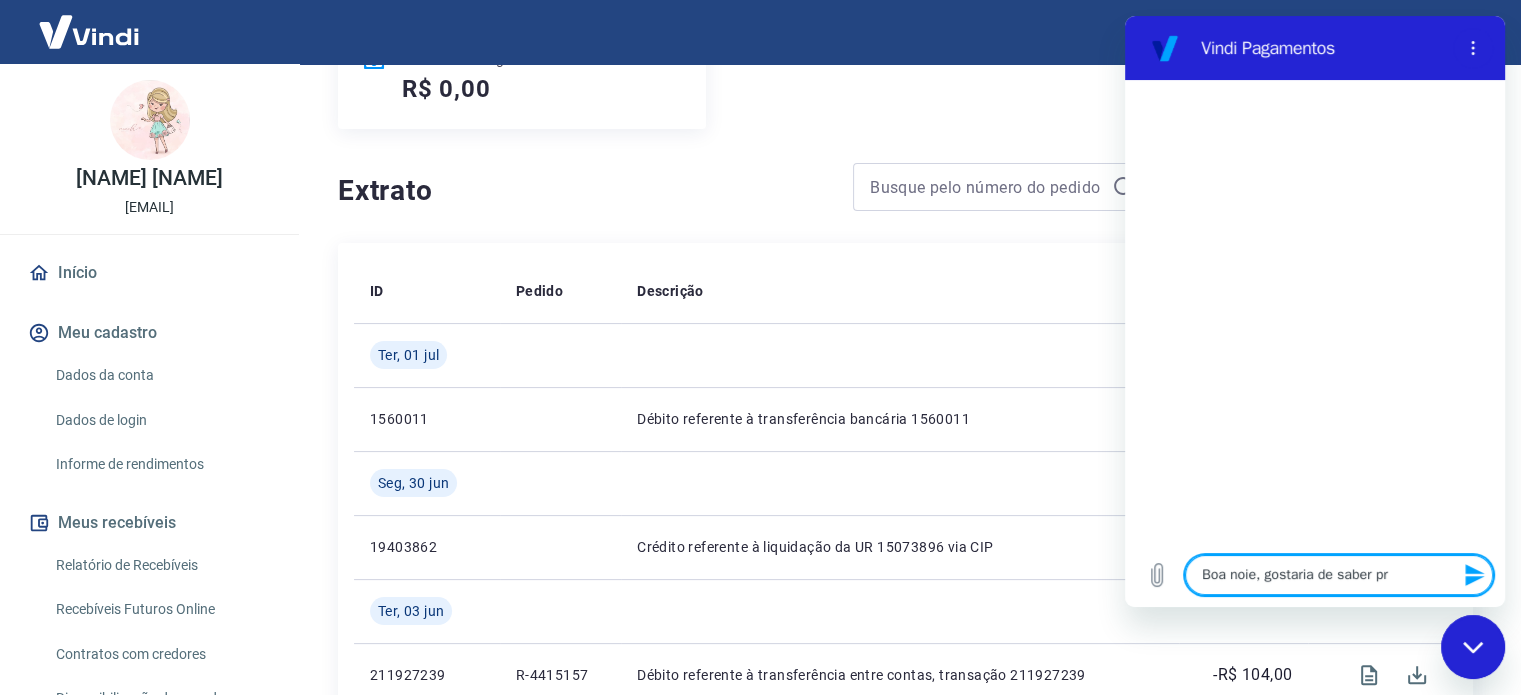 type on "Boa noie, gostaria de saber pra" 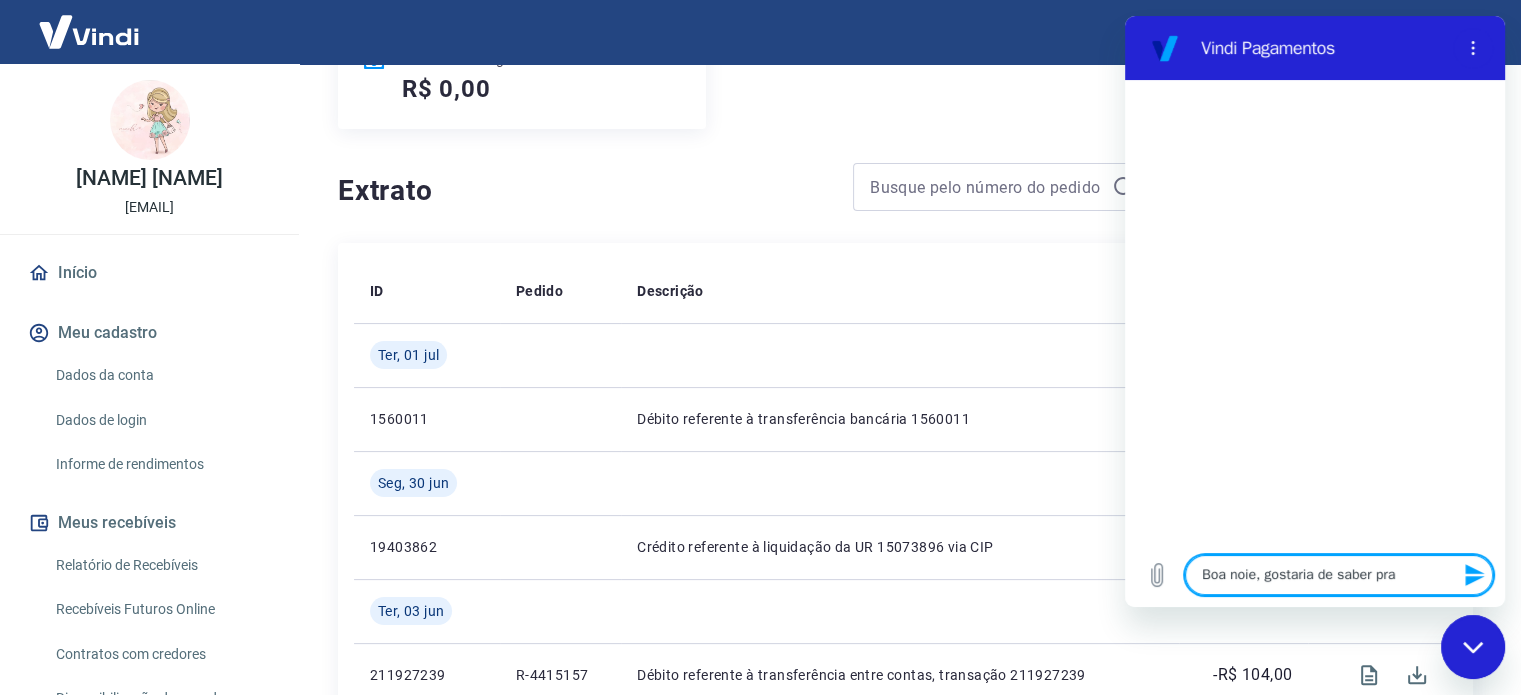 type on "Boa noie, gostaria de saber pra" 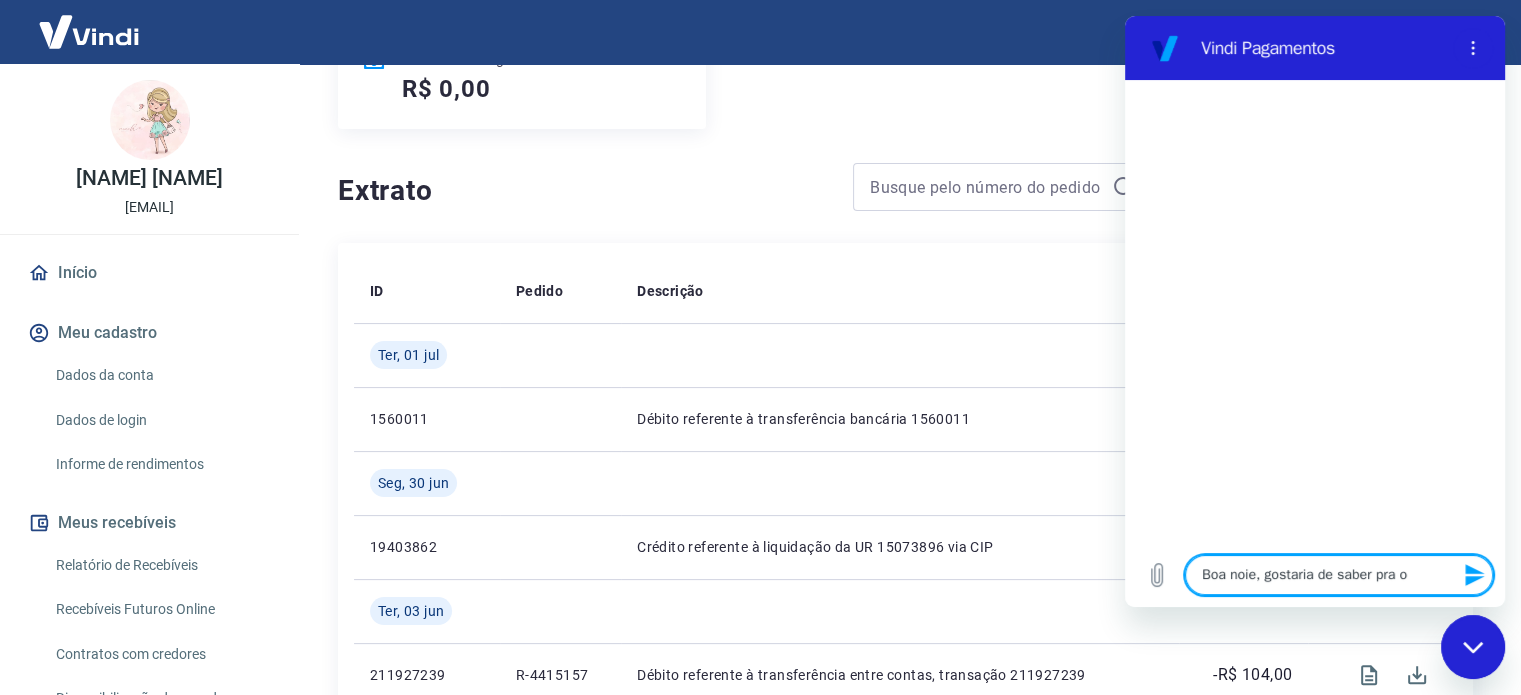type on "Boa noie, gostaria de saber pra on" 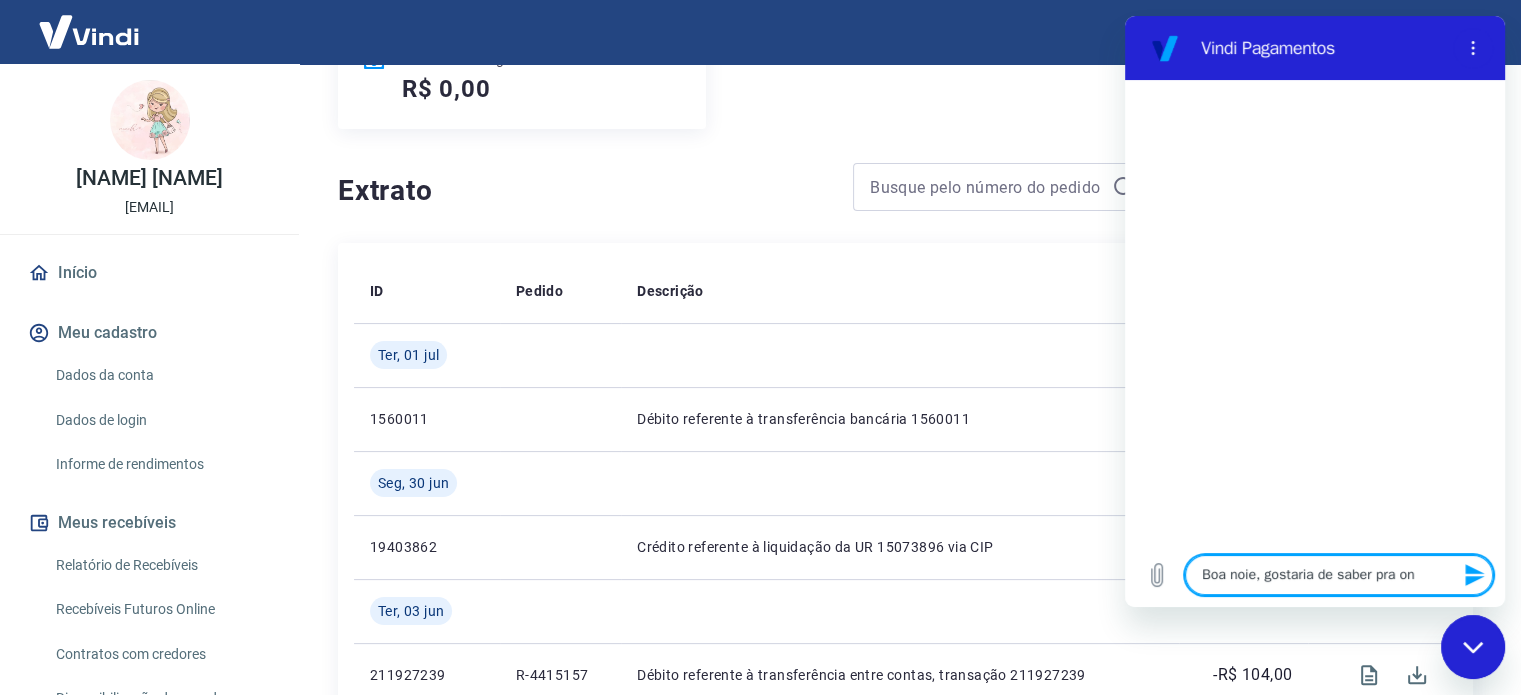 type on "Boa noie, gostaria de saber pra ond" 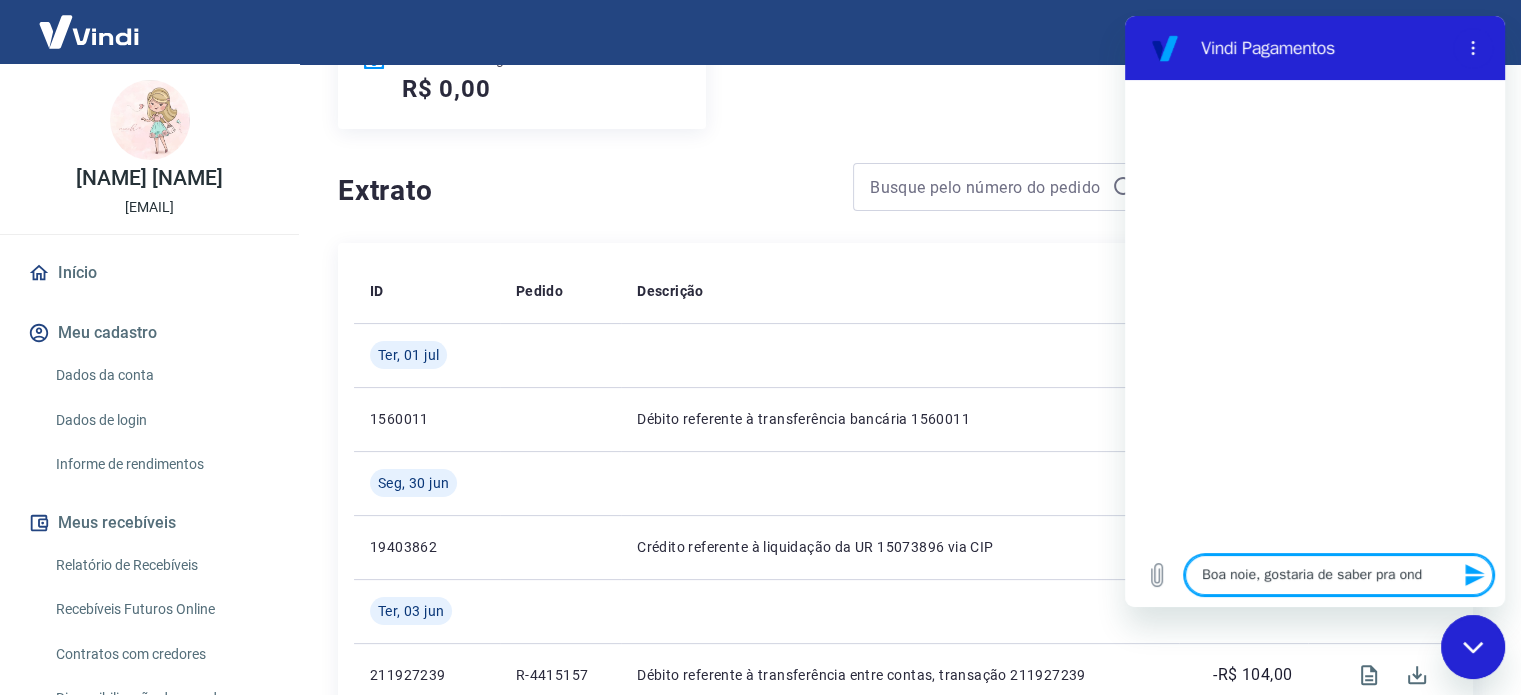 type on "Boa noie, gostaria de saber pra onde" 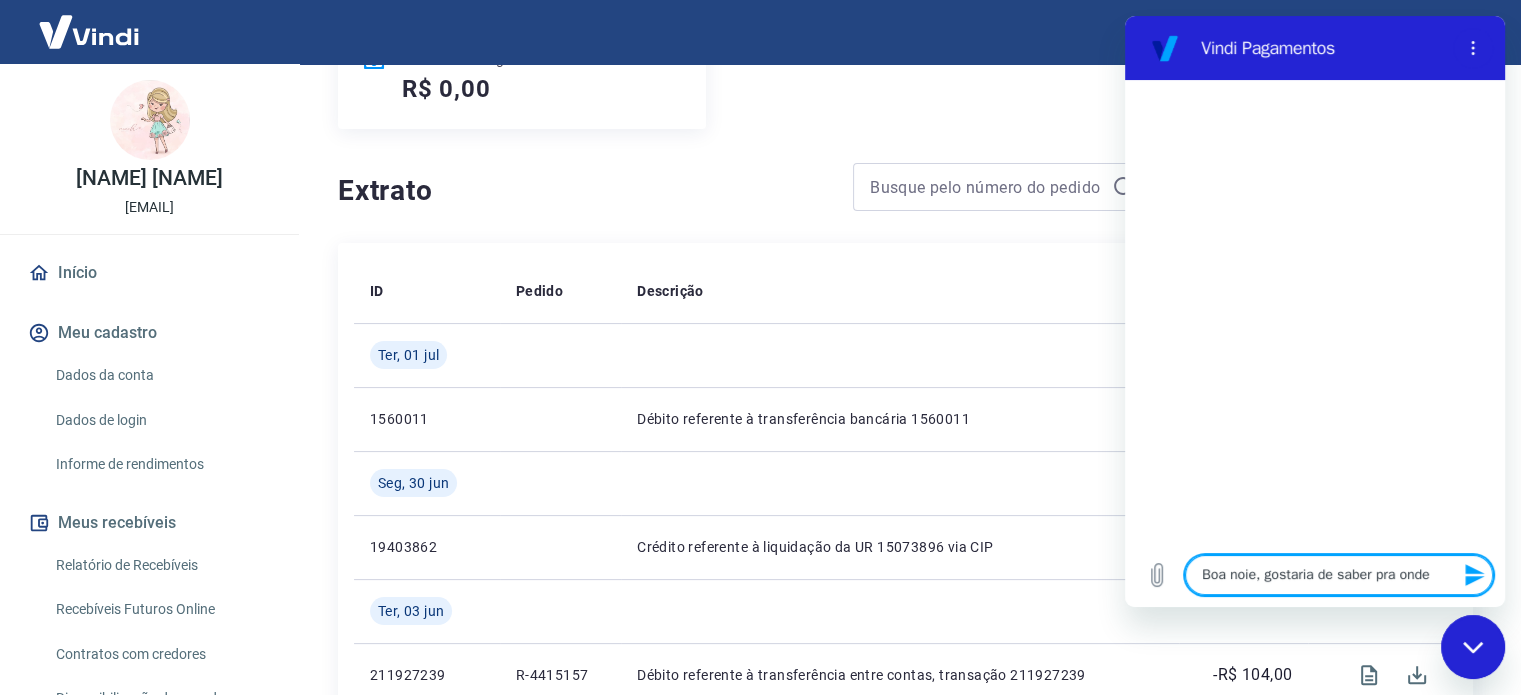type on "Boa noie, gostaria de saber pra onde" 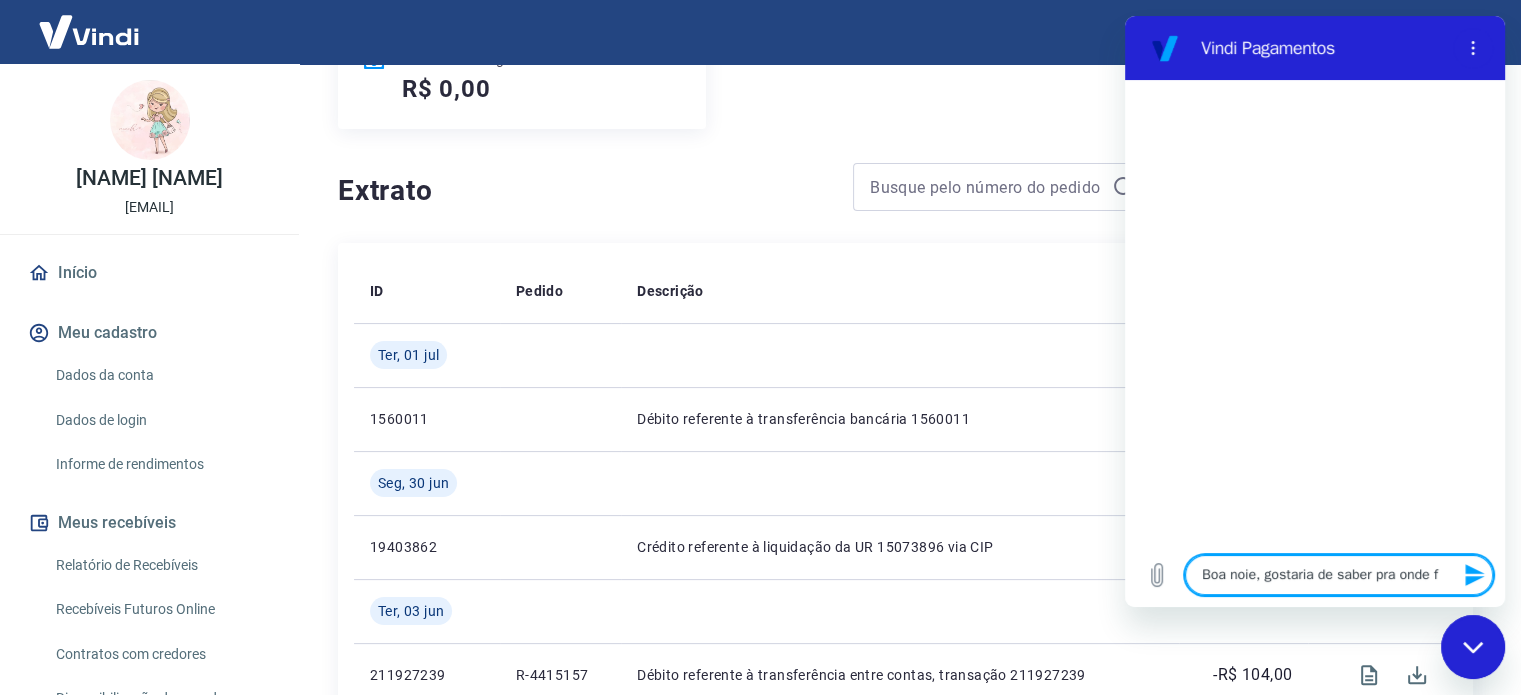 type on "Boa noie, gostaria de saber pra onde fo" 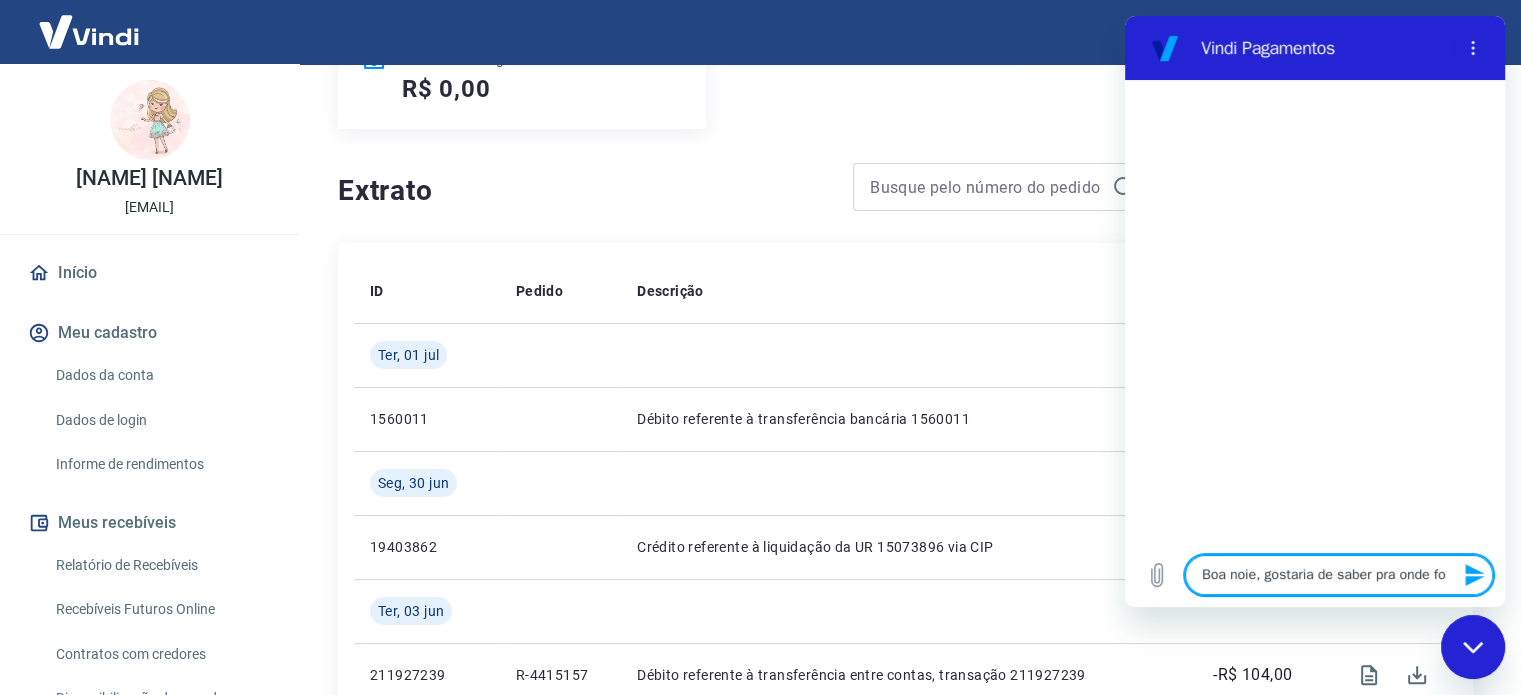 type on "Boa noie, gostaria de saber pra onde foi" 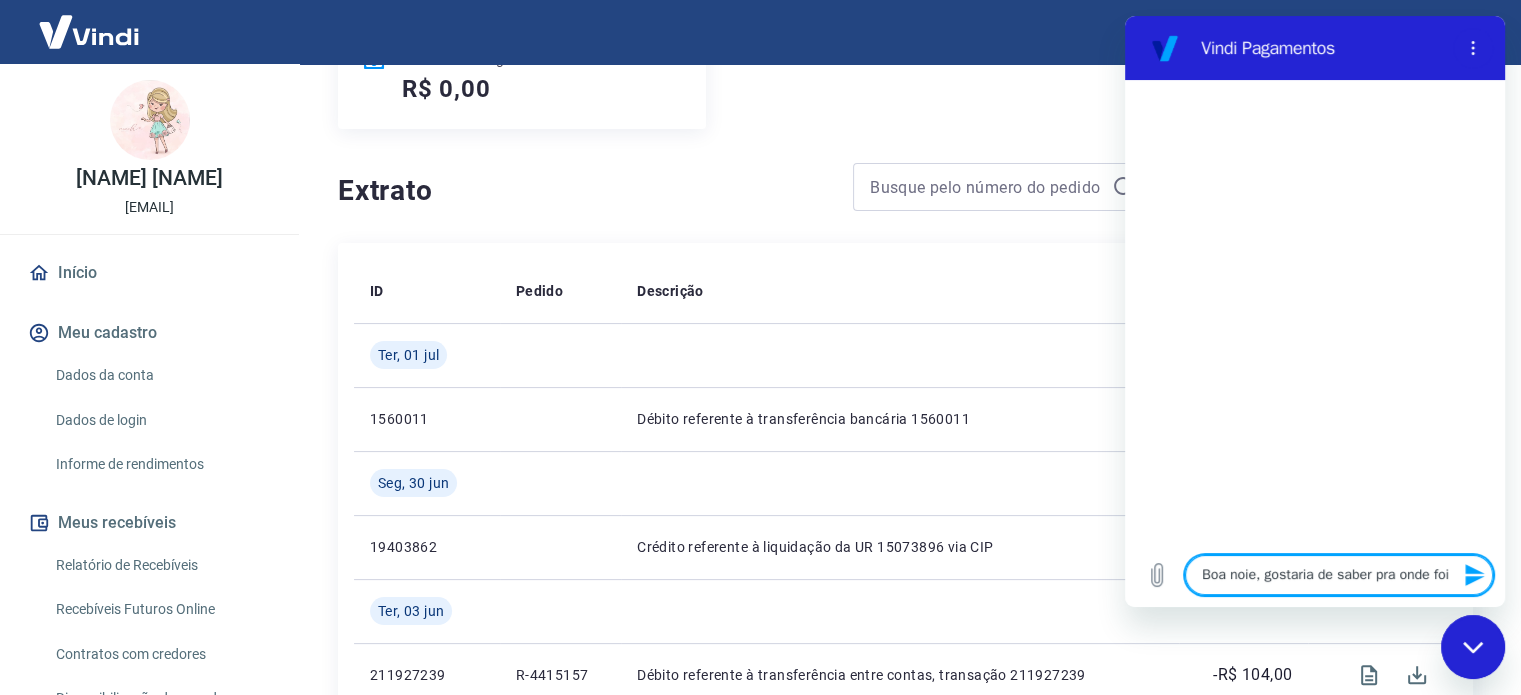 type on "Boa noie, gostaria de saber pra onde foi" 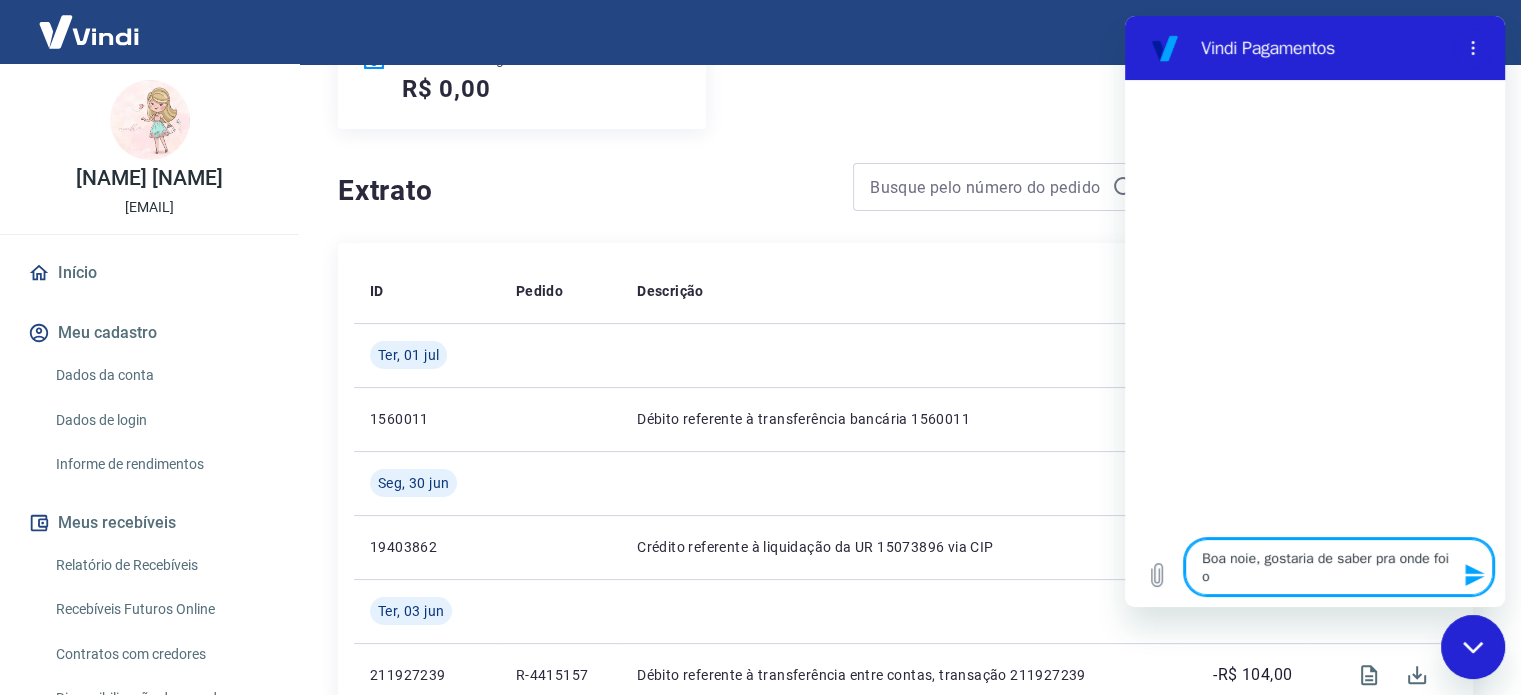 type on "Boa noie, gostaria de saber pra onde foi o" 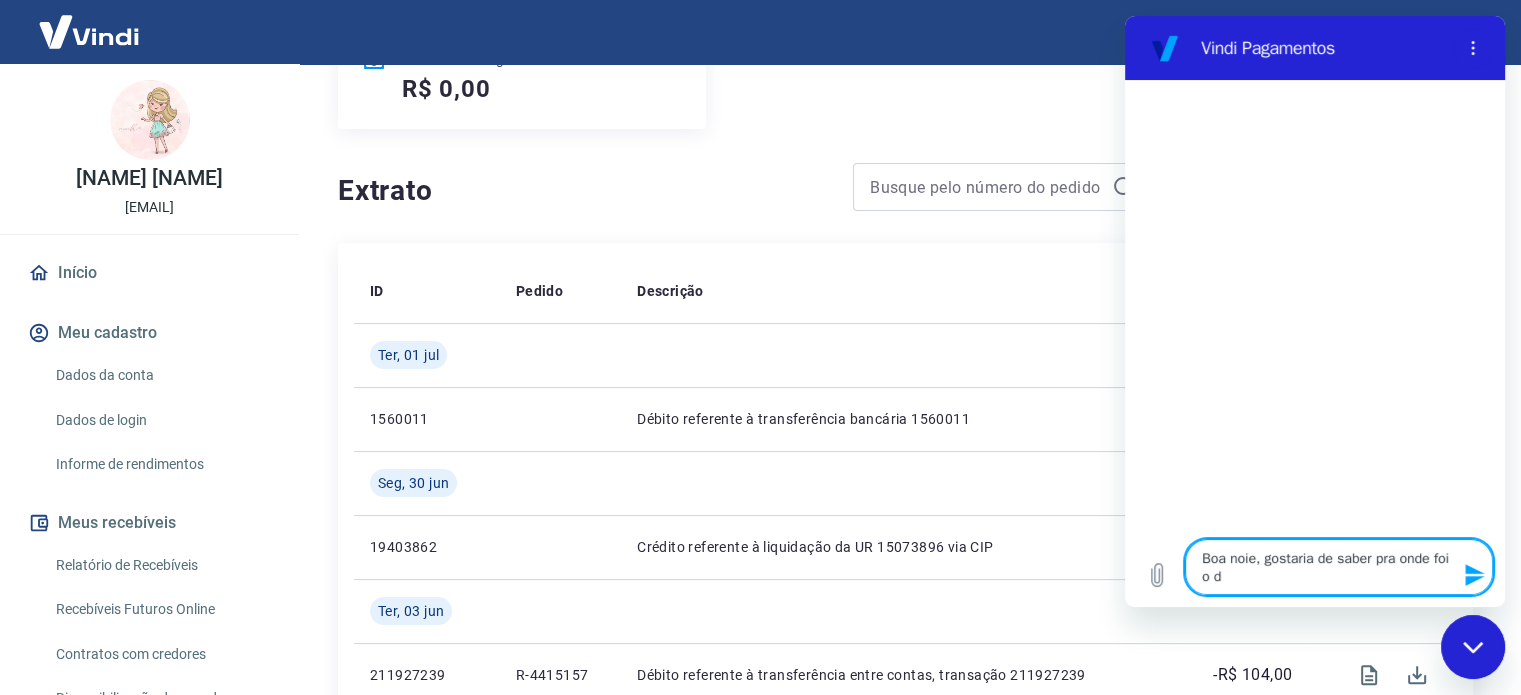 type on "Boa noie, gostaria de saber pra onde foi o di" 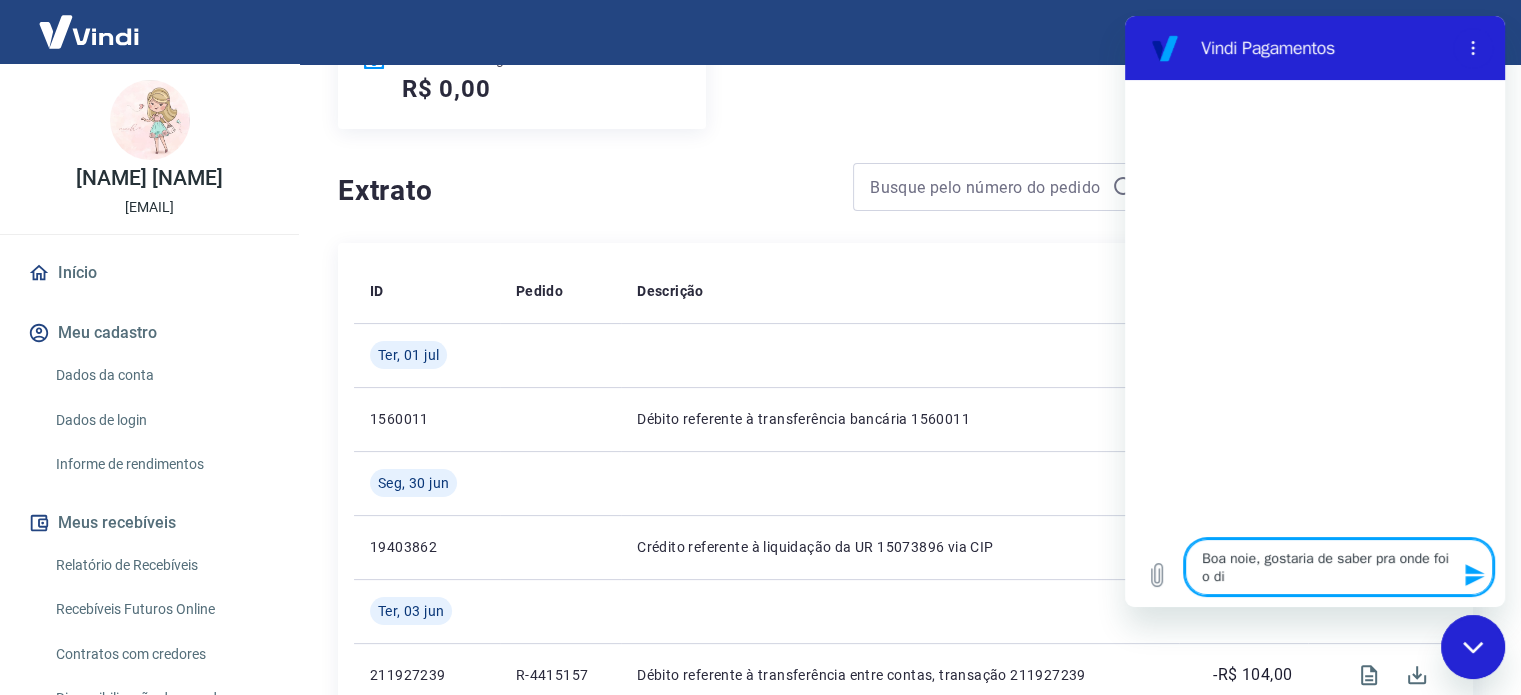 type on "Boa noie, gostaria de saber pra onde foi o din" 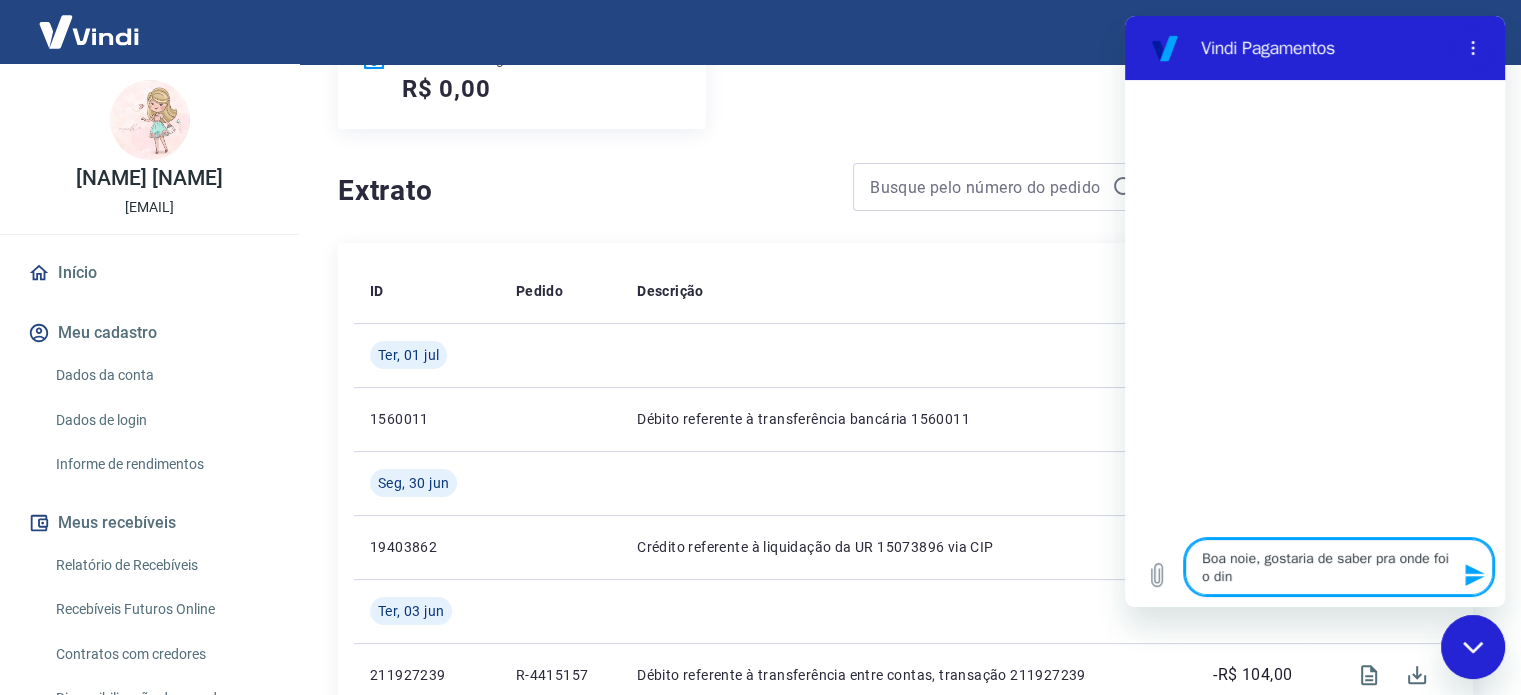 type on "Boa noie, gostaria de saber pra onde foi o dinh" 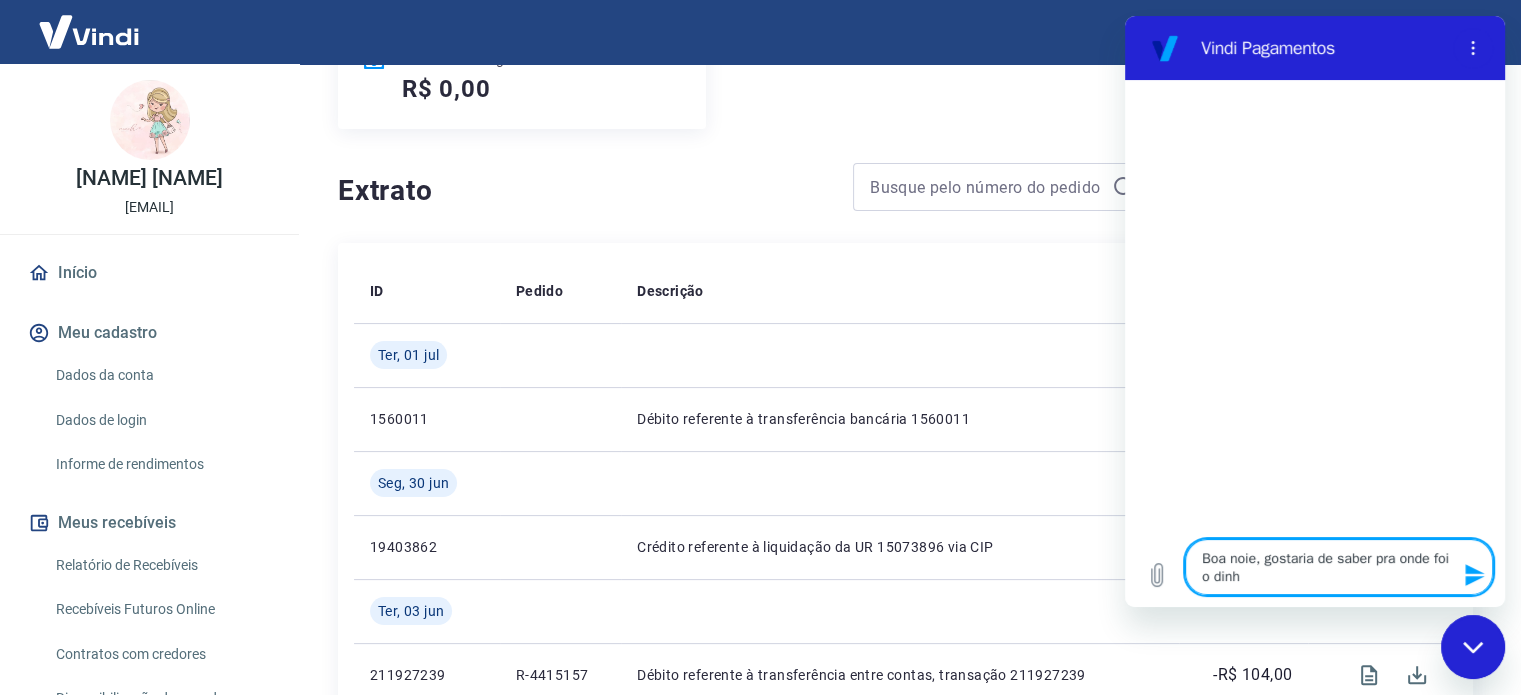 type on "Boa noie, gostaria de saber pra onde foi o dinhe" 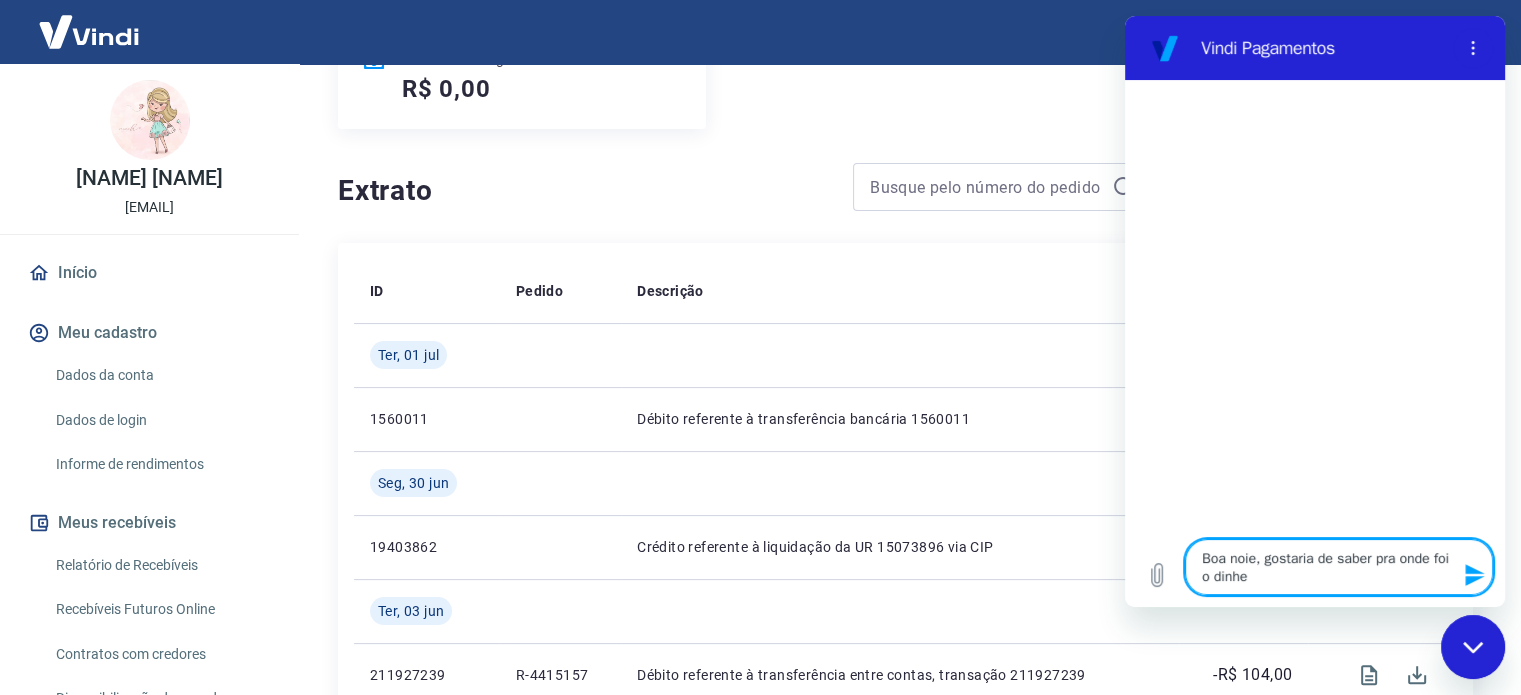type on "Boa noie, gostaria de saber pra onde foi o dinhei" 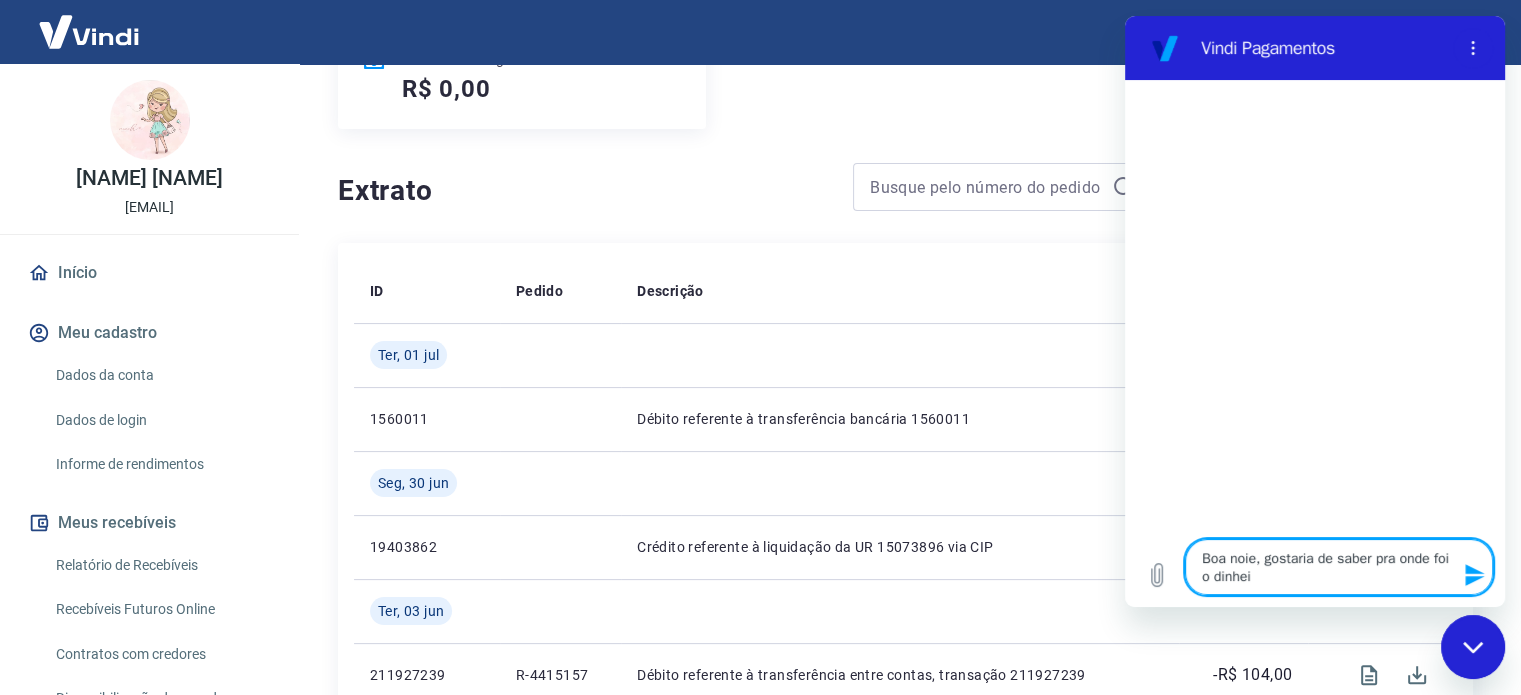 type on "Boa noie, gostaria de saber pra onde foi o dinheir" 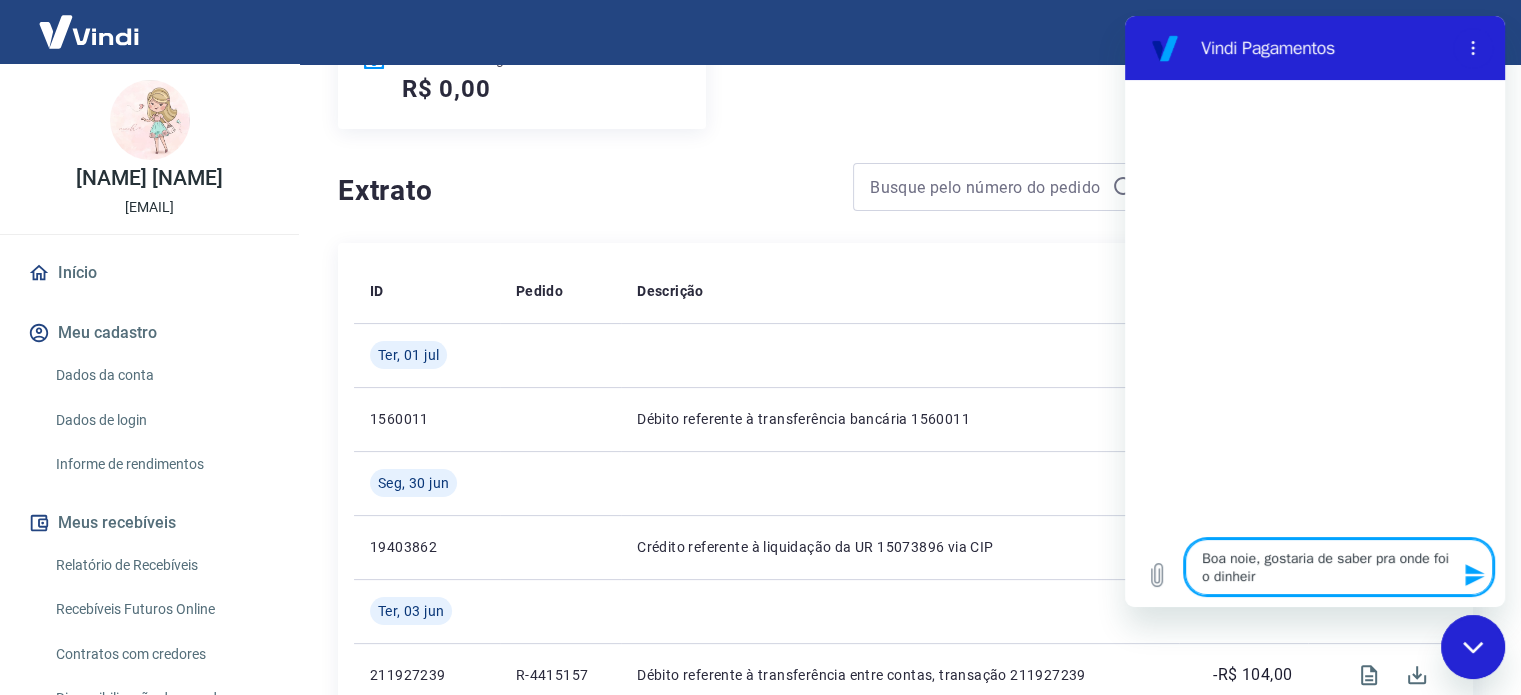 type on "Boa noie, gostaria de saber pra onde foi o dinheiro" 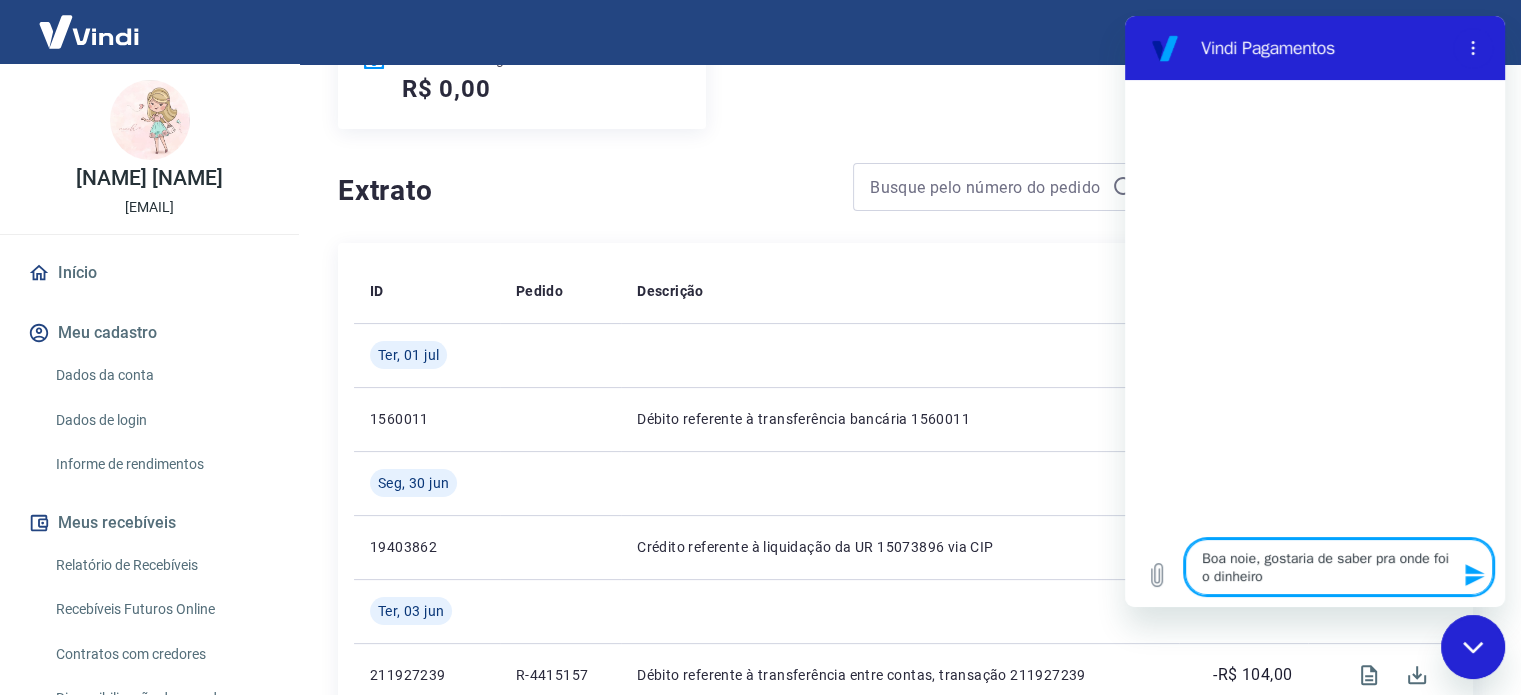 type on "Boa noie, gostaria de saber pra onde foi o dinheiro" 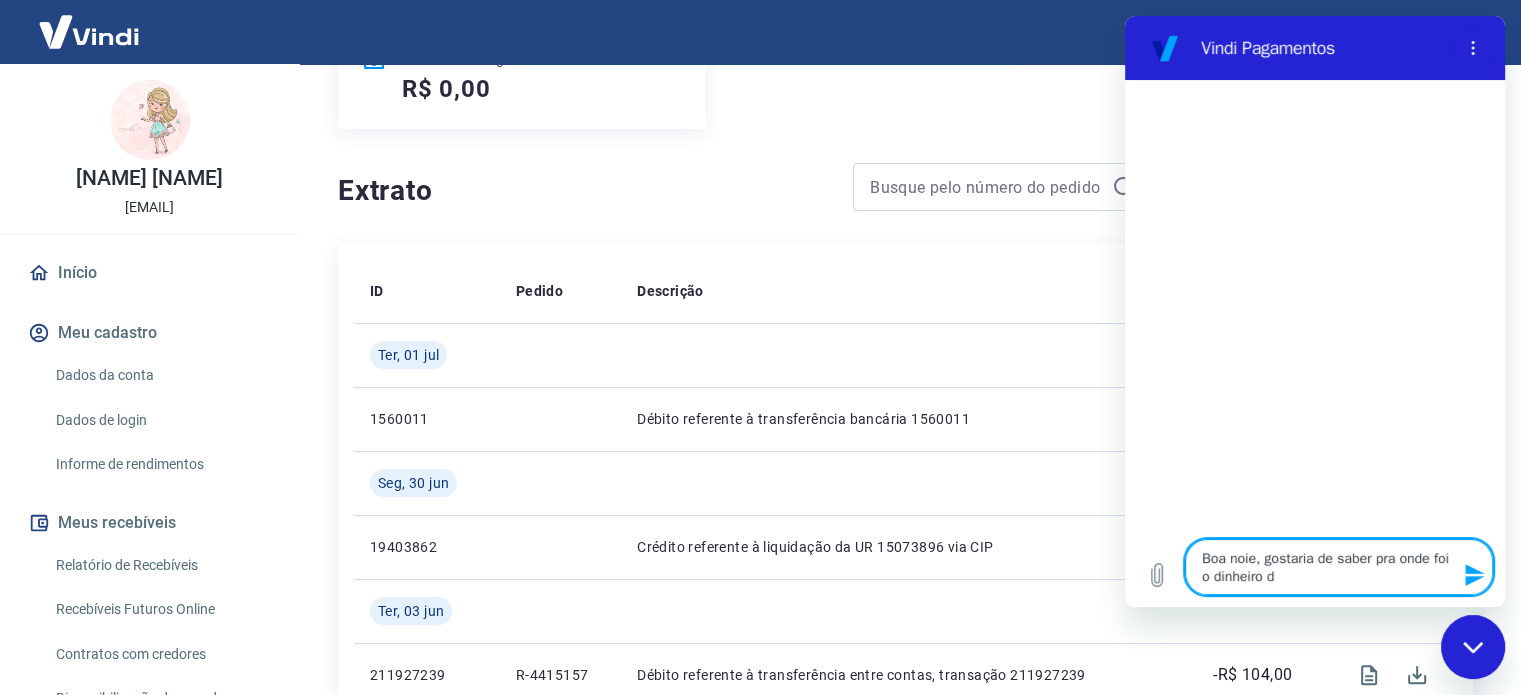 type on "Boa noie, gostaria de saber pra onde foi o dinheiro da" 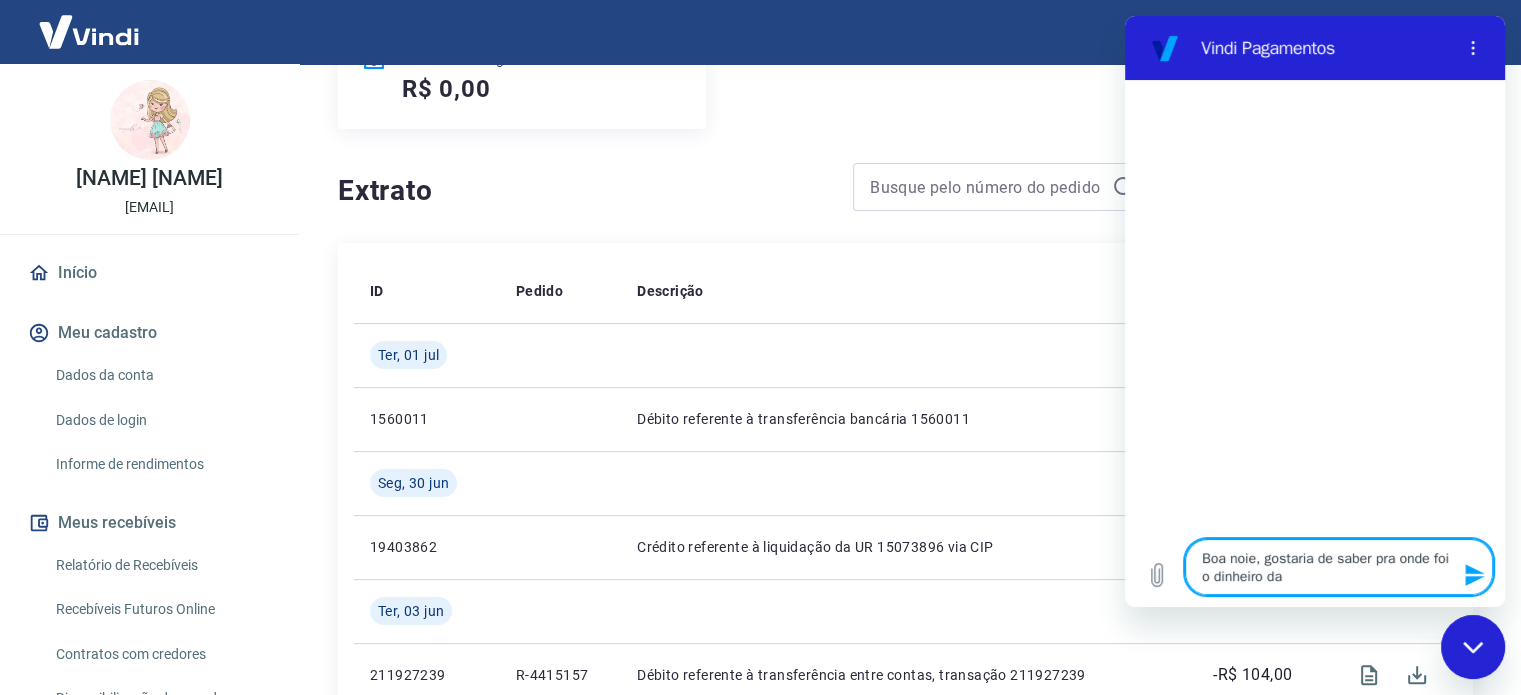 type on "Boa noie, gostaria de saber pra onde foi o dinheiro da" 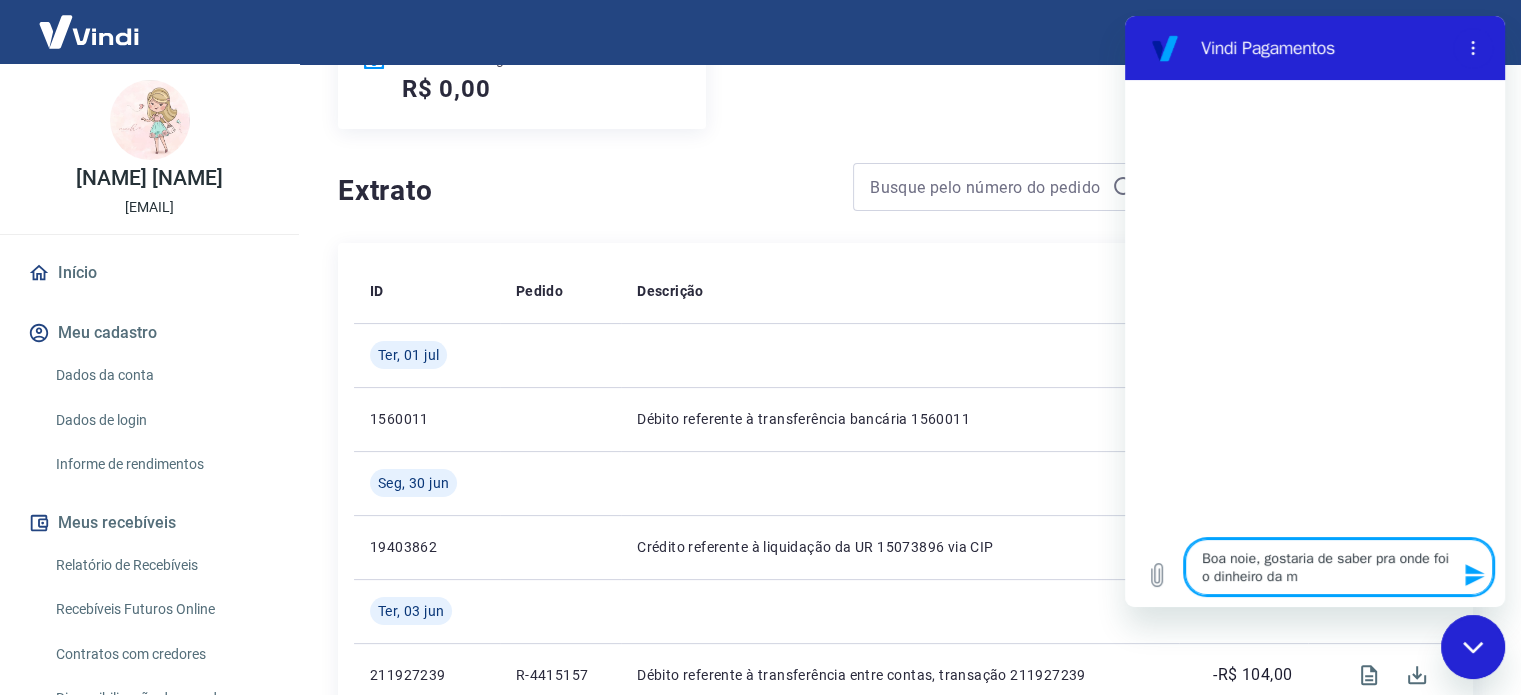type on "Boa noie, gostaria de saber pra onde foi o dinheiro da mi" 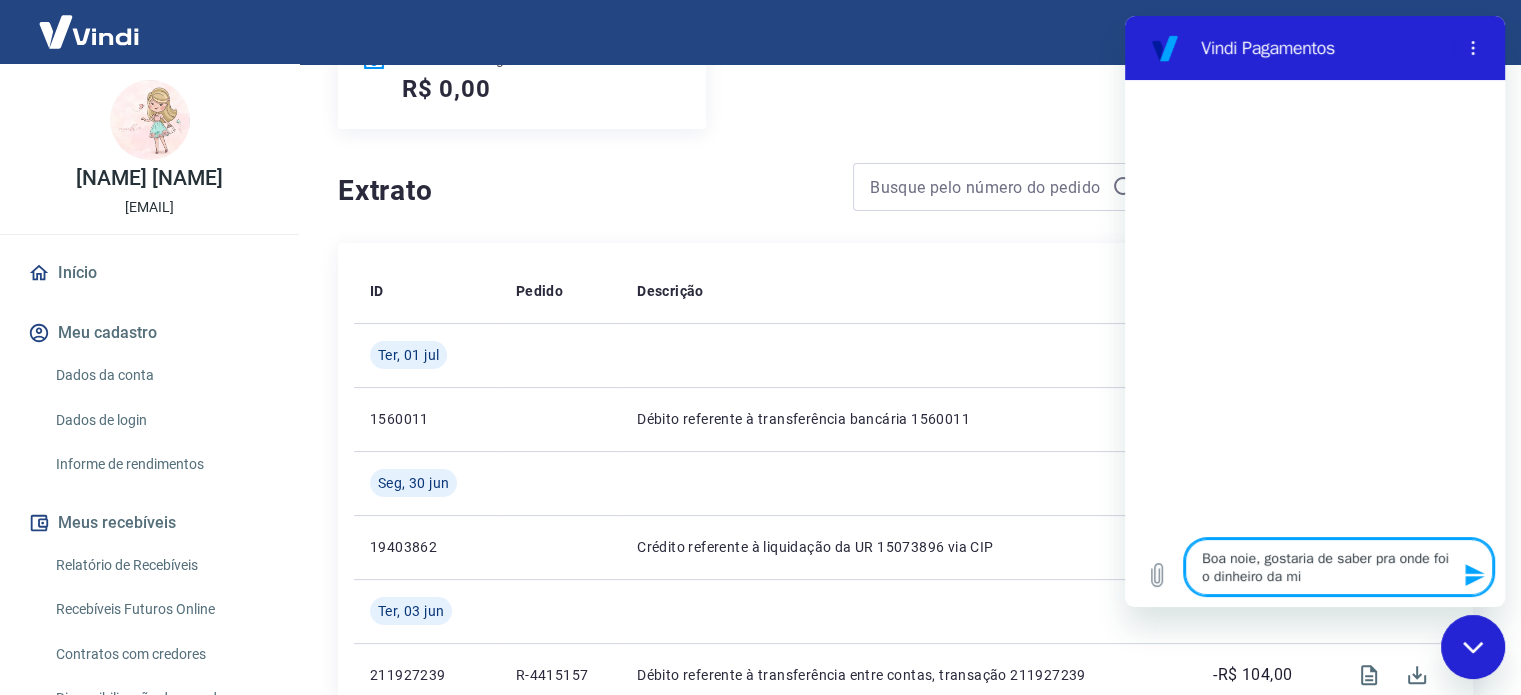 type on "Boa noie, gostaria de saber pra onde foi o dinheiro da min" 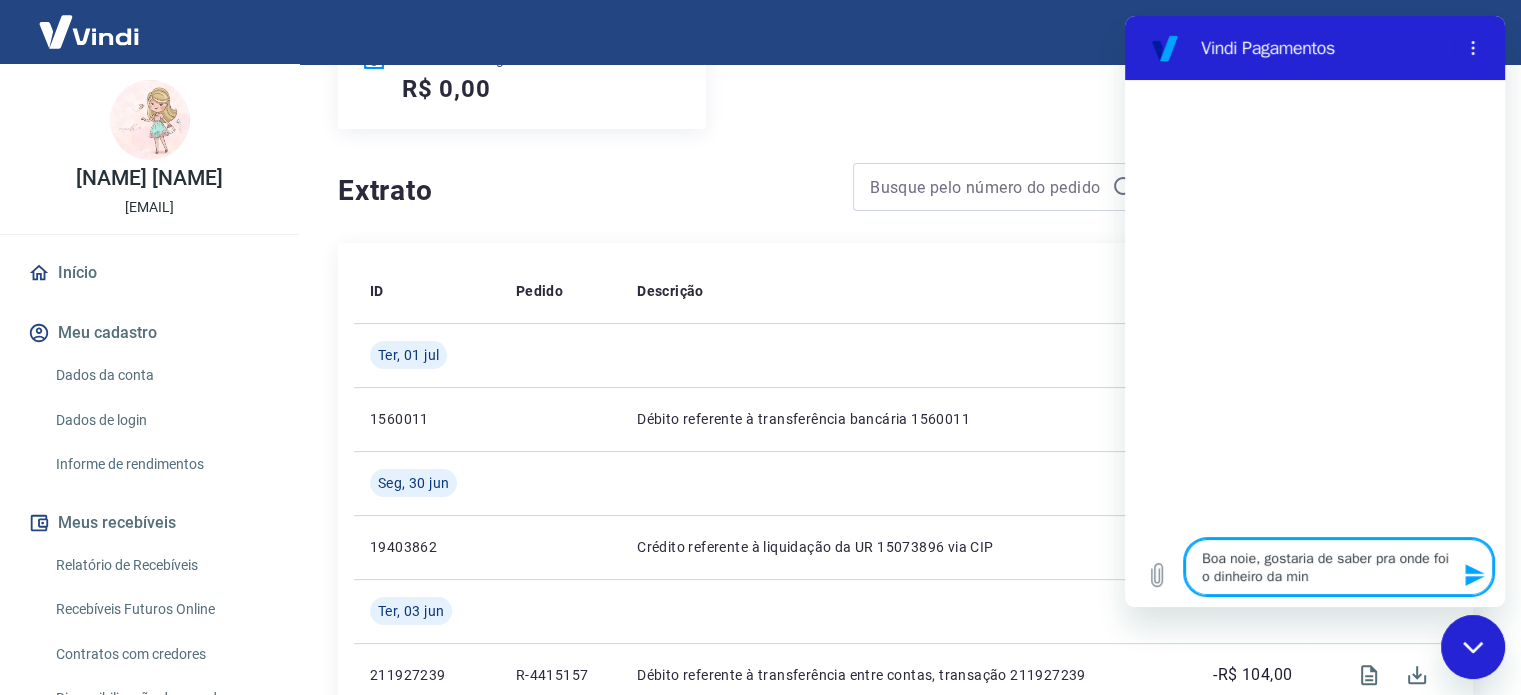 type on "Boa noie, gostaria de saber pra onde foi o dinheiro da minh" 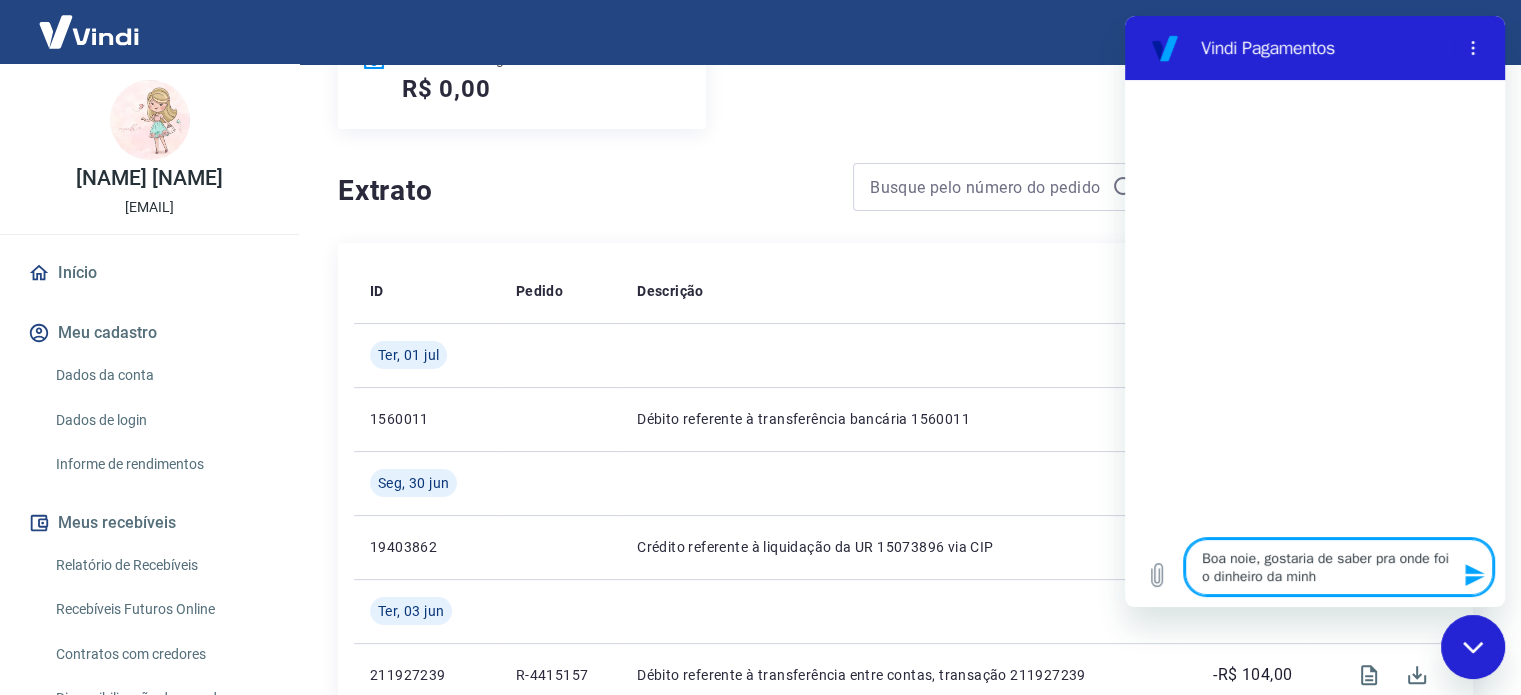 type on "Boa noie, gostaria de saber pra onde foi o dinheiro da minha" 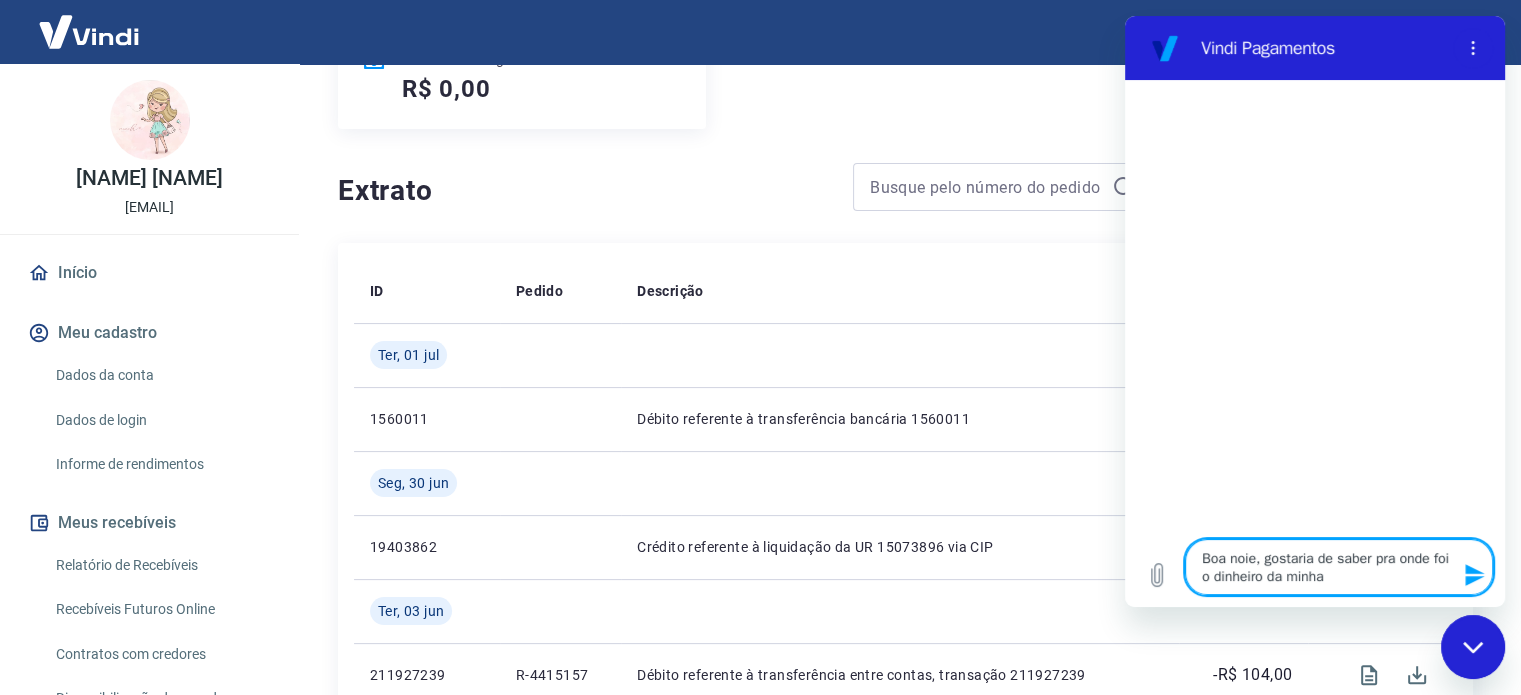 type on "Boa noie, gostaria de saber pra onde foi o dinheiro da minha" 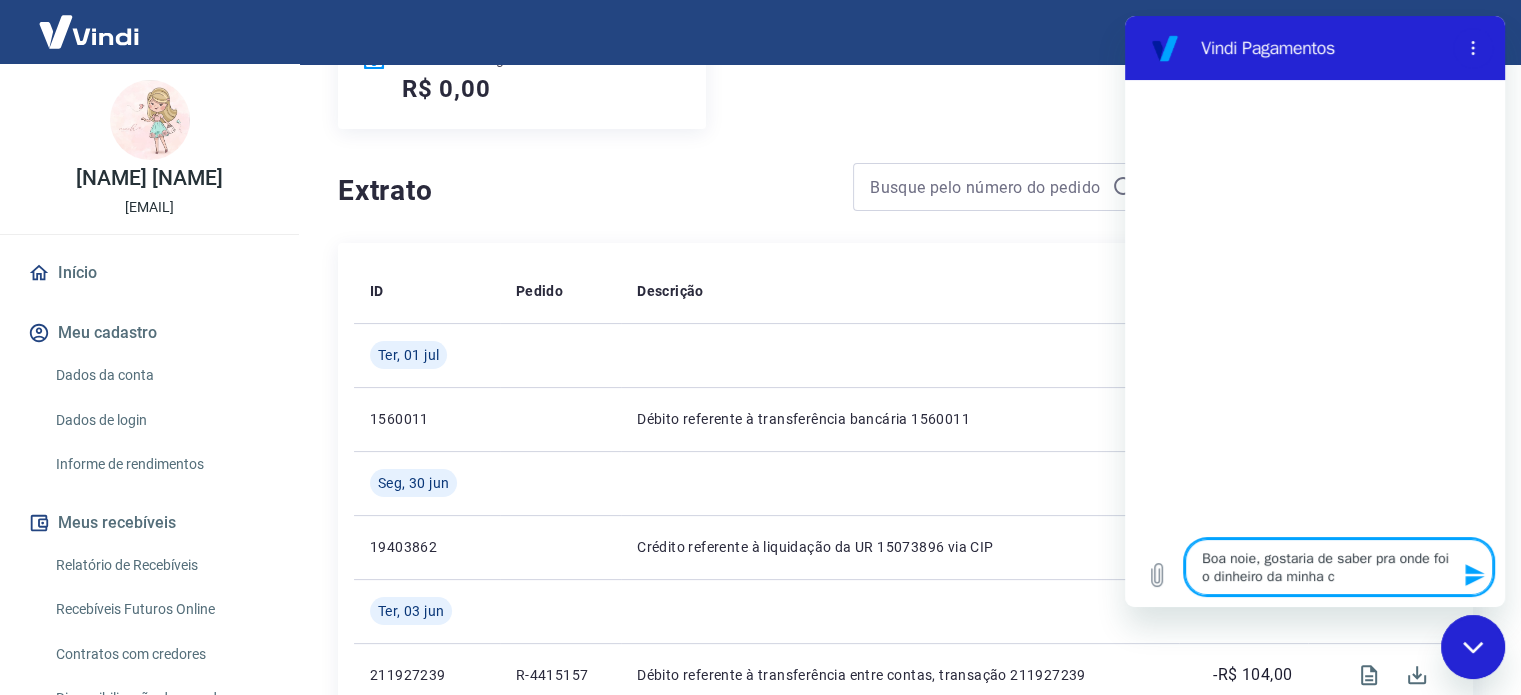 type on "Boa noie, gostaria de saber pra onde foi o dinheiro da minha co" 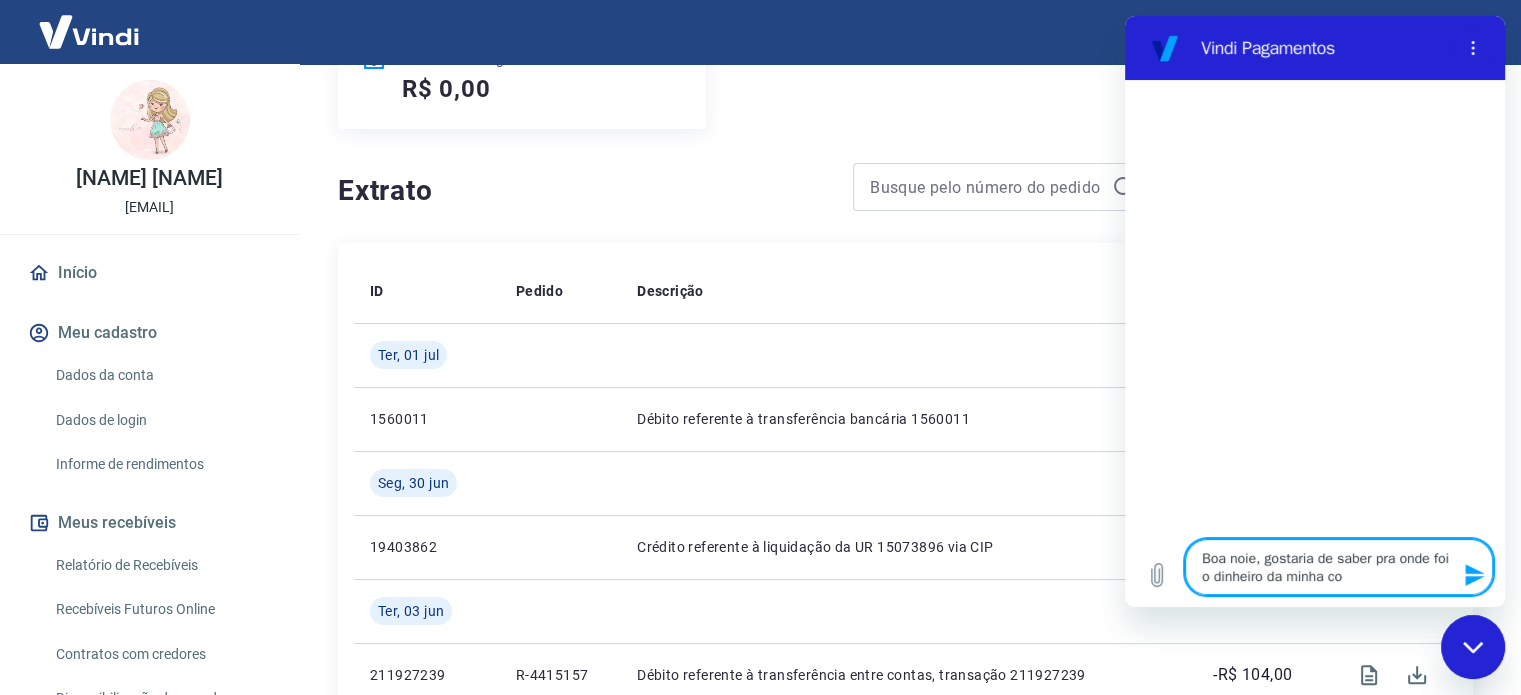 type on "Boa noie, gostaria de saber pra onde foi o dinheiro da minha con" 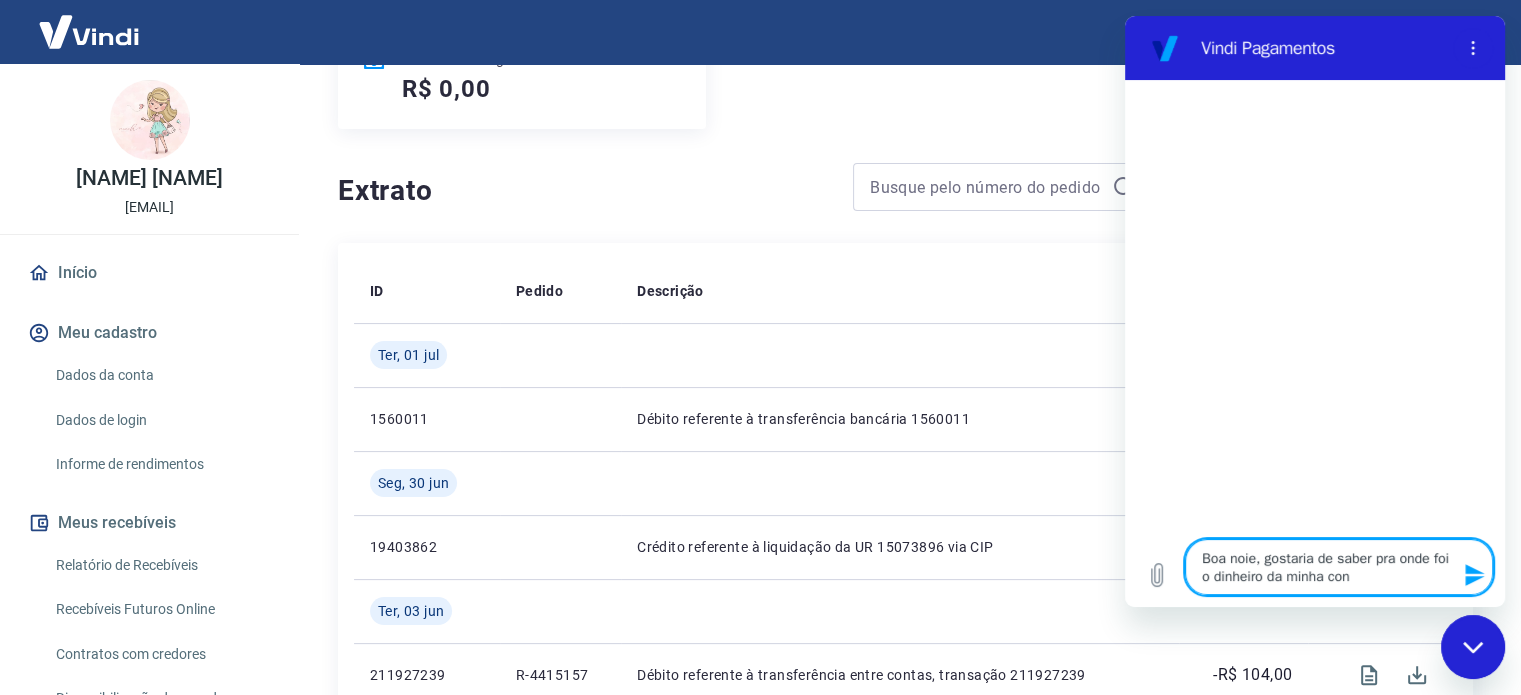 type on "Boa noie, gostaria de saber pra onde foi o dinheiro da minha cona" 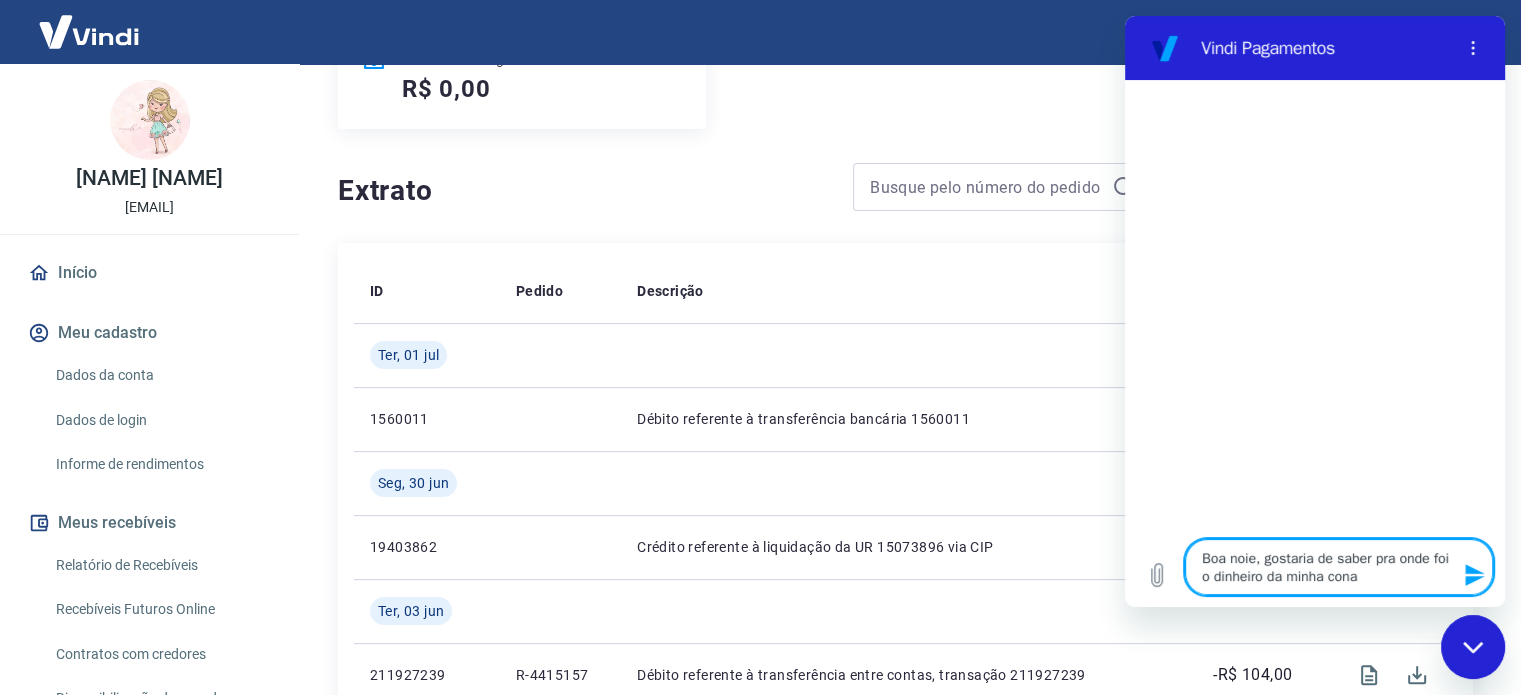 type on "Boa noie, gostaria de saber pra onde foi o dinheiro da minha cona." 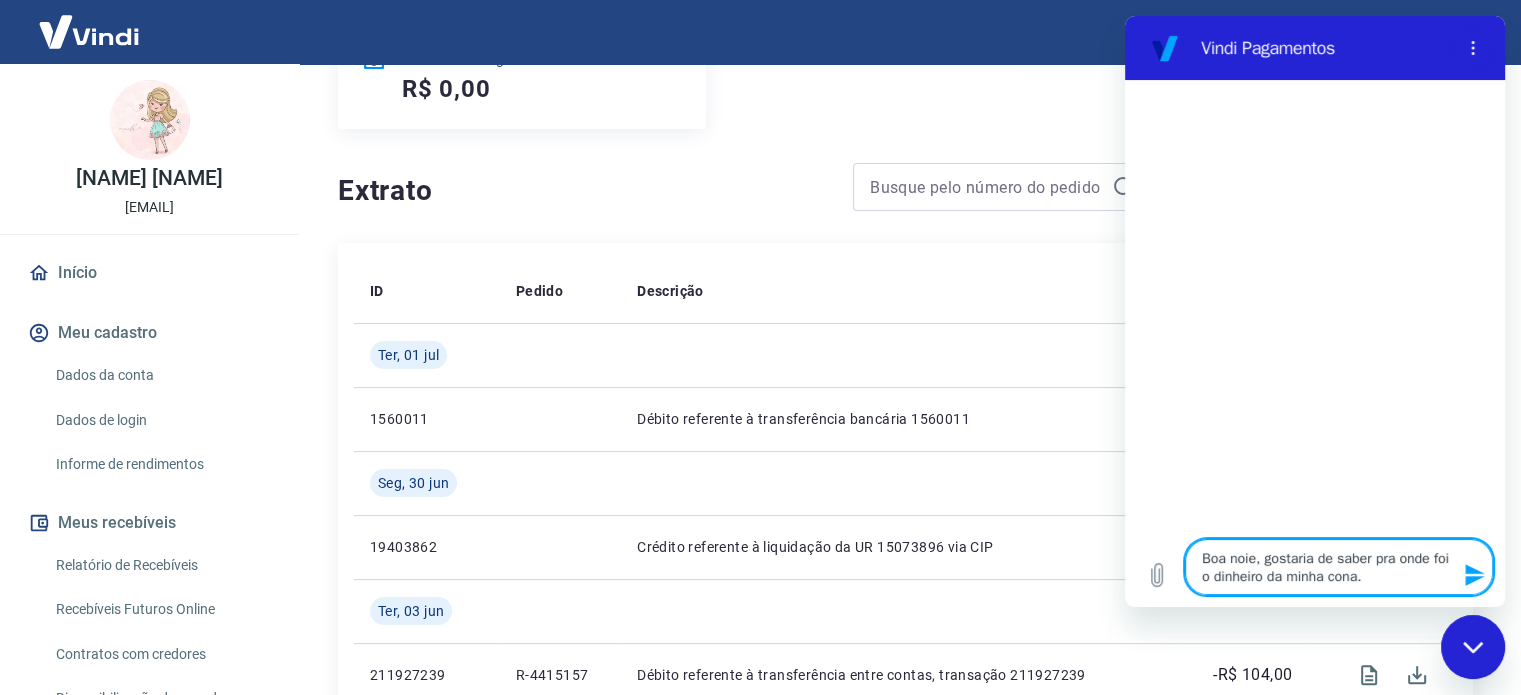 type on "Boa noie, gostaria de saber pra onde foi o dinheiro da minha cona" 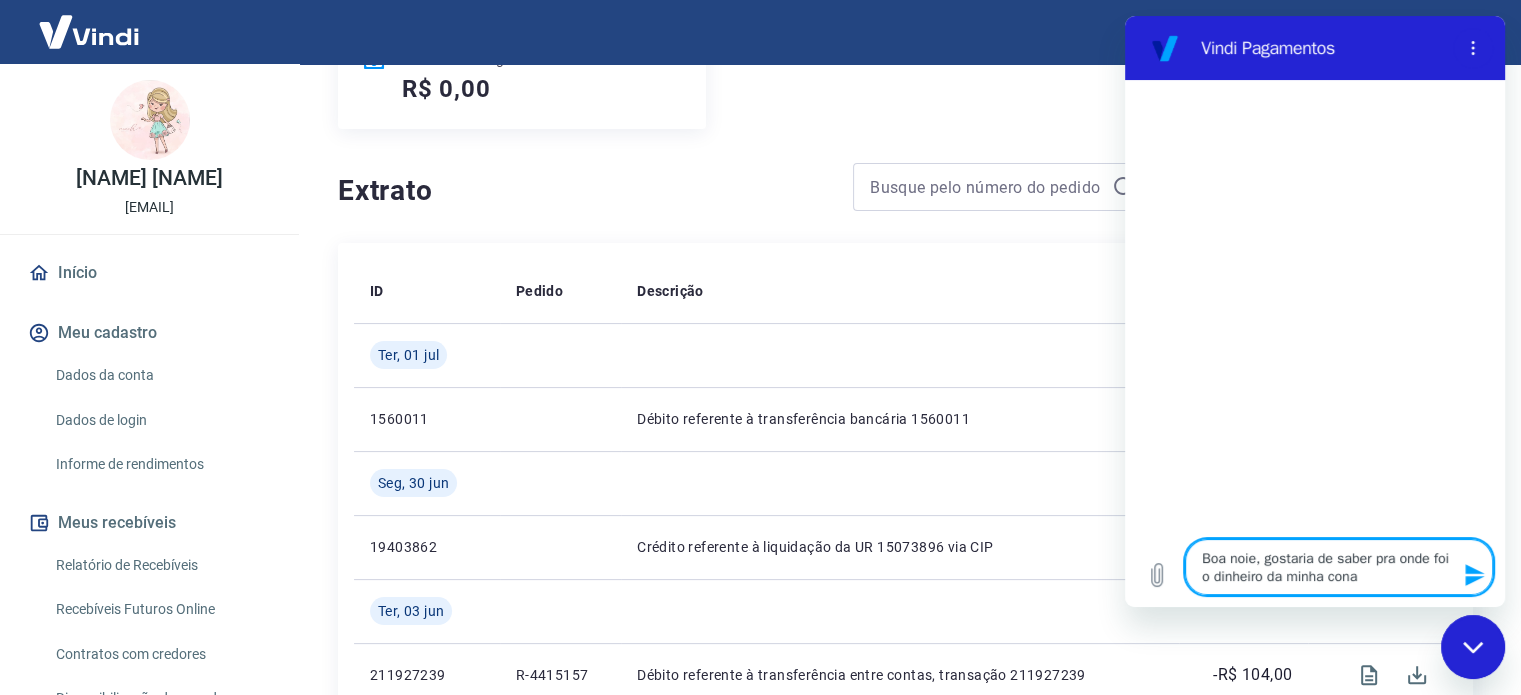 type on "Boa noie, gostaria de saber pra onde foi o dinheiro da minha con" 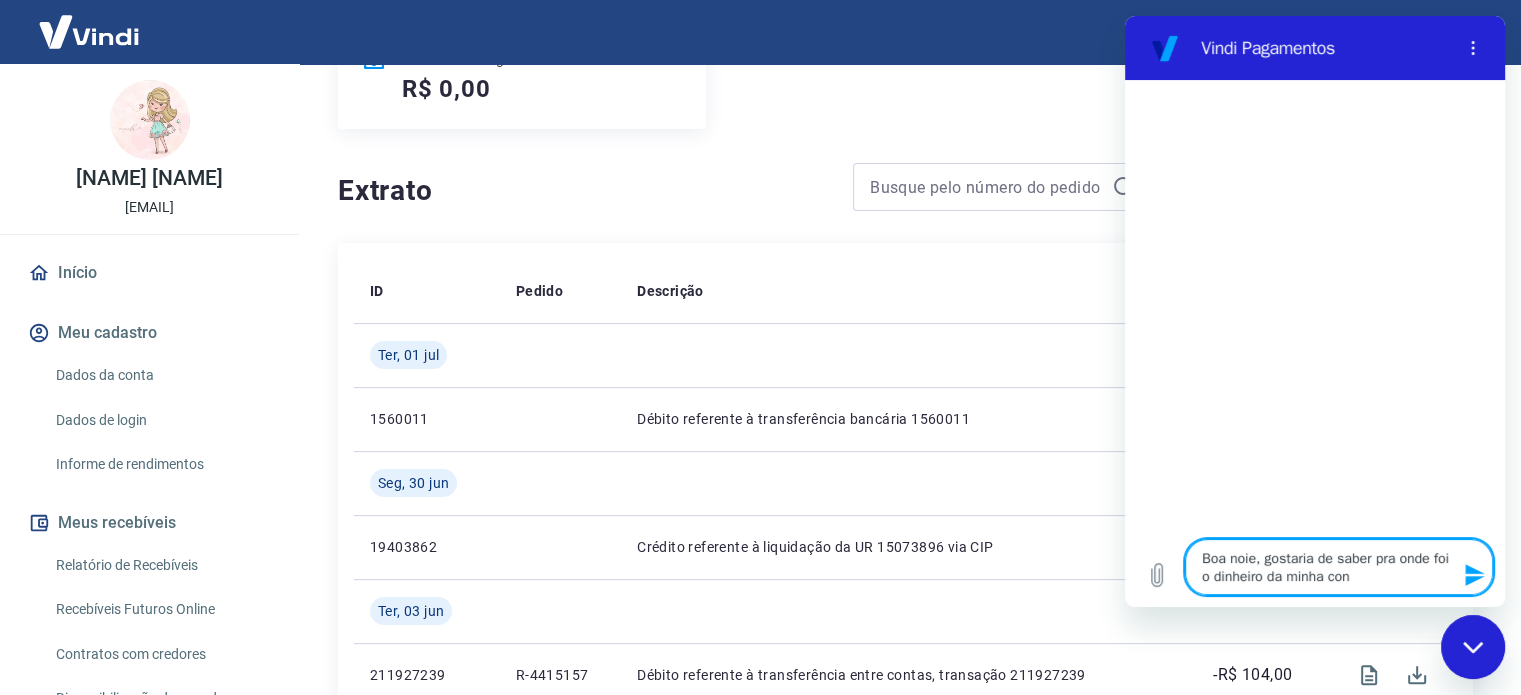 type on "Boa noie, gostaria de saber pra onde foi o dinheiro da minha cont" 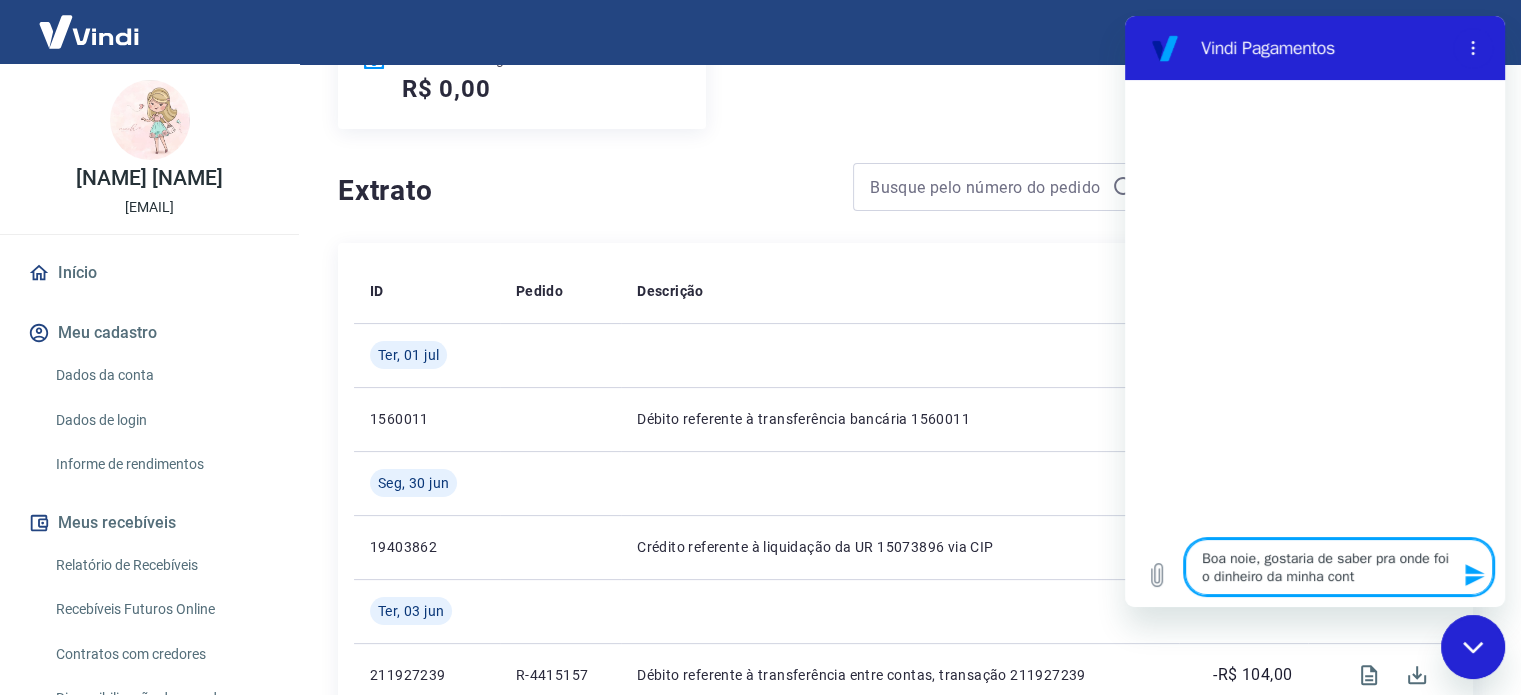 type on "Boa noie, gostaria de saber pra onde foi o dinheiro da minha conta" 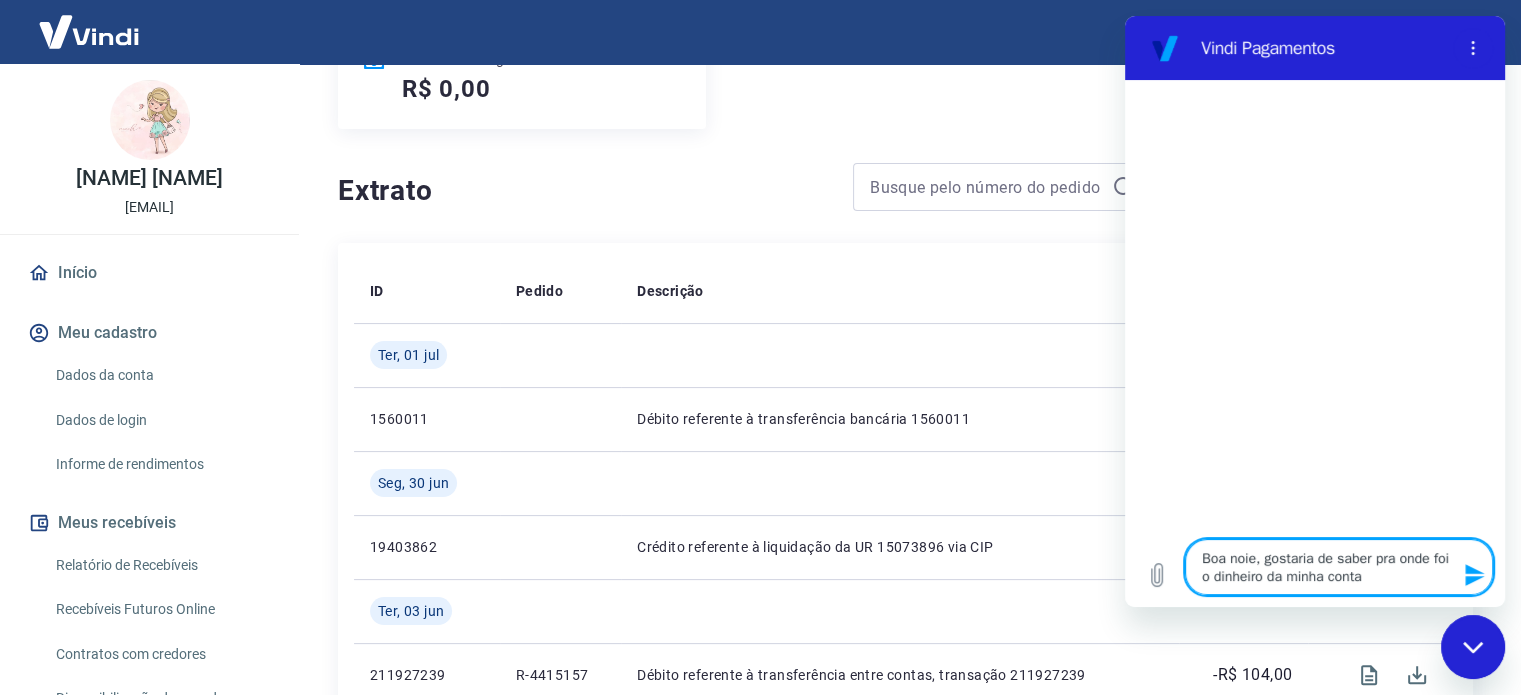 type on "Boa noie, gostaria de saber pra onde foi o dinheiro da minha conta." 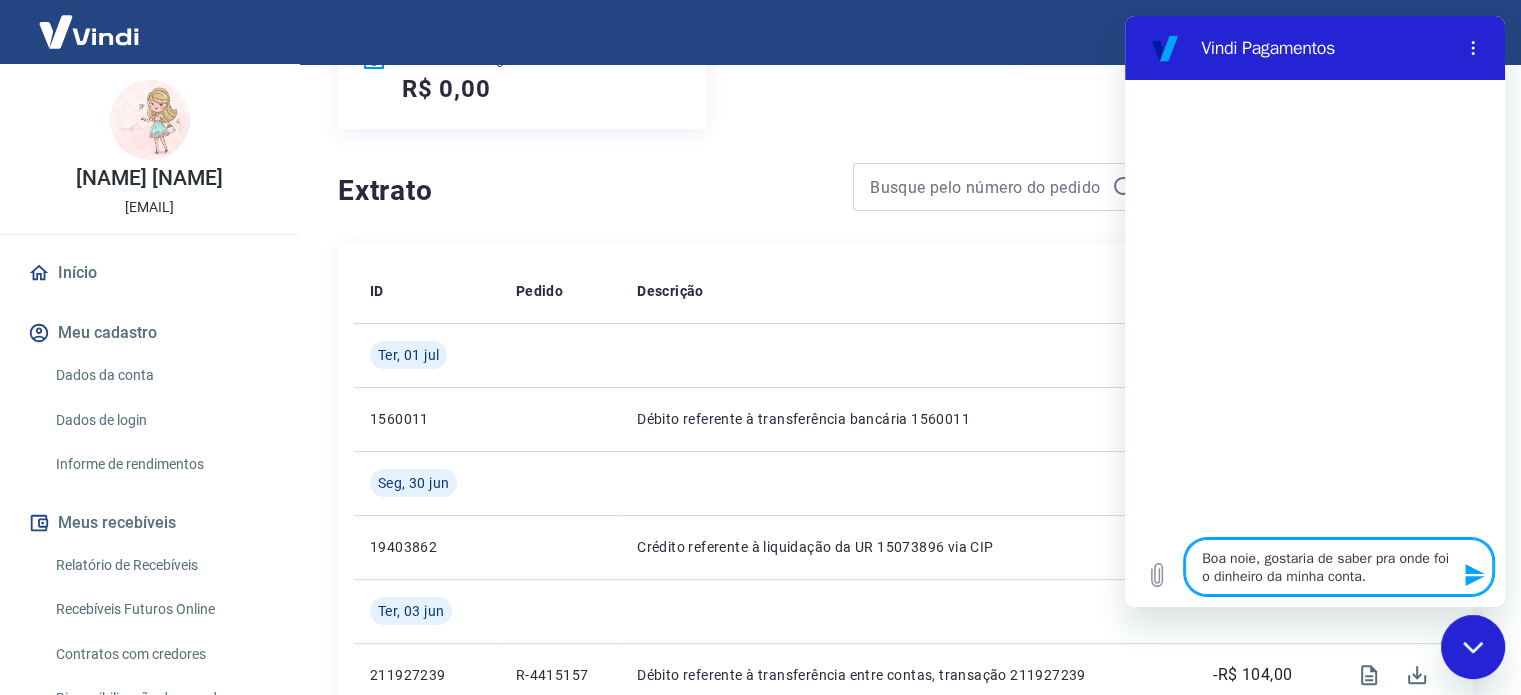 type 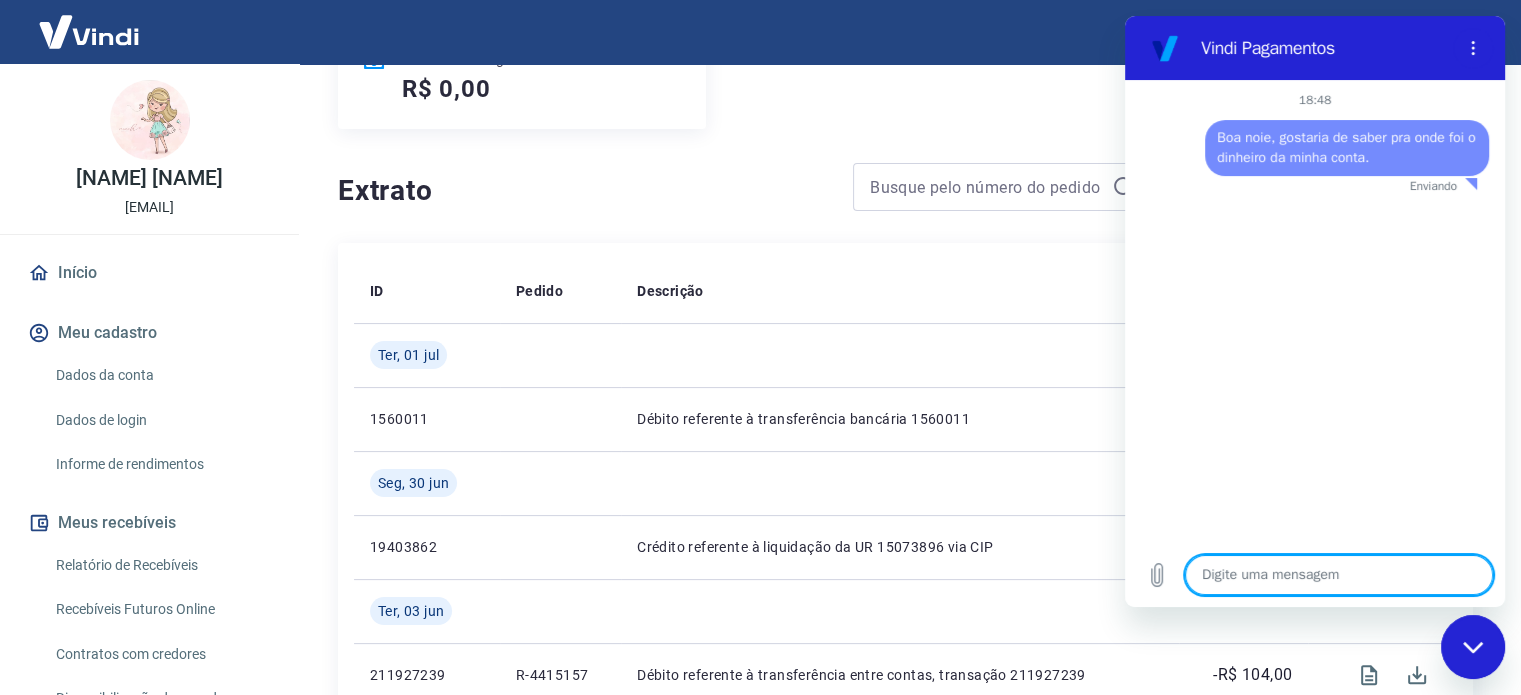 type on "x" 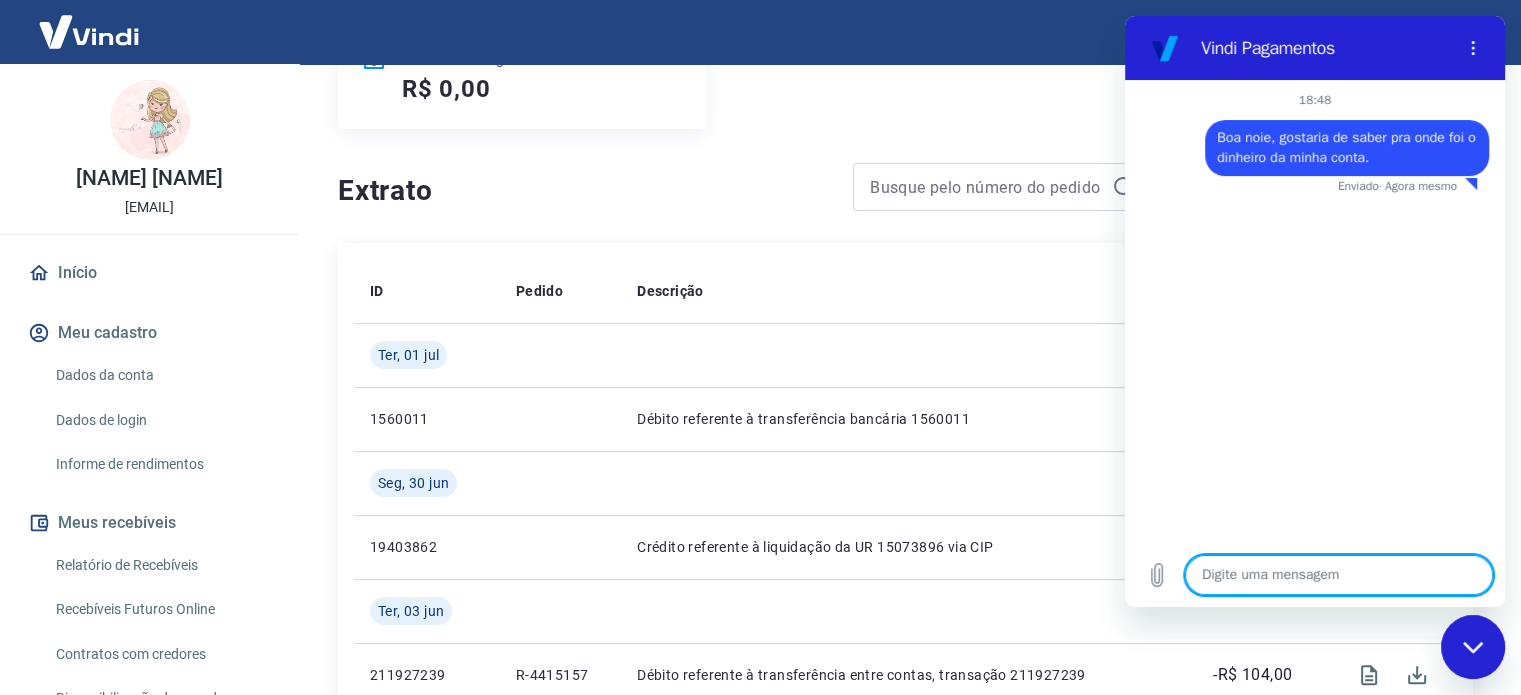type on "A" 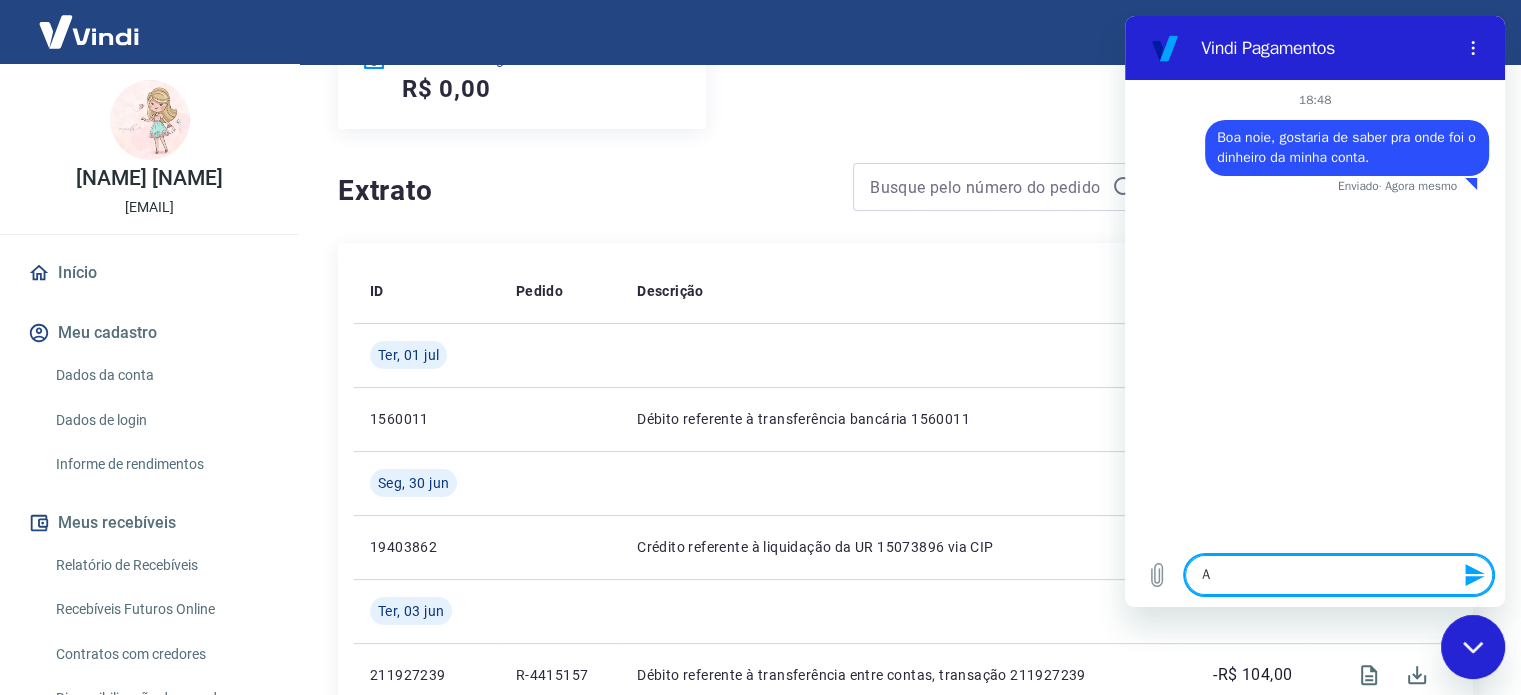type on "A" 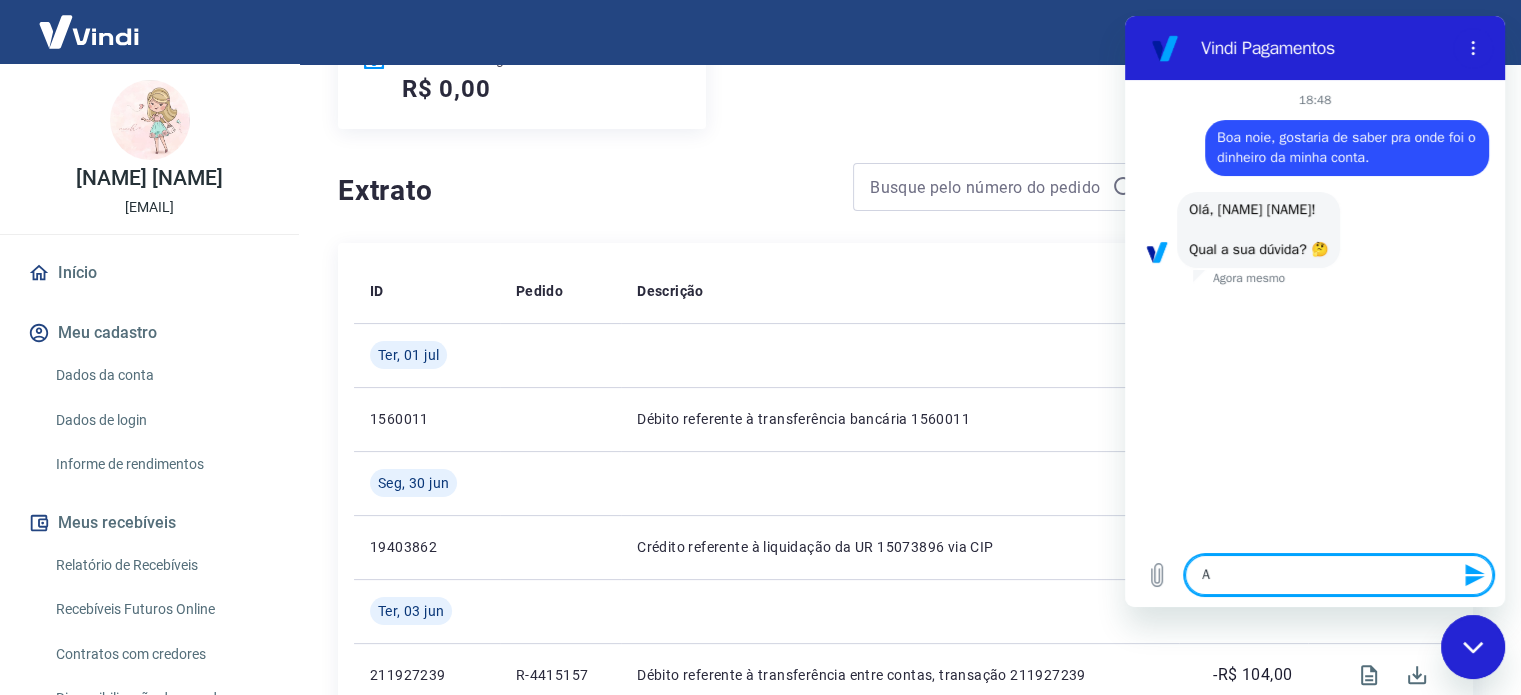 type on "A u" 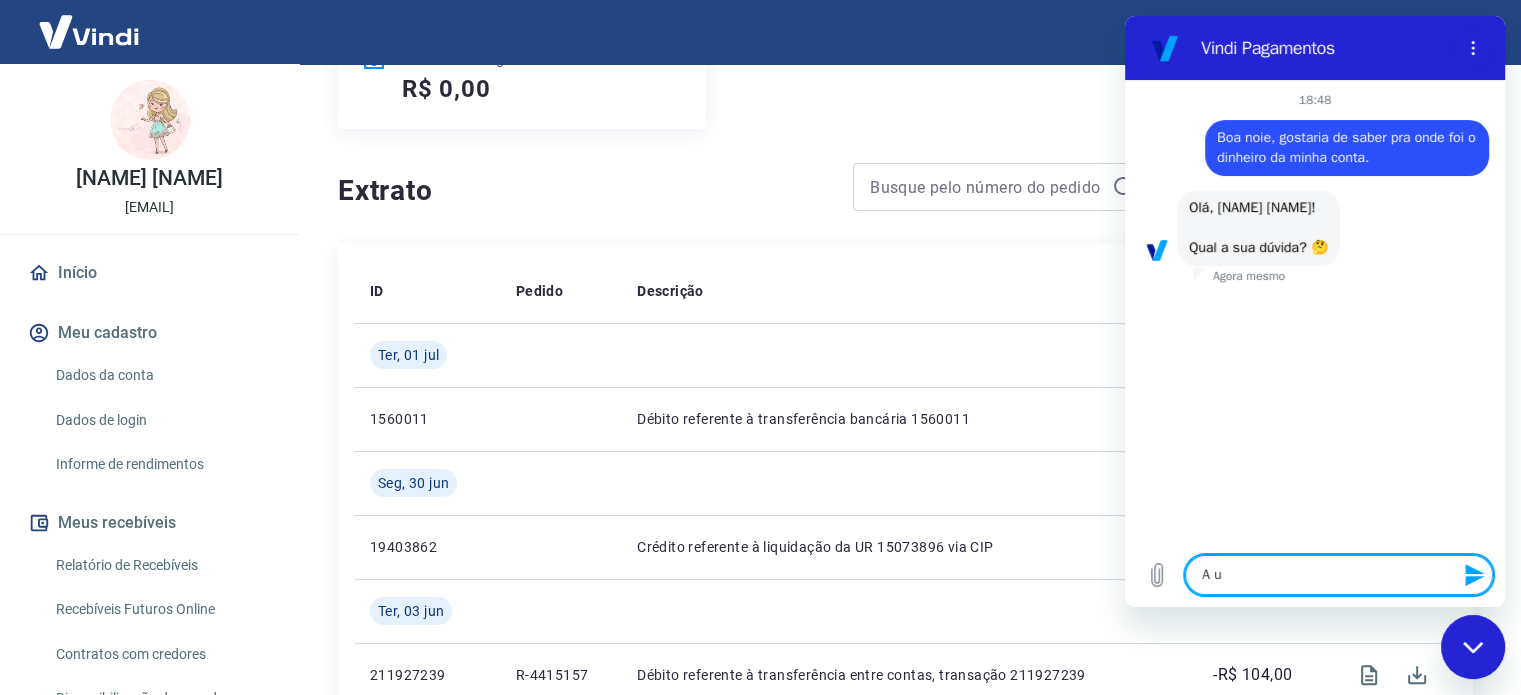 type on "A ul" 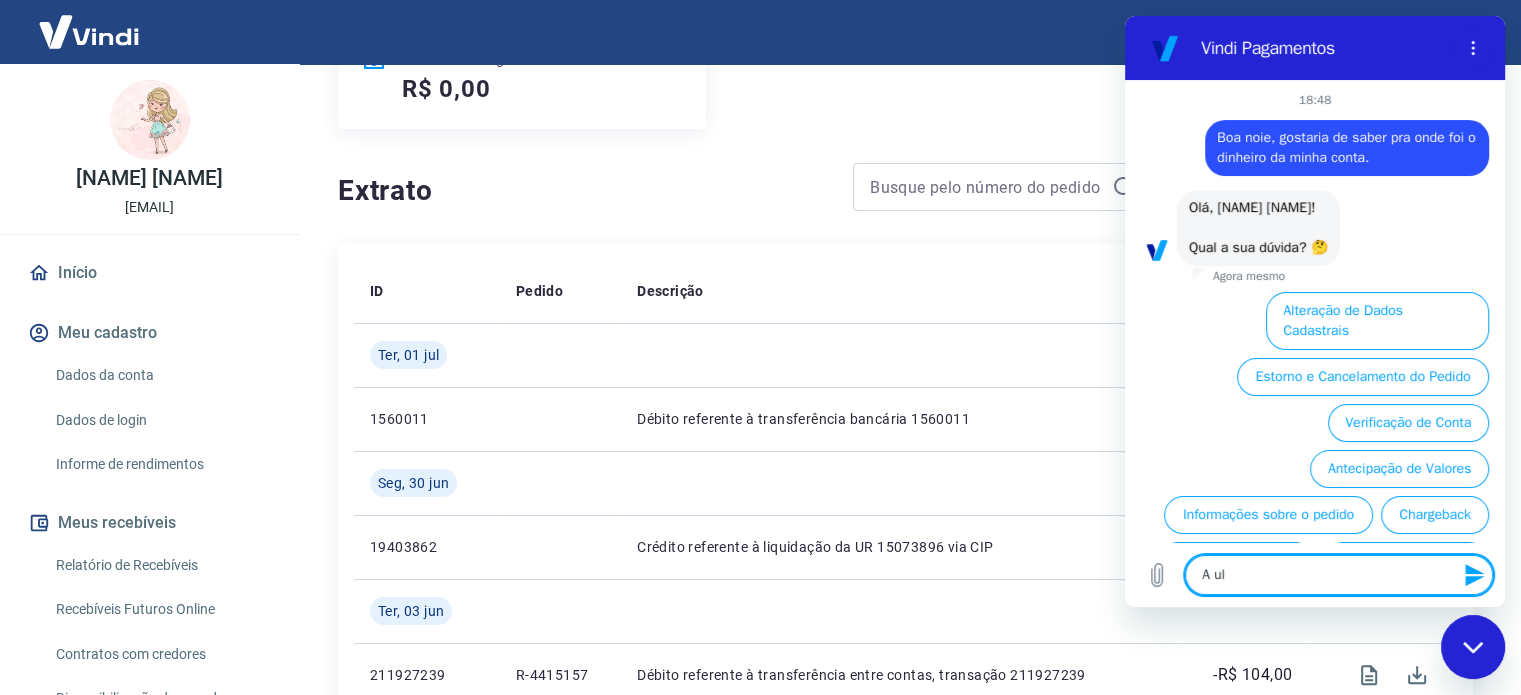 scroll, scrollTop: 110, scrollLeft: 0, axis: vertical 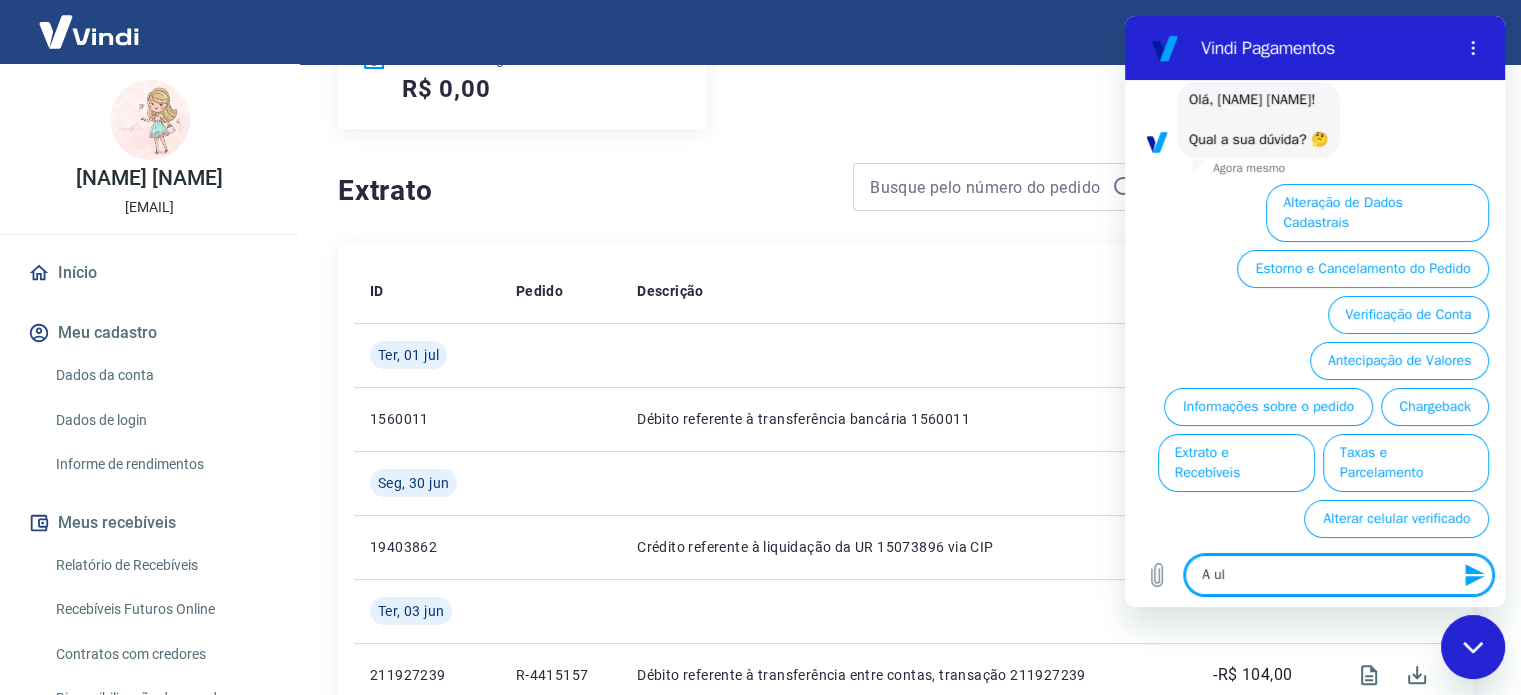 type on "A ult" 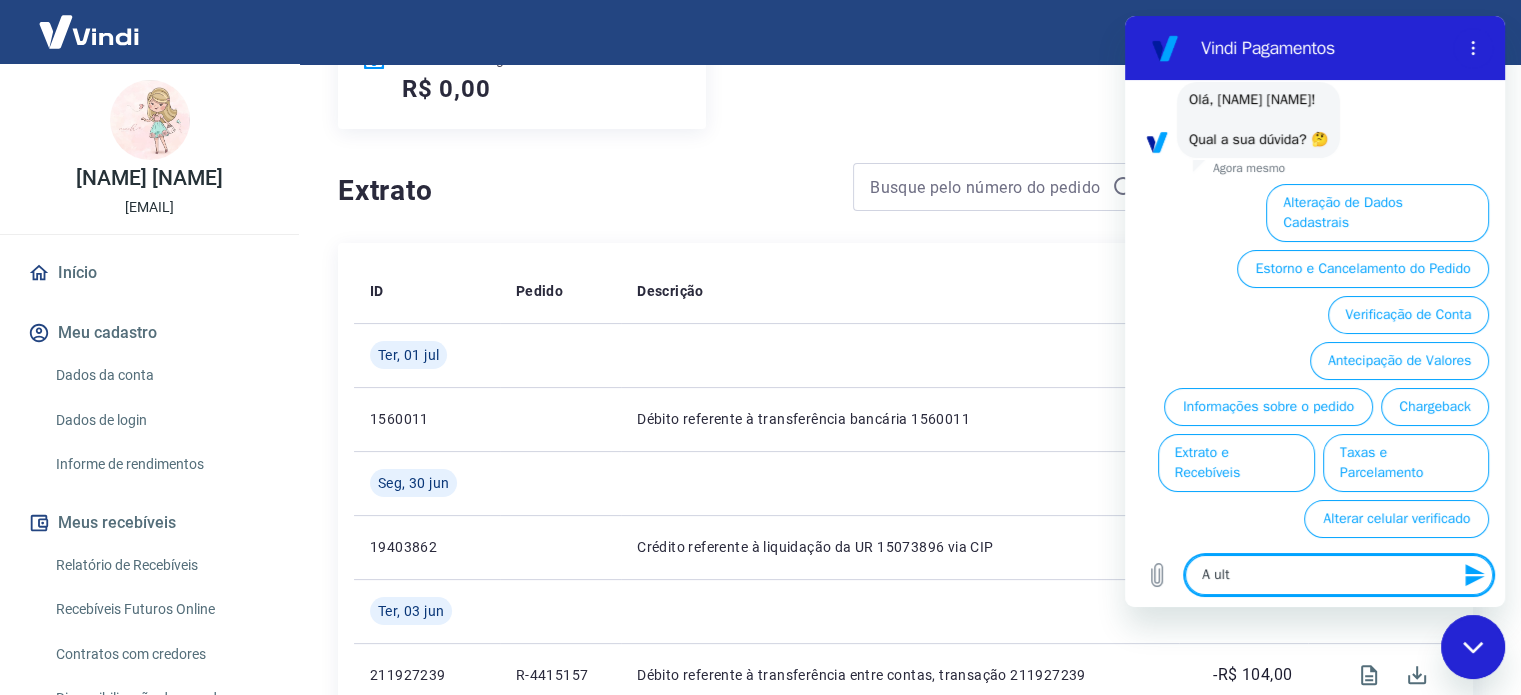 type on "A ulti" 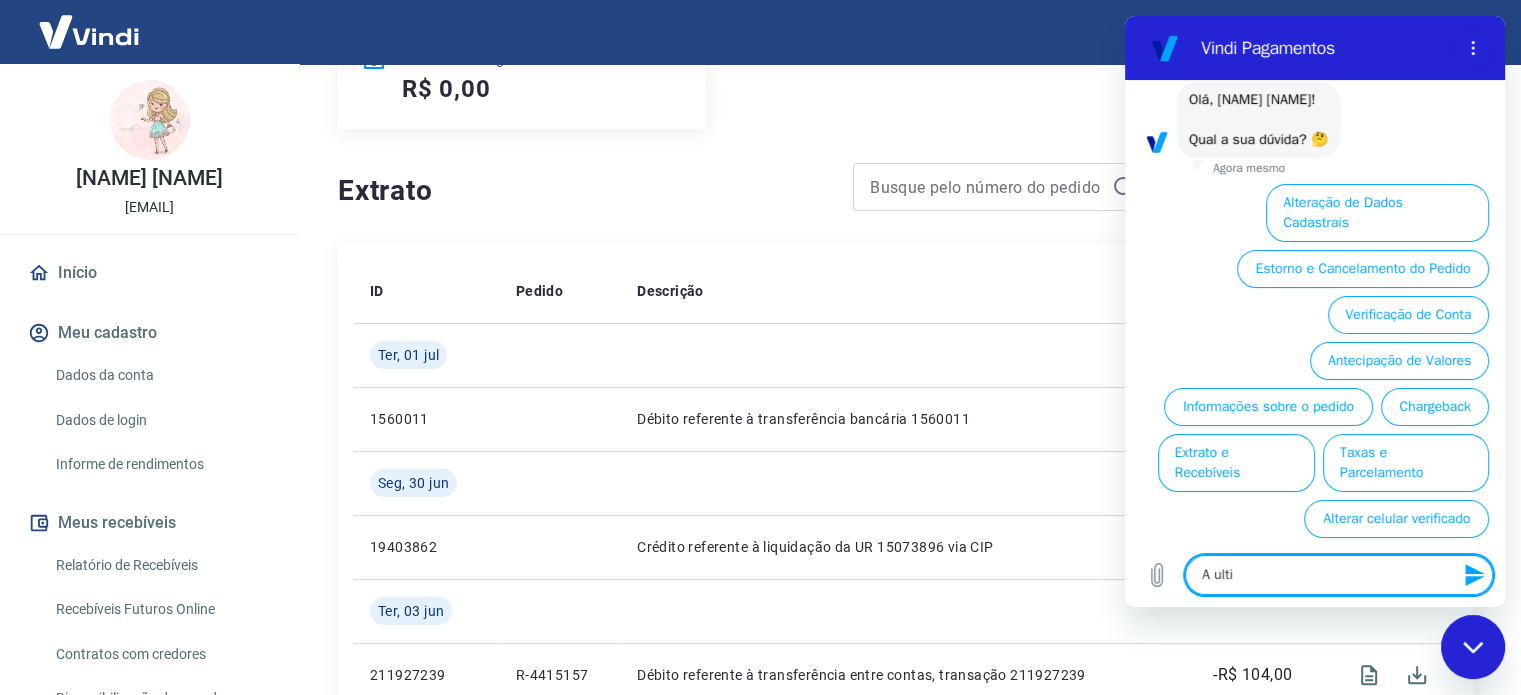 type on "A ult" 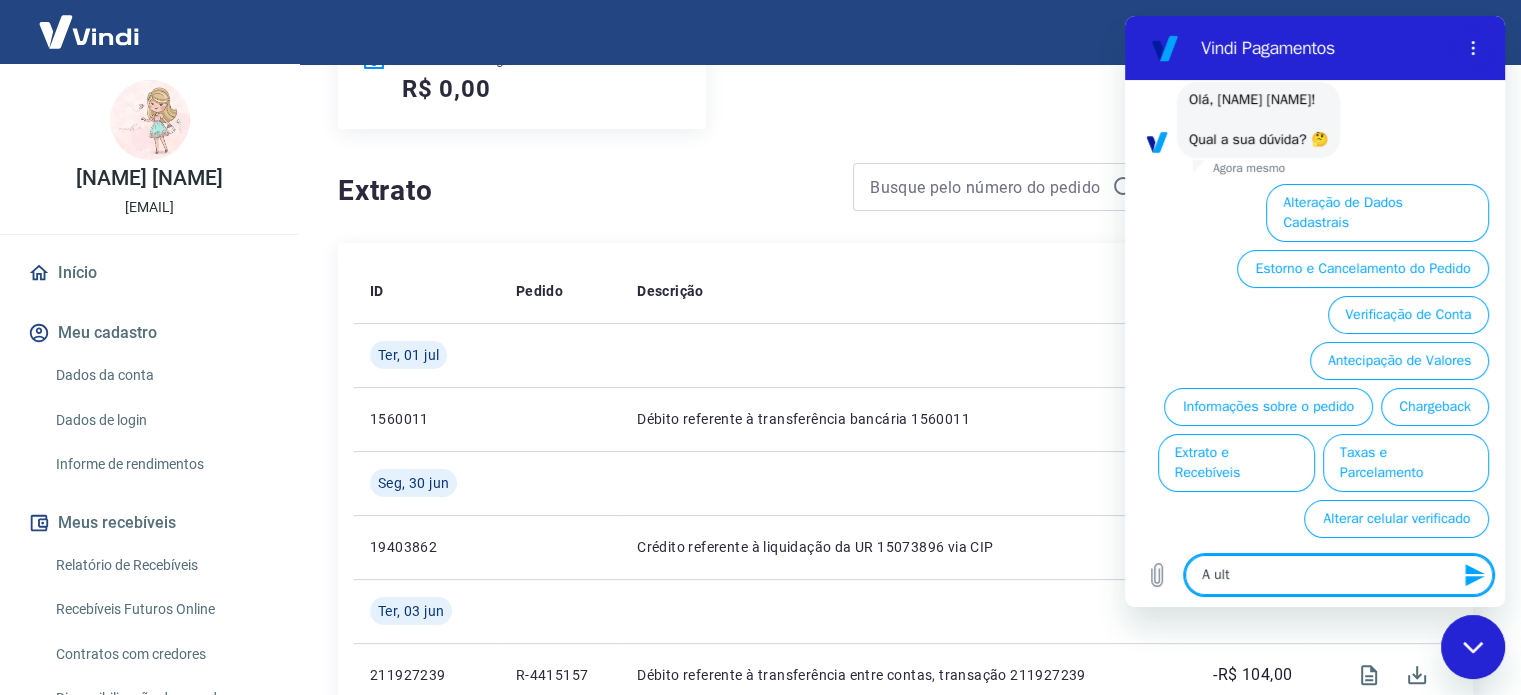 type on "A ul" 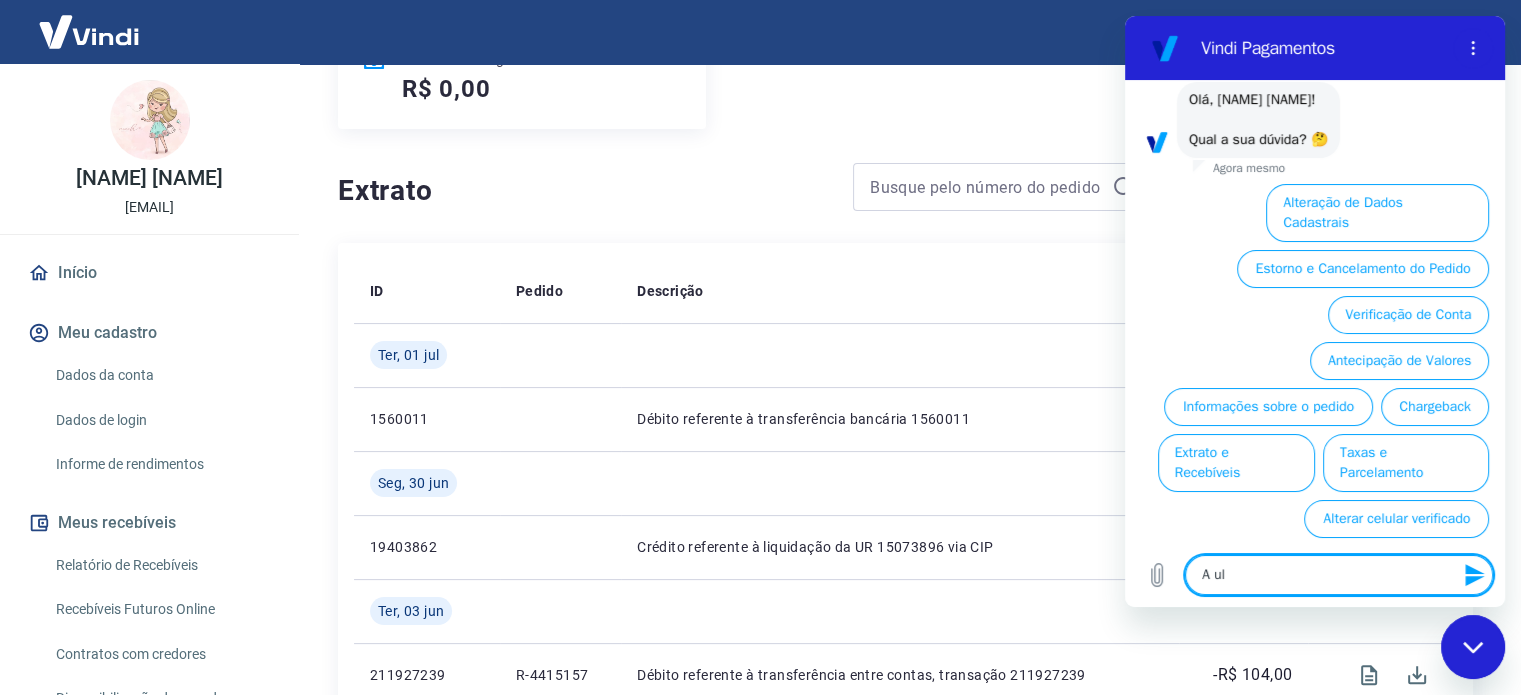 type on "A u" 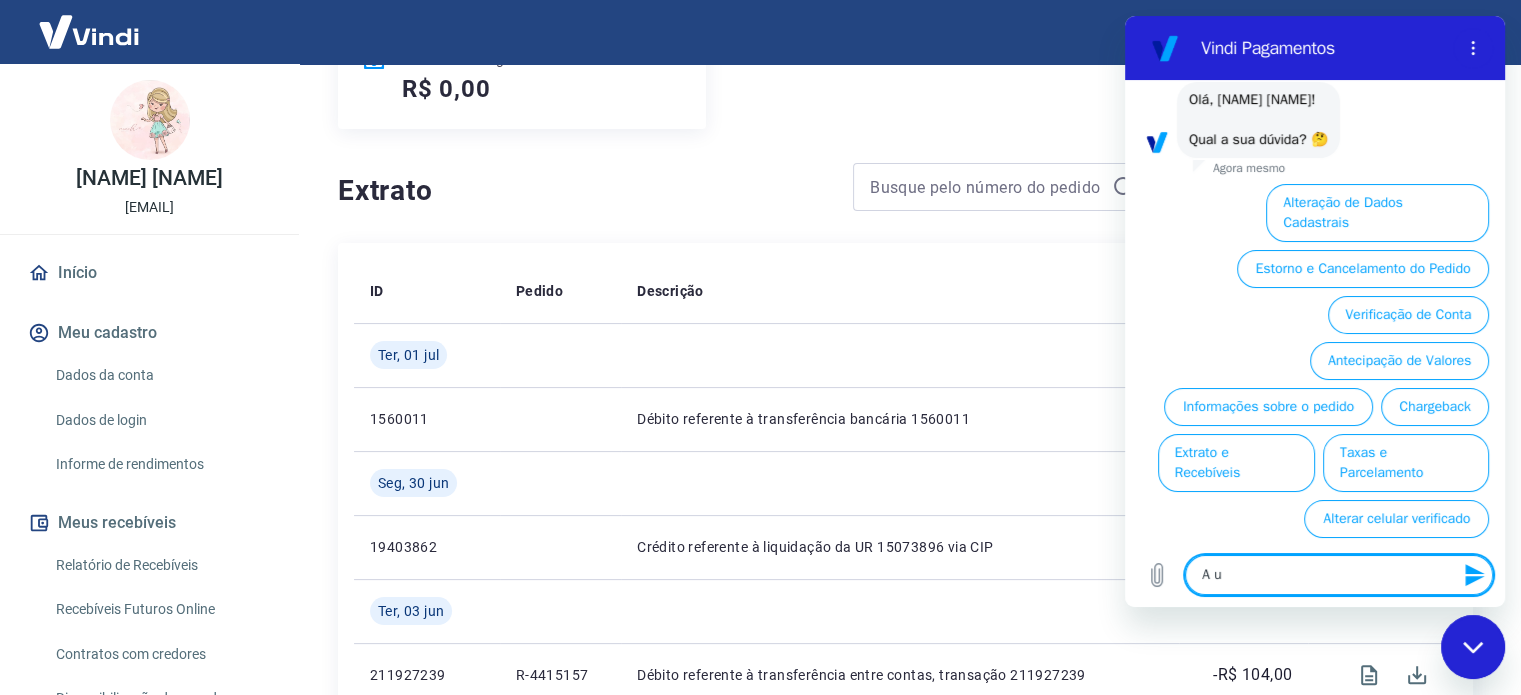 type on "A" 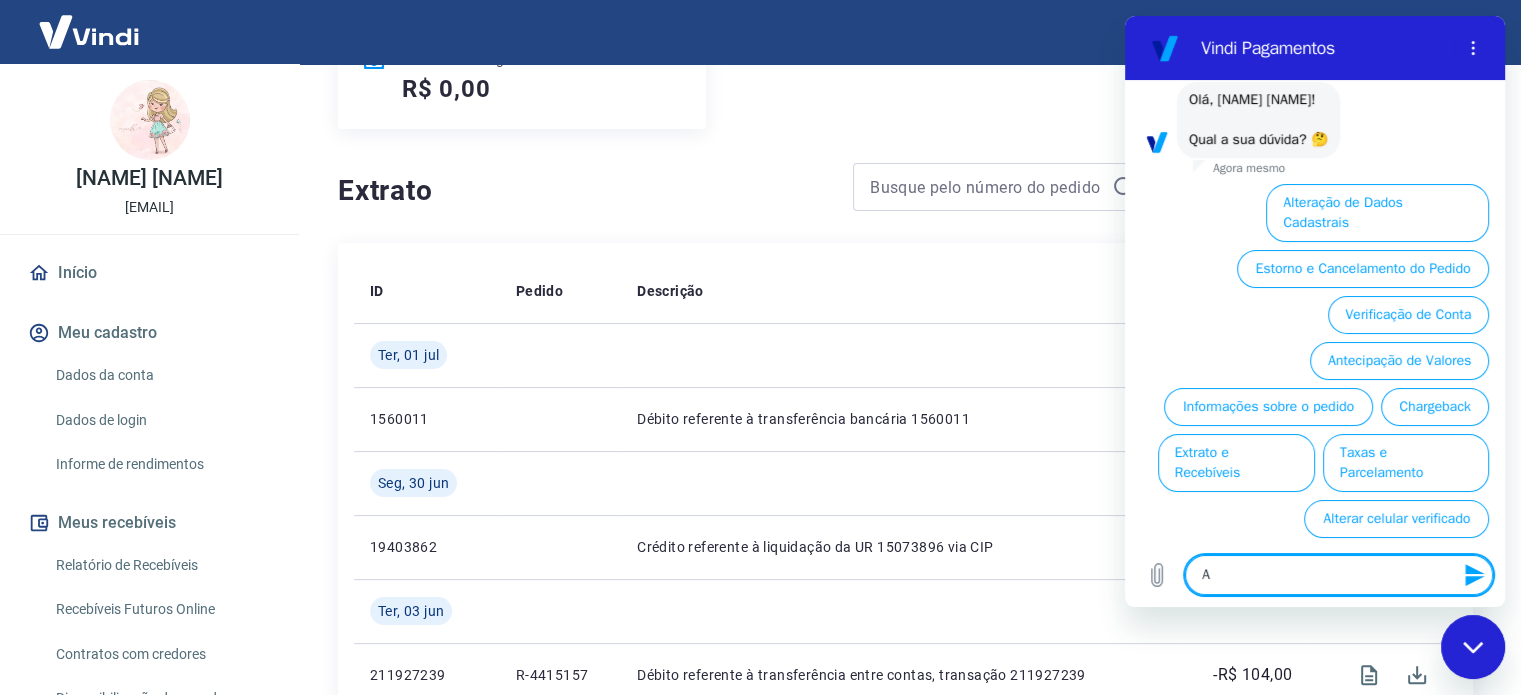 type on "x" 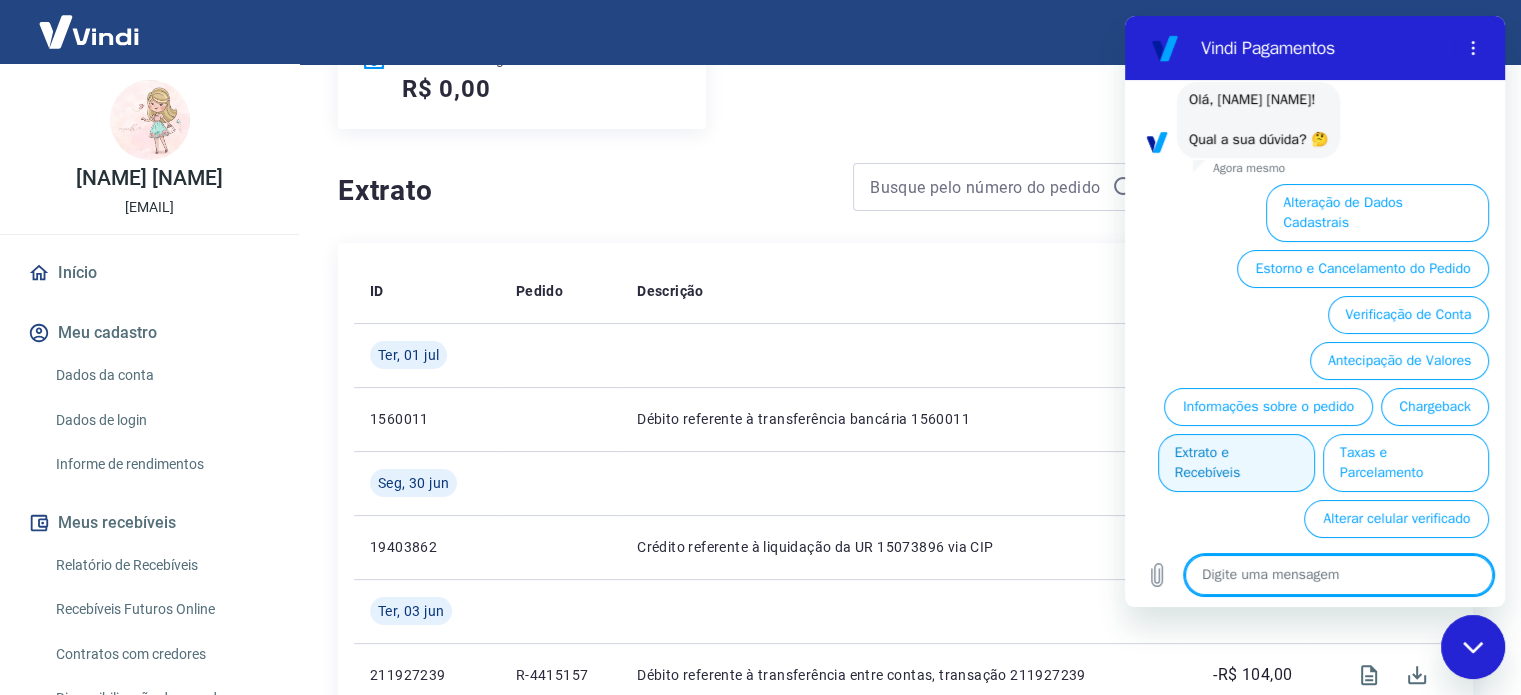 click on "Extrato e Recebíveis" at bounding box center (1236, 463) 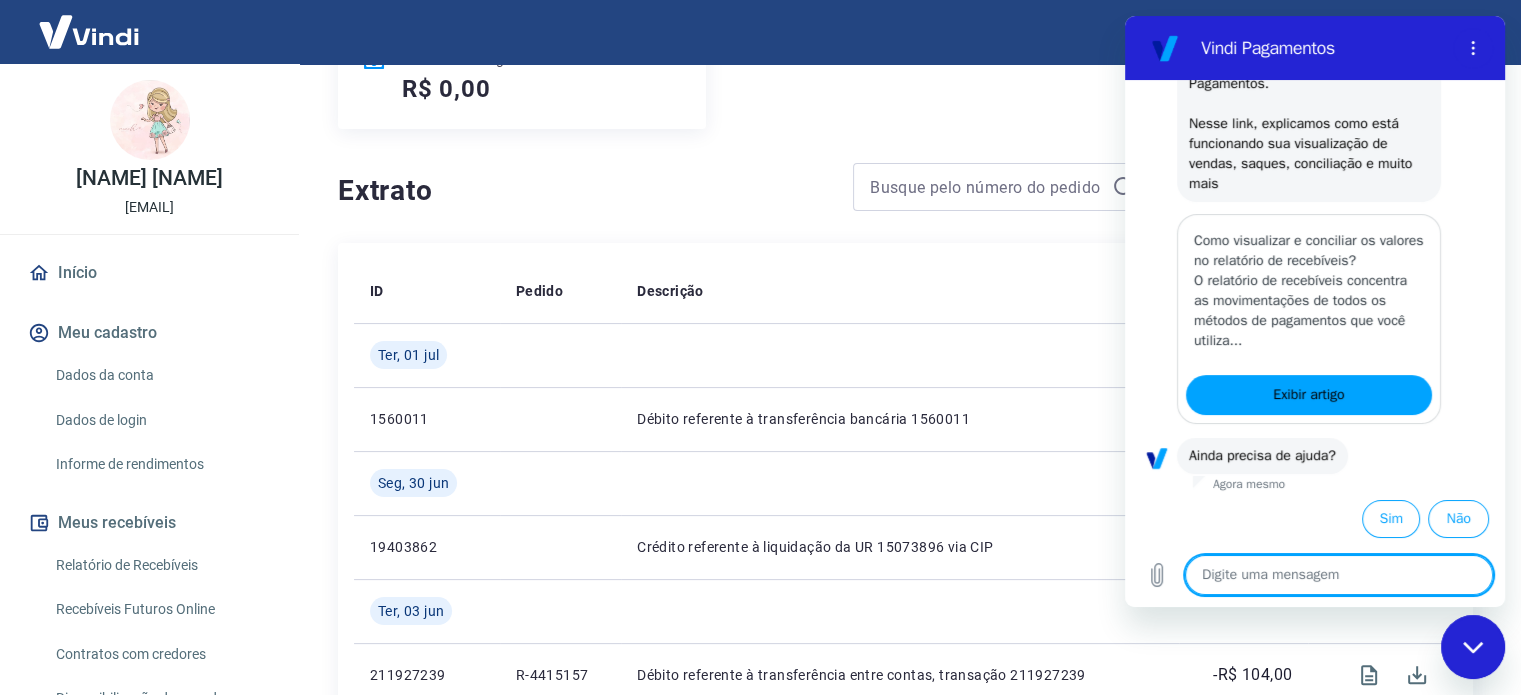scroll, scrollTop: 236, scrollLeft: 0, axis: vertical 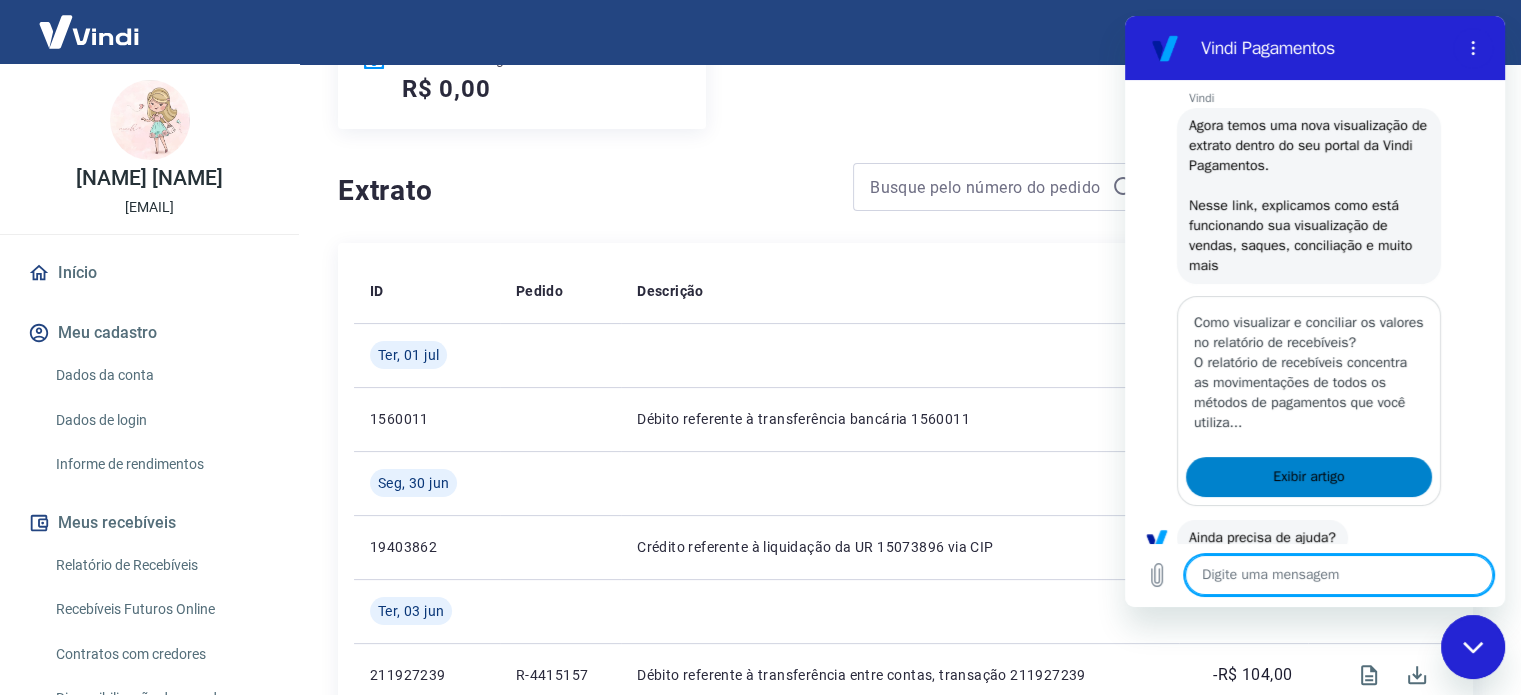 click on "Exibir artigo" at bounding box center (1308, 477) 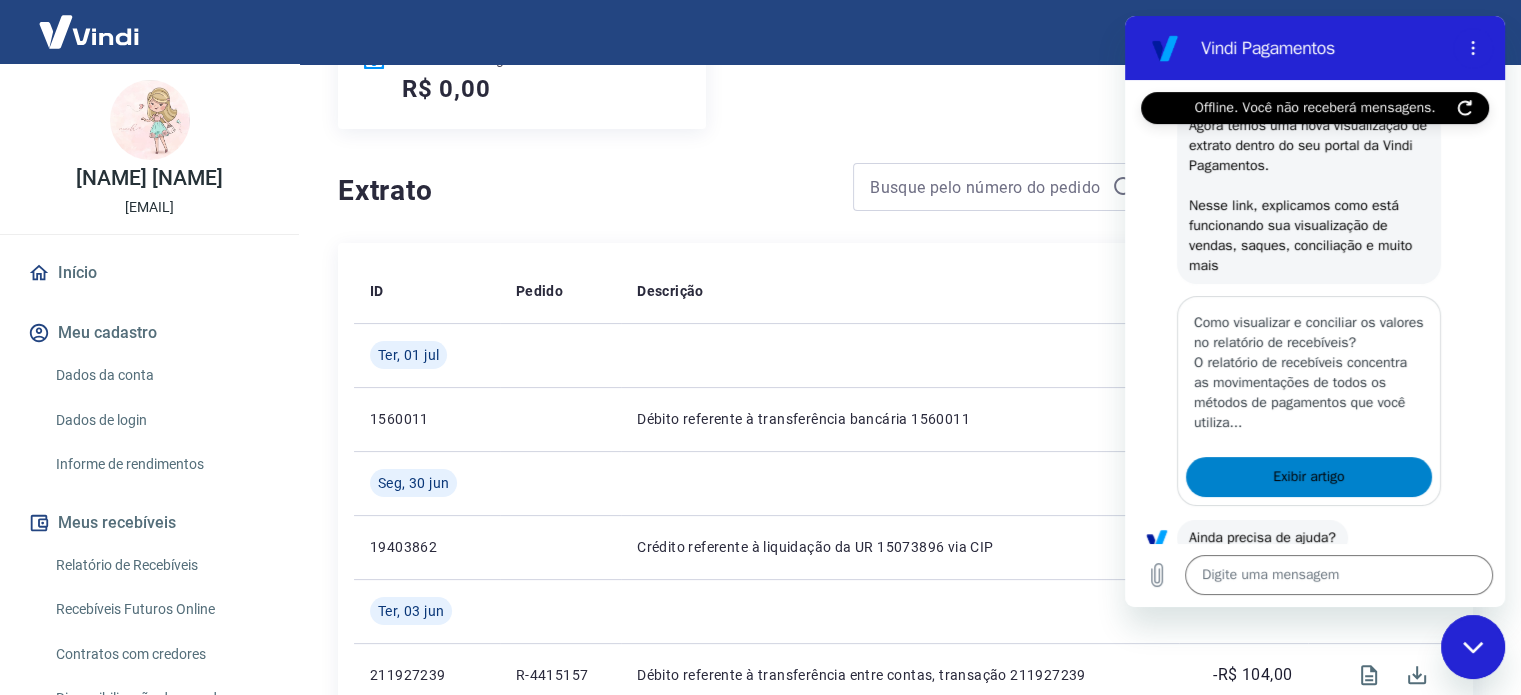 type on "x" 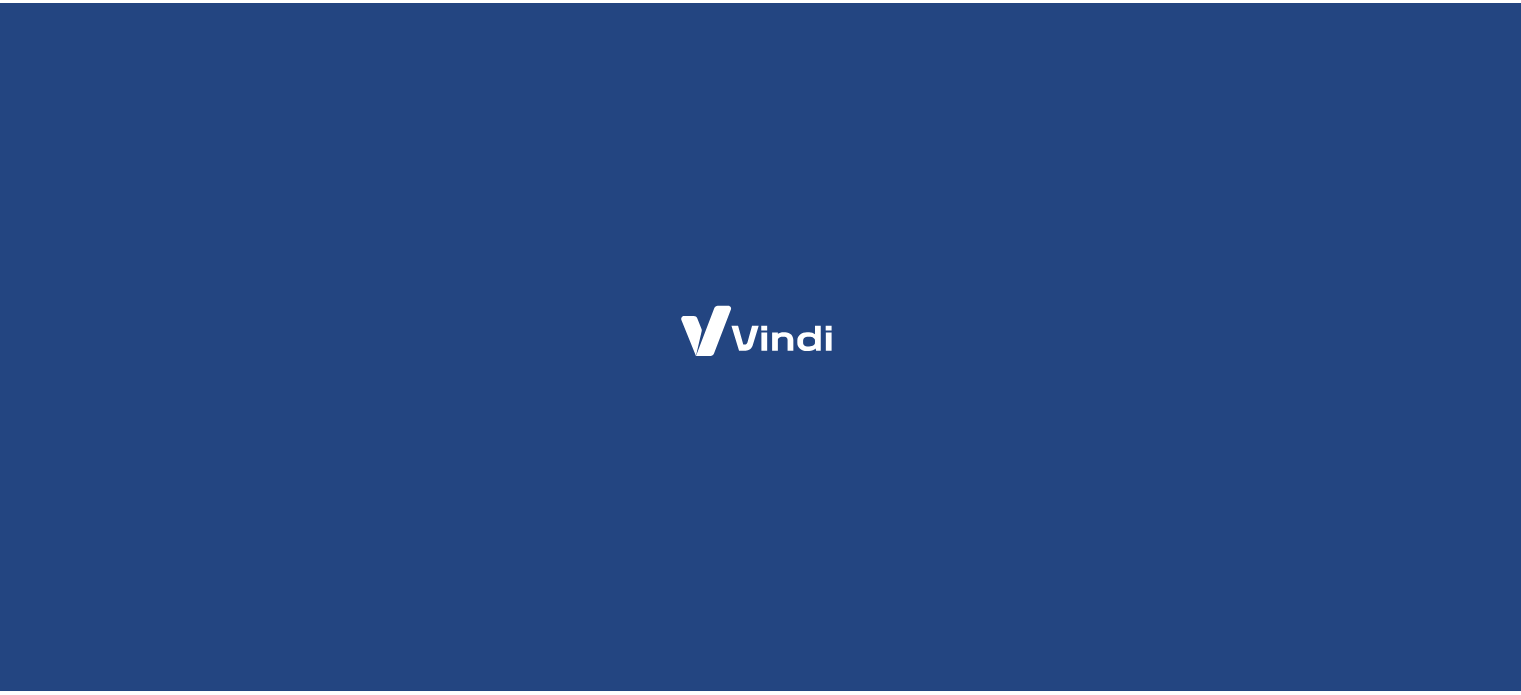 scroll, scrollTop: 0, scrollLeft: 0, axis: both 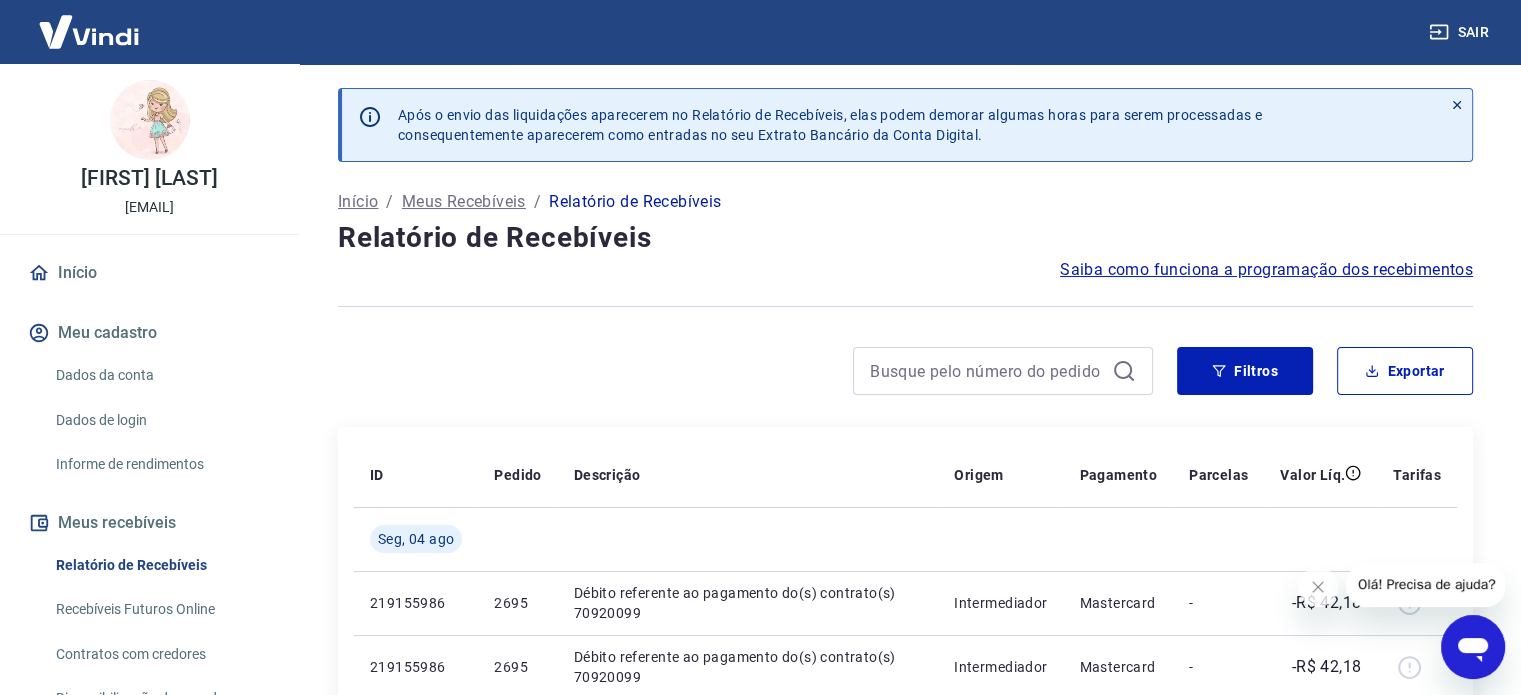click on "Olá! Precisa de ajuda?" at bounding box center (1427, 584) 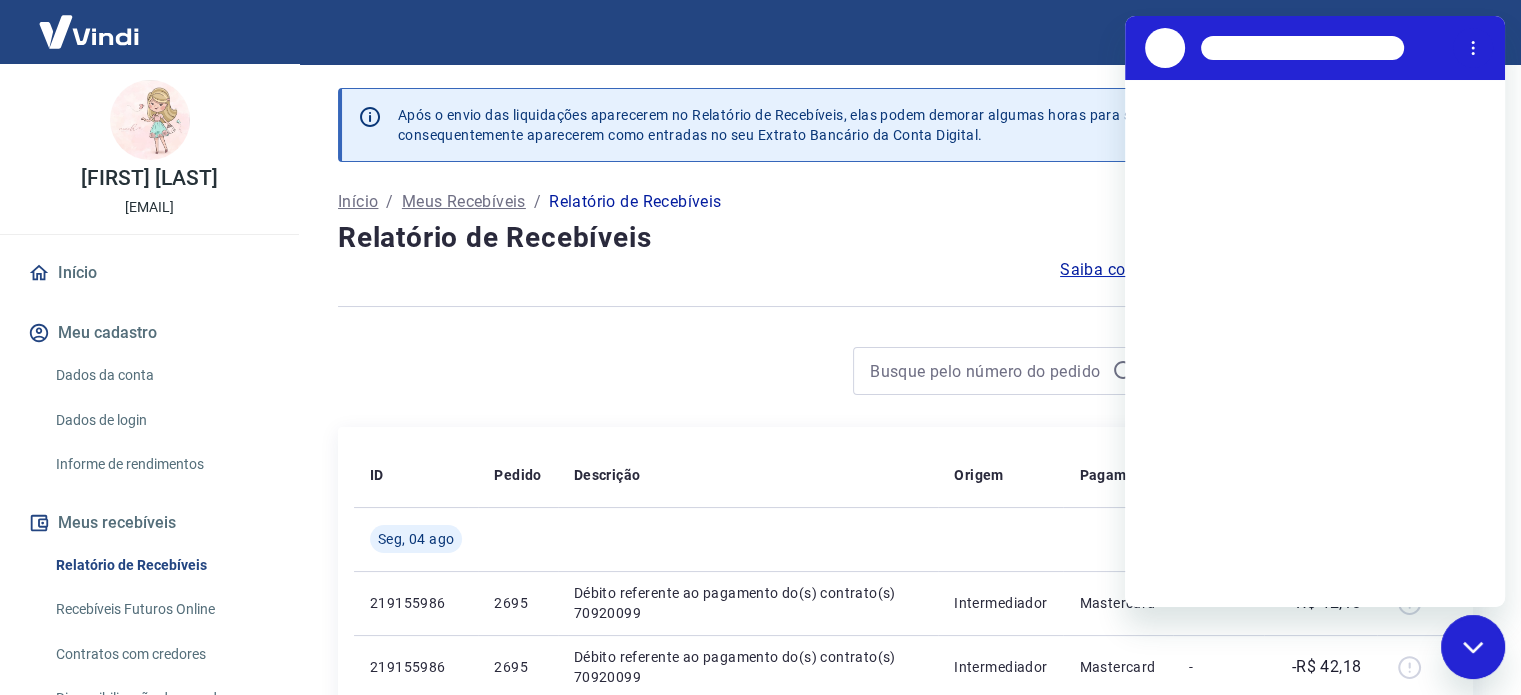 scroll, scrollTop: 0, scrollLeft: 0, axis: both 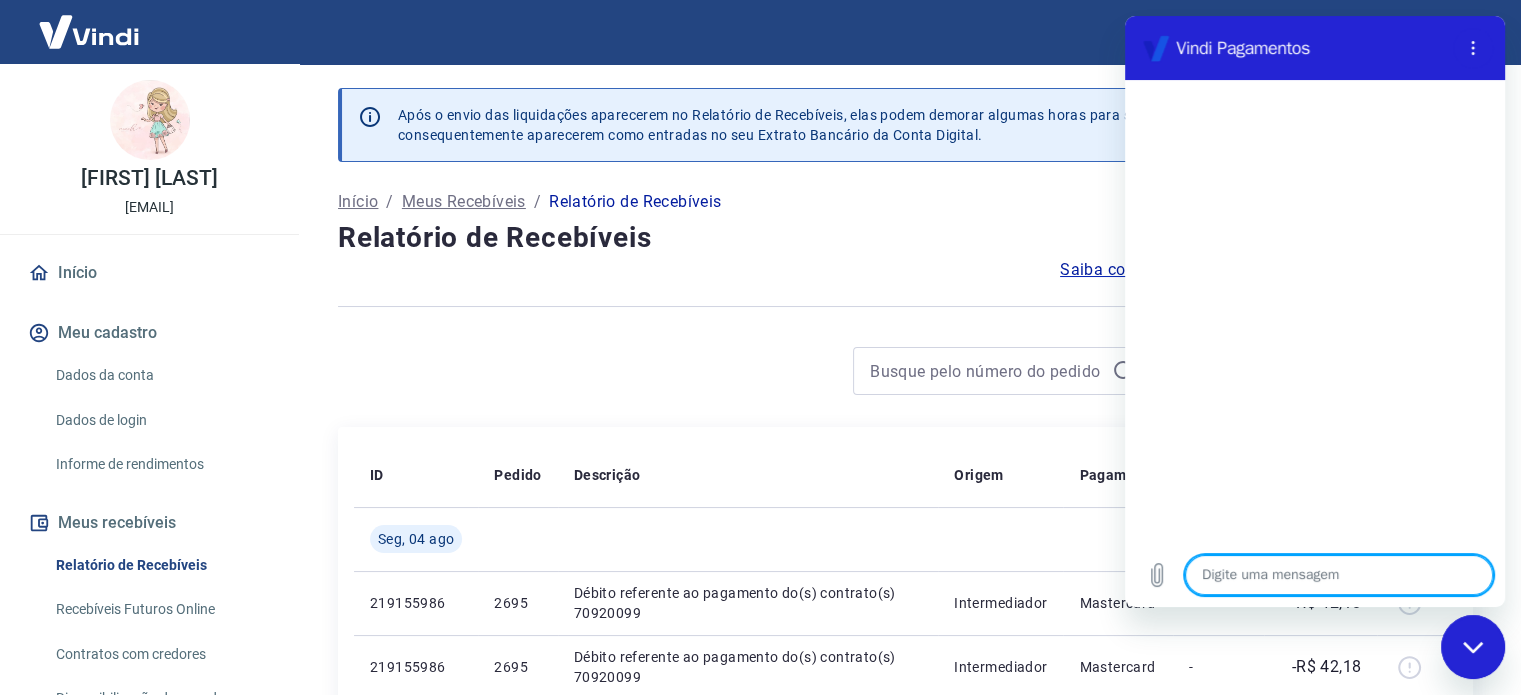 type on "O" 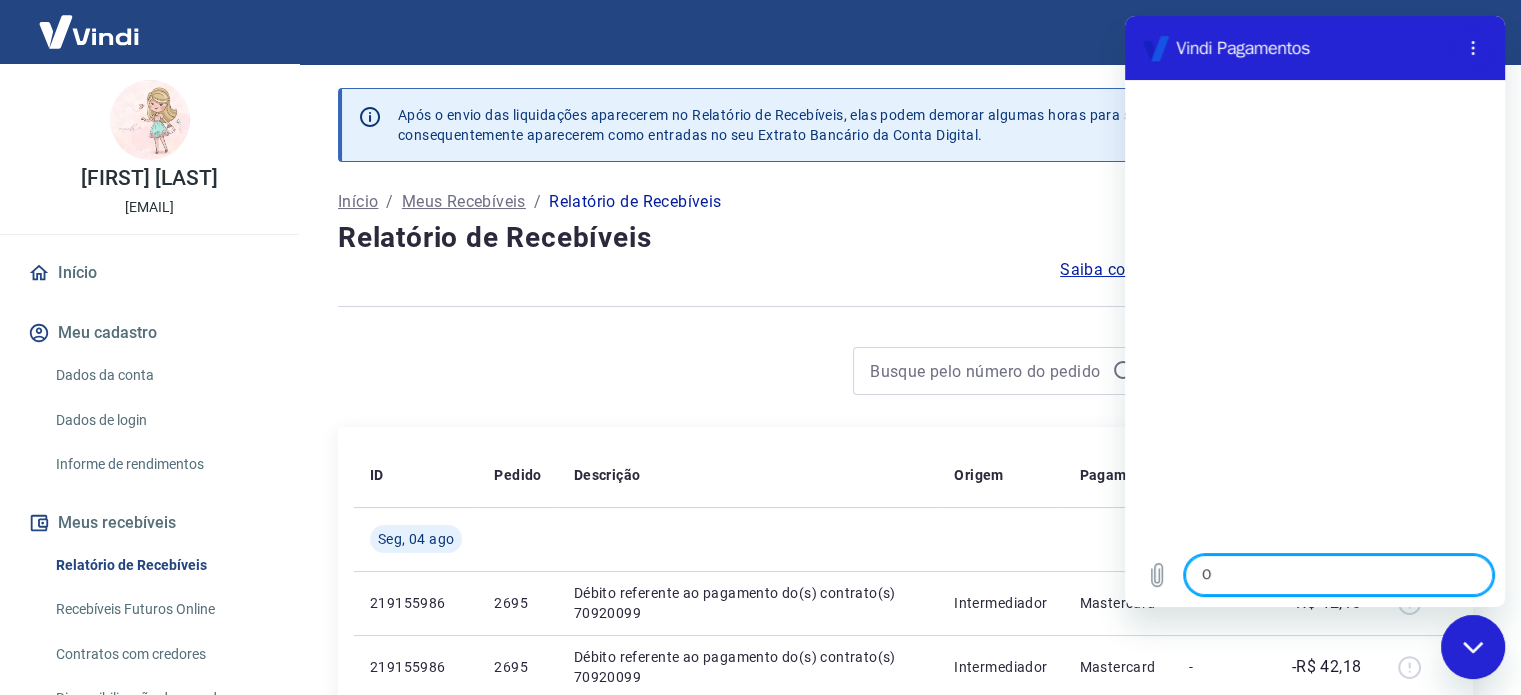 type on "x" 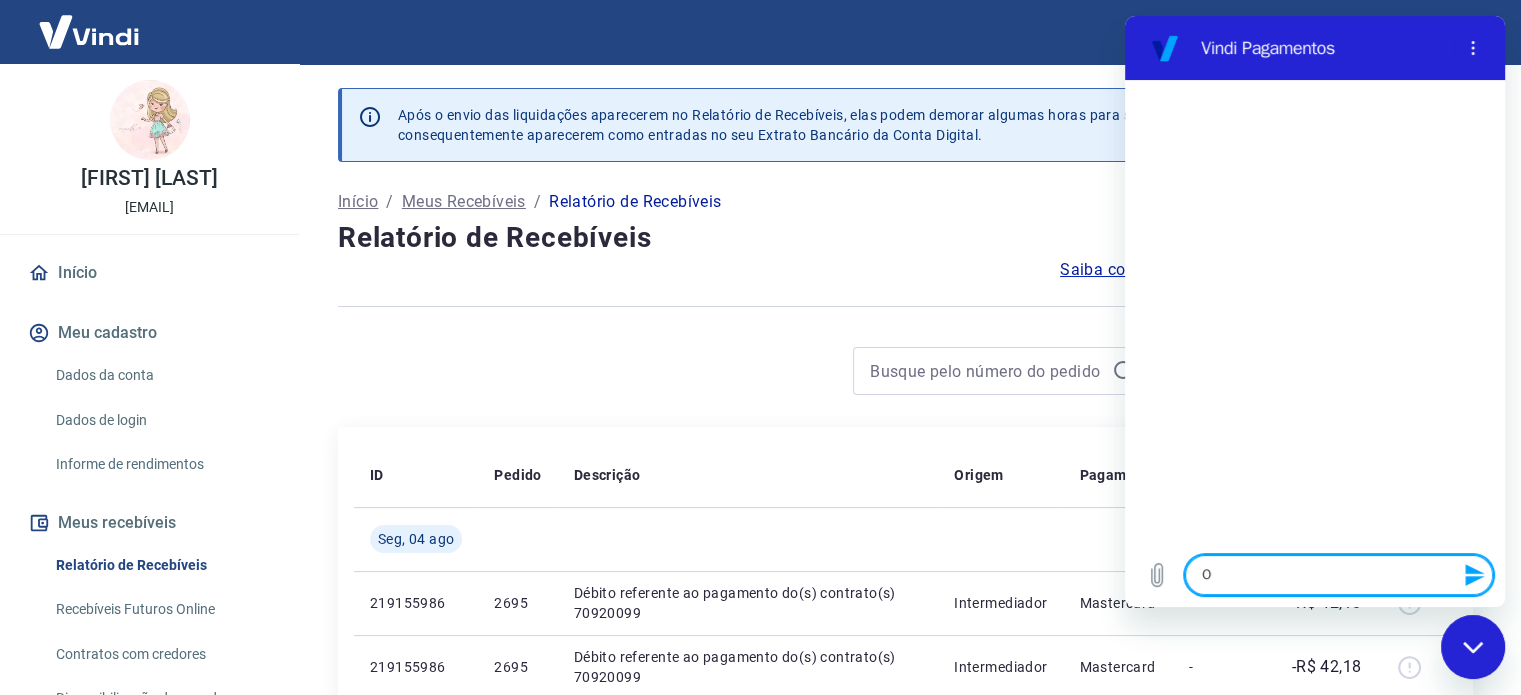type on "O" 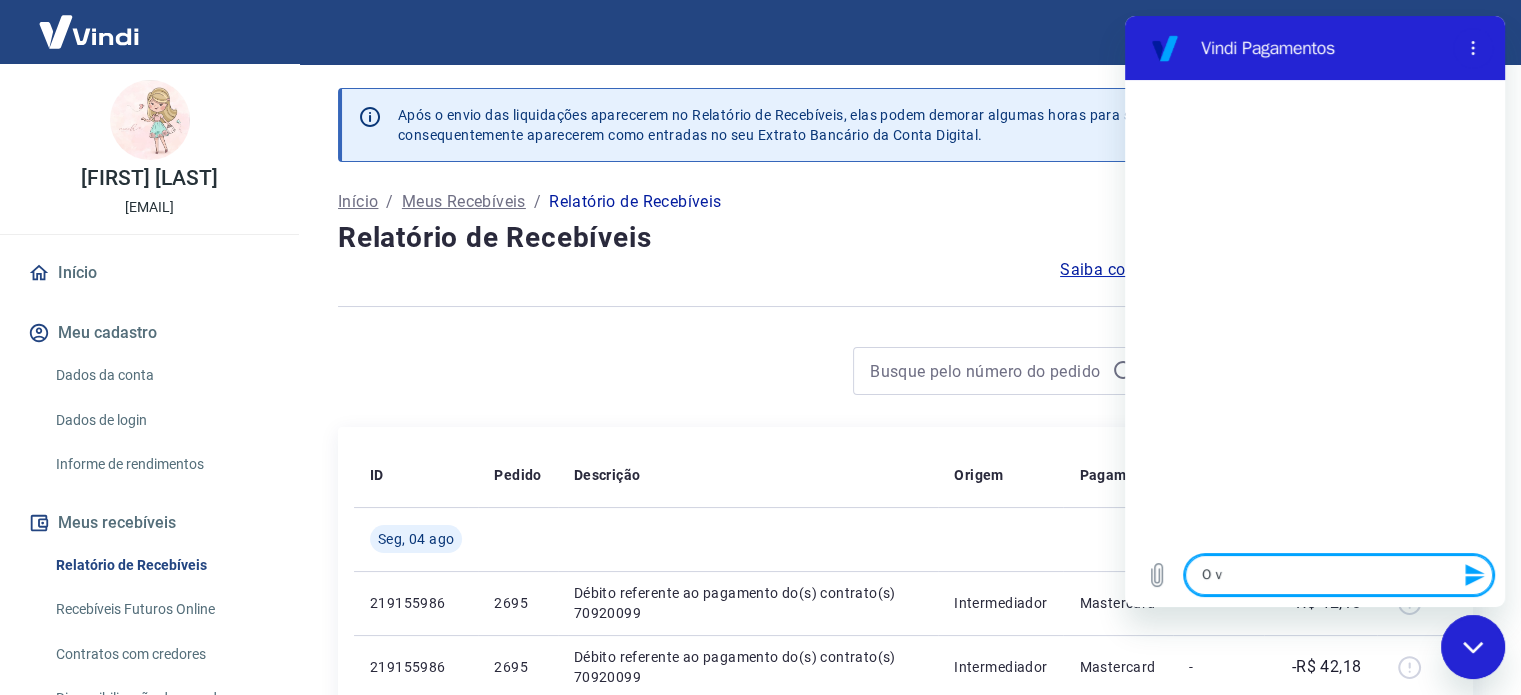 type on "O va" 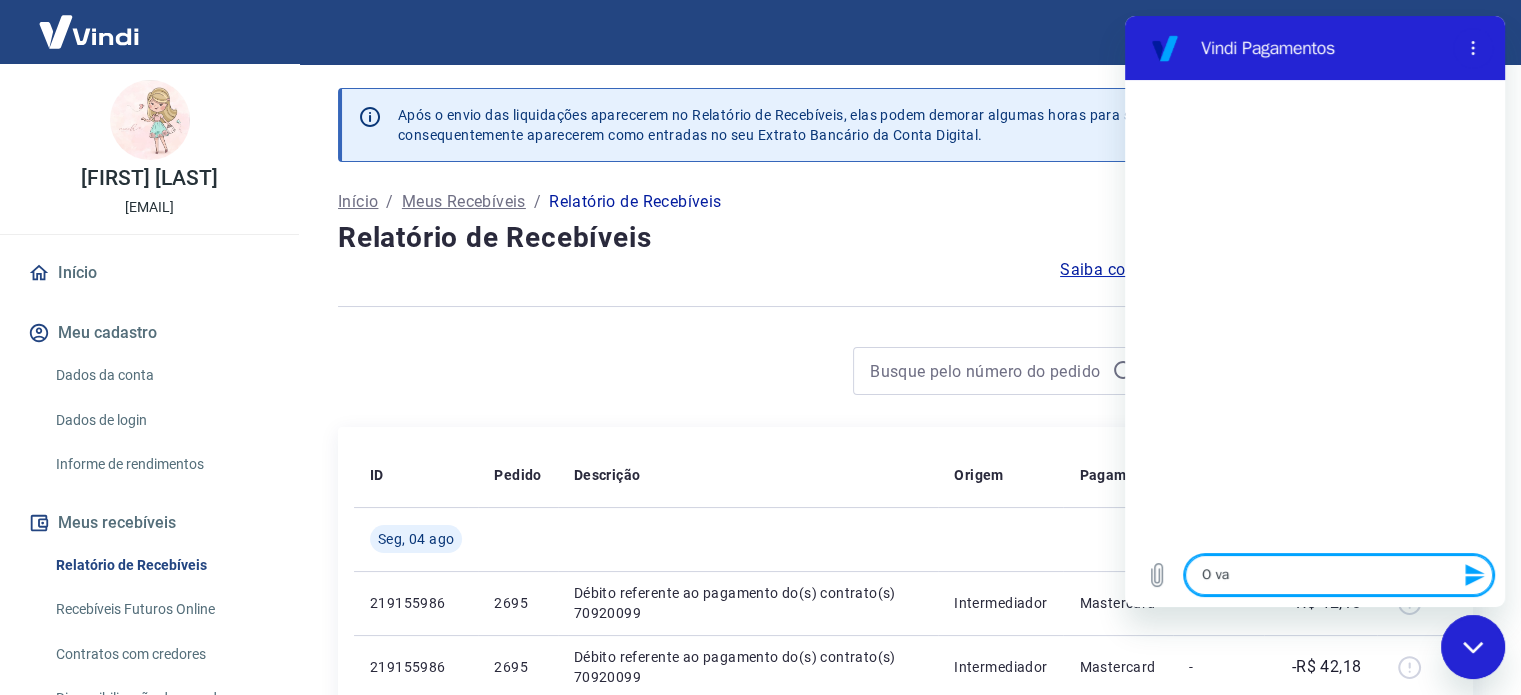 type on "O val" 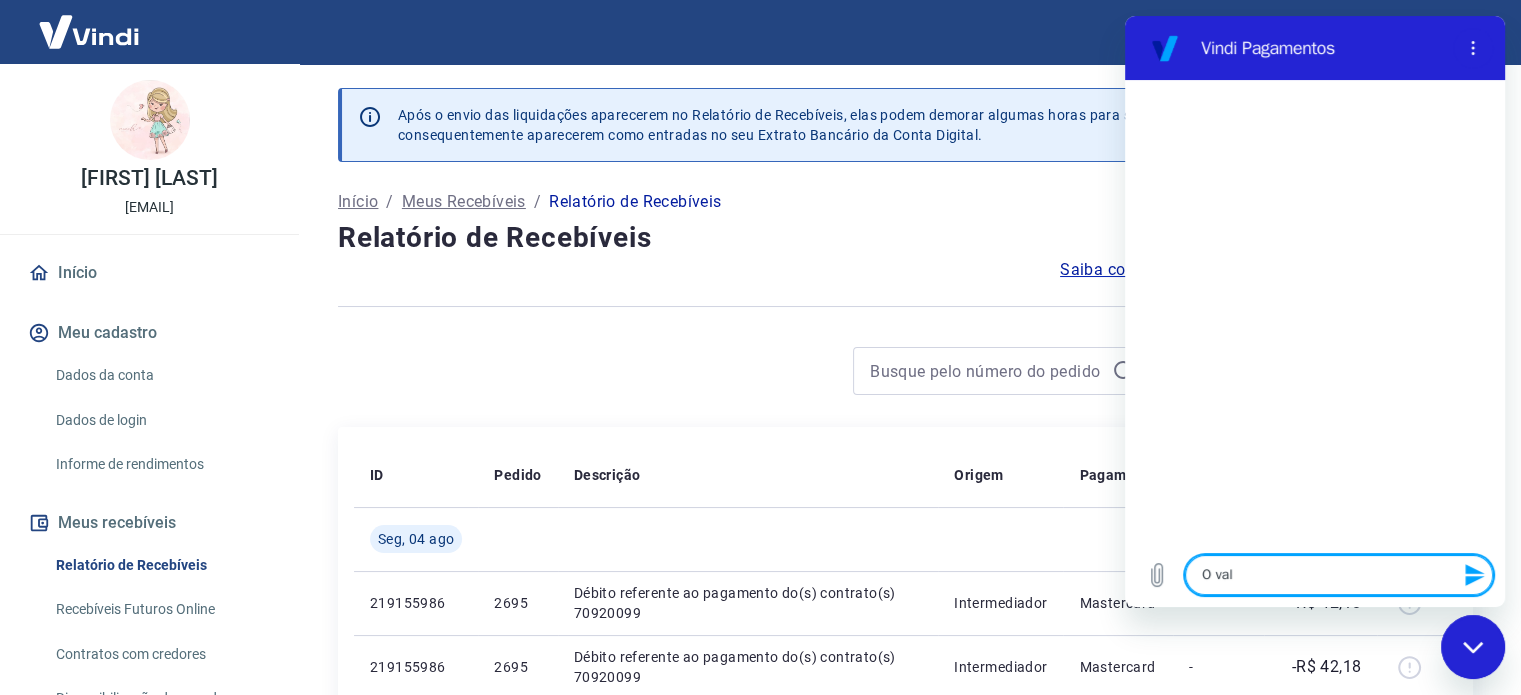 type on "x" 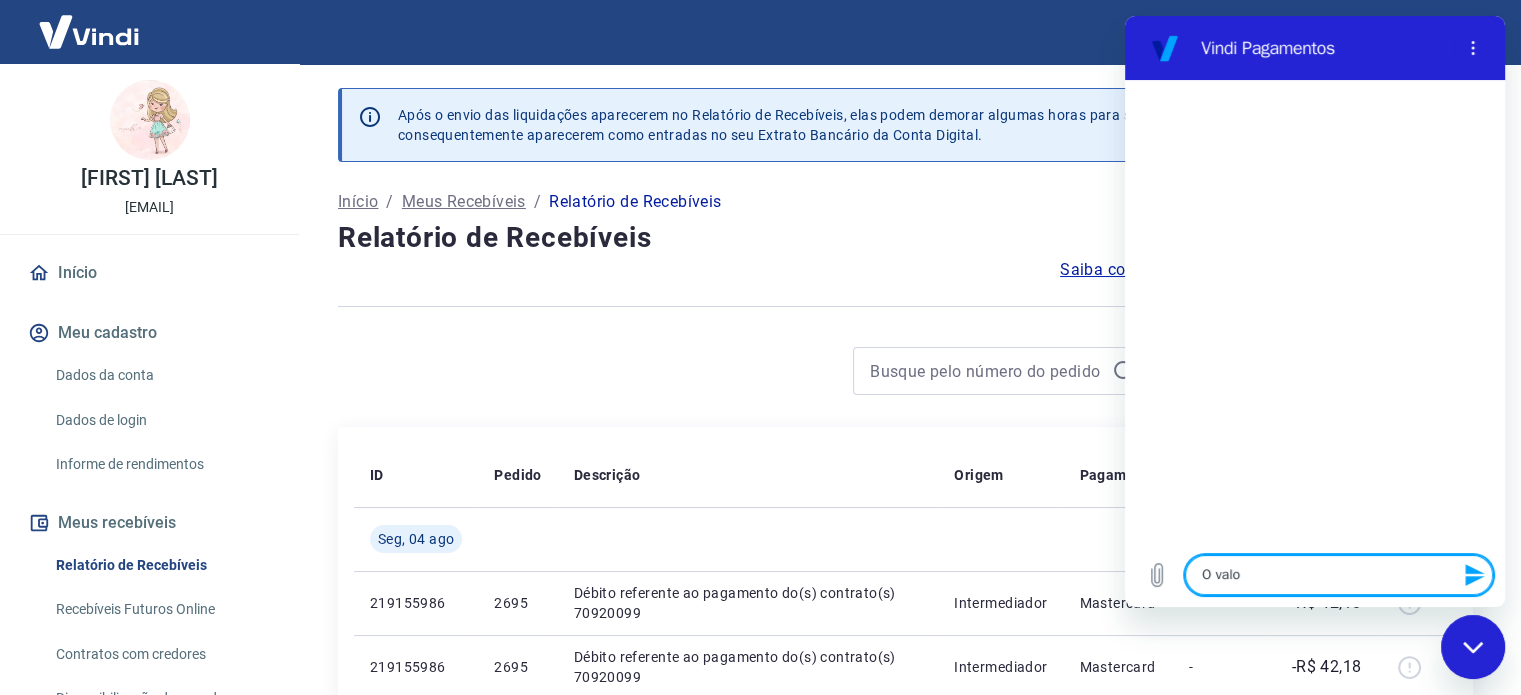 type on "O valor" 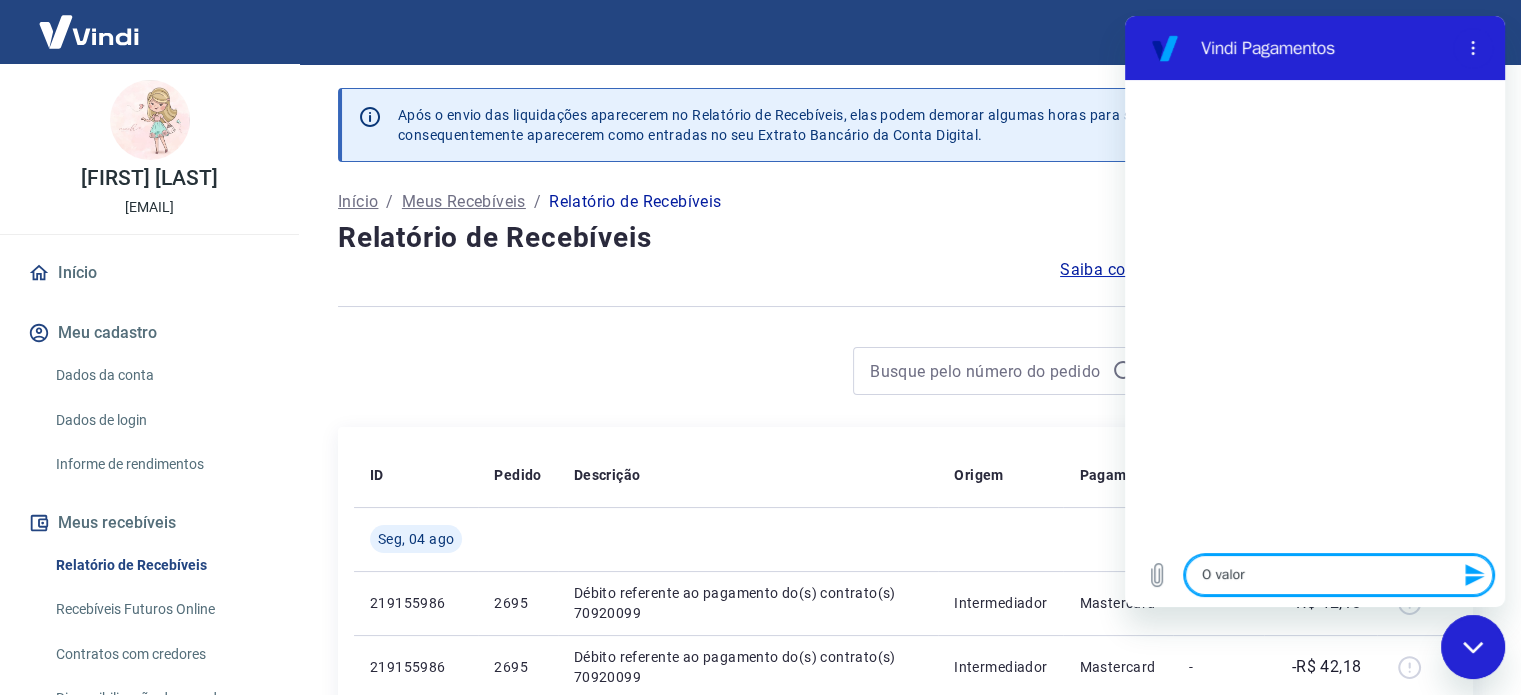 type on "O valor" 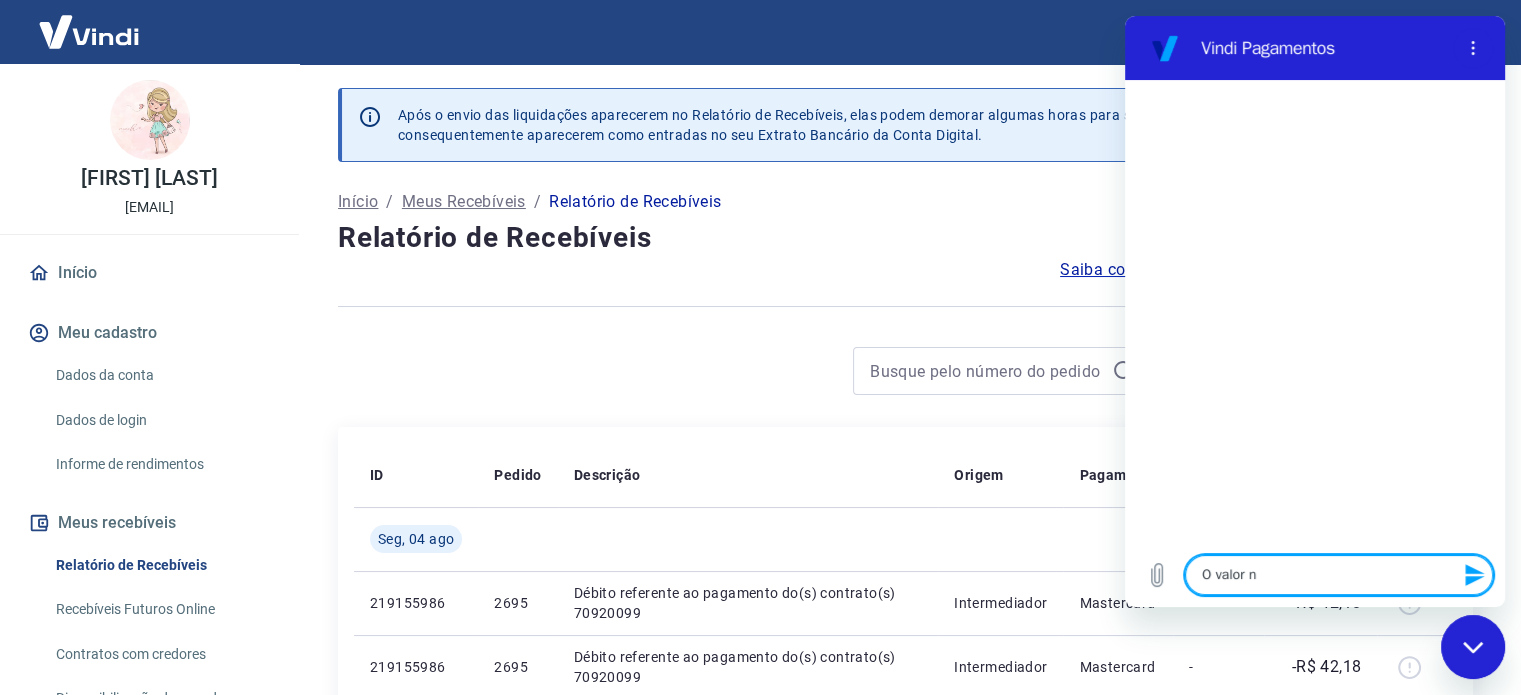 type on "O valor nã" 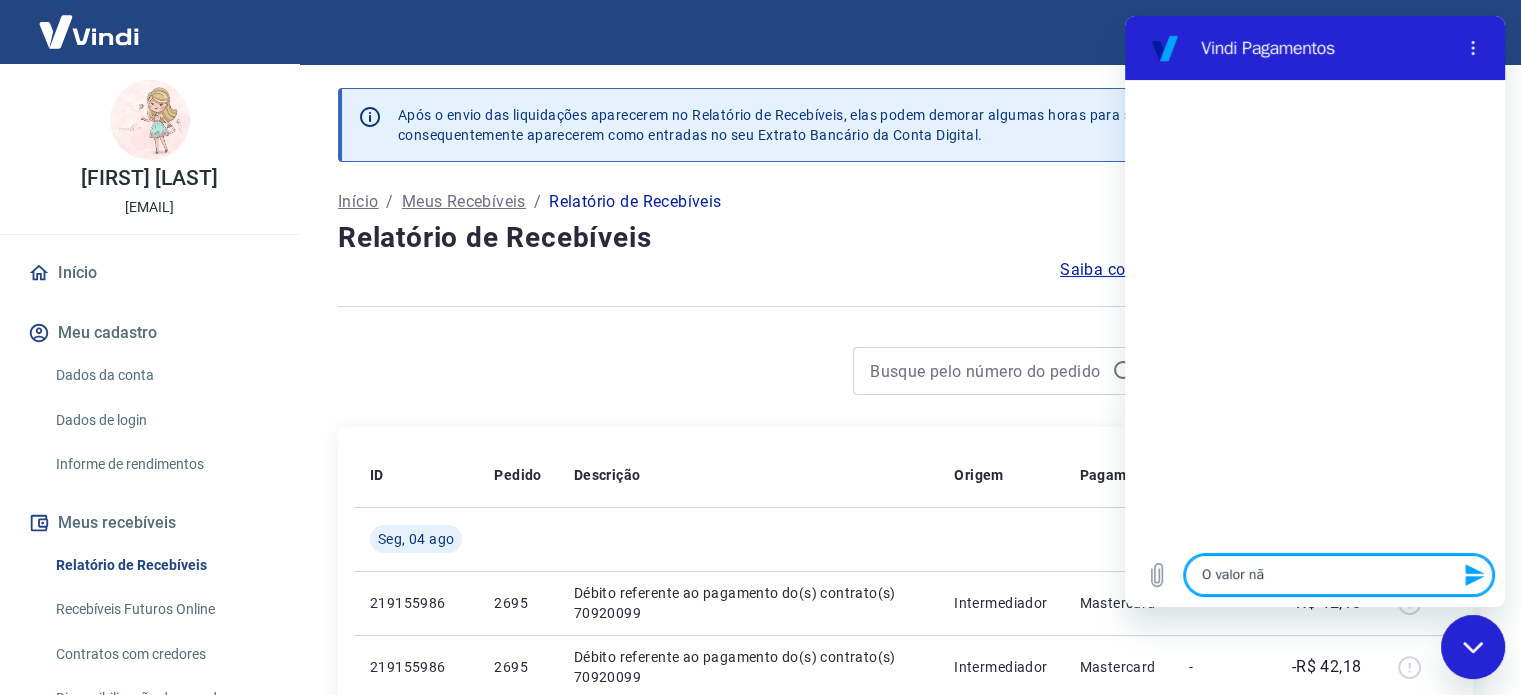 type on "O valor não" 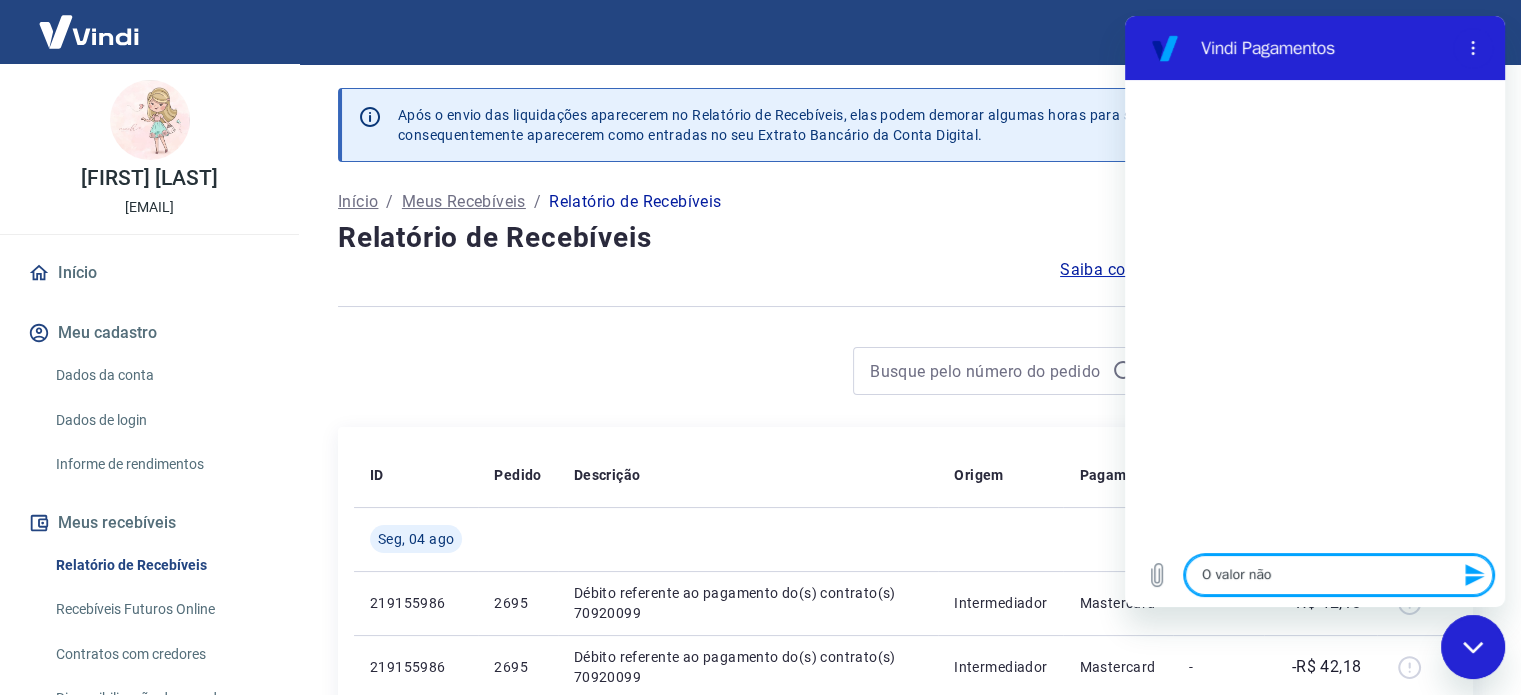 type on "O valor não" 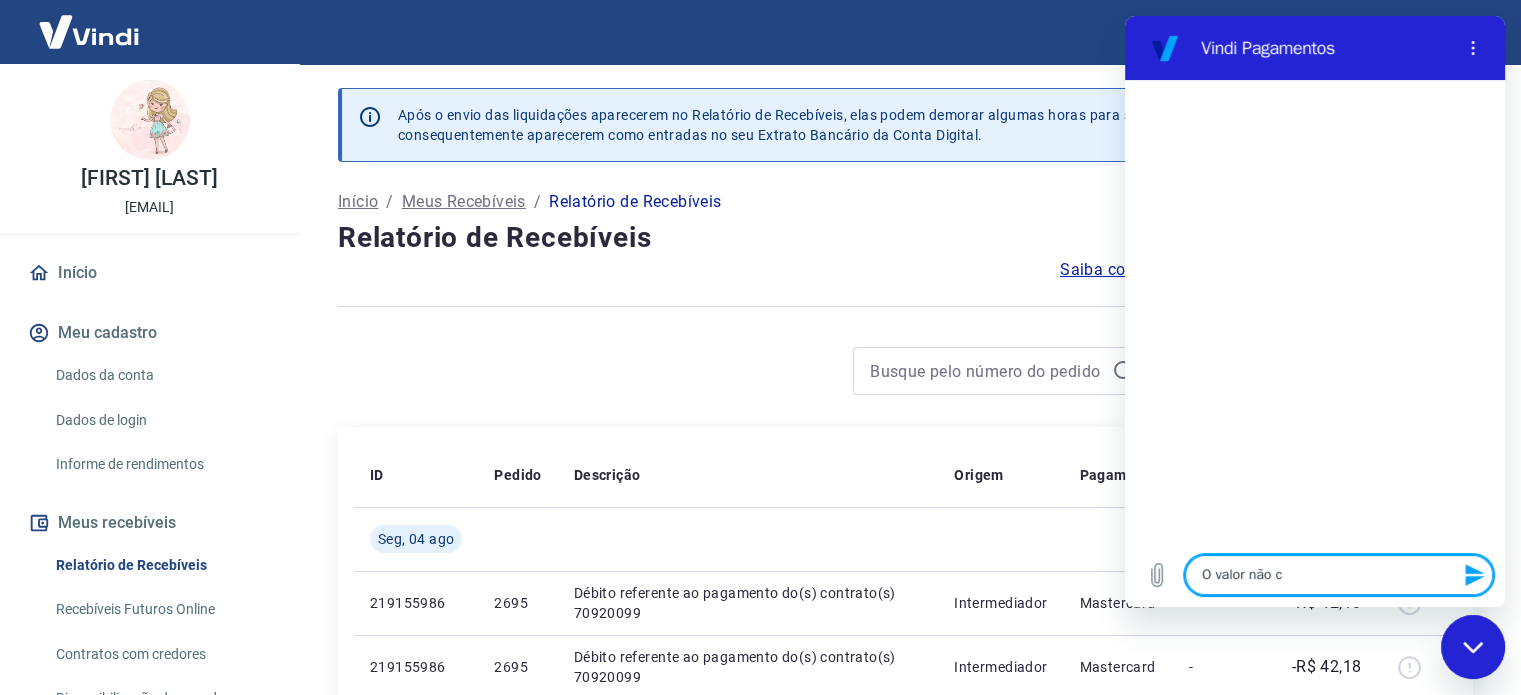 type on "O valor não ca" 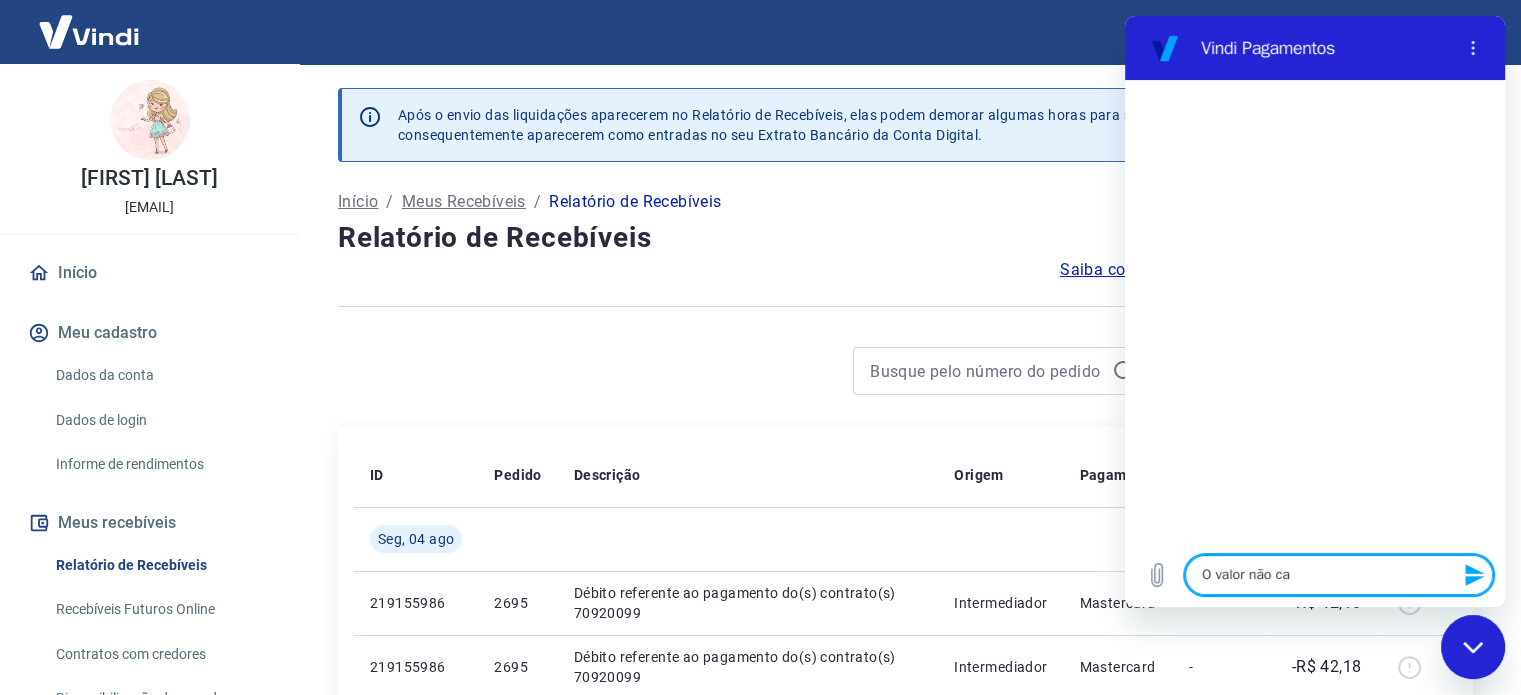 type on "O valor não cai" 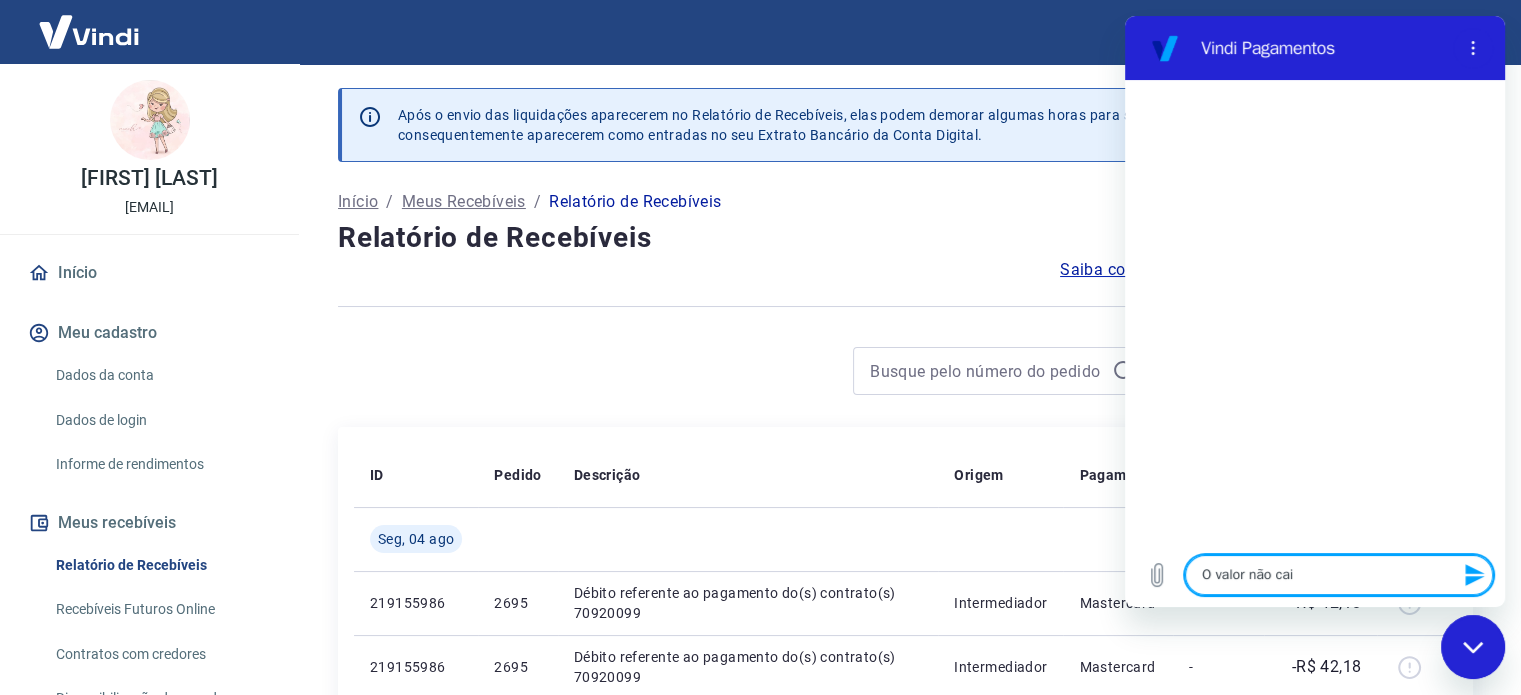 type on "O valor não caiu" 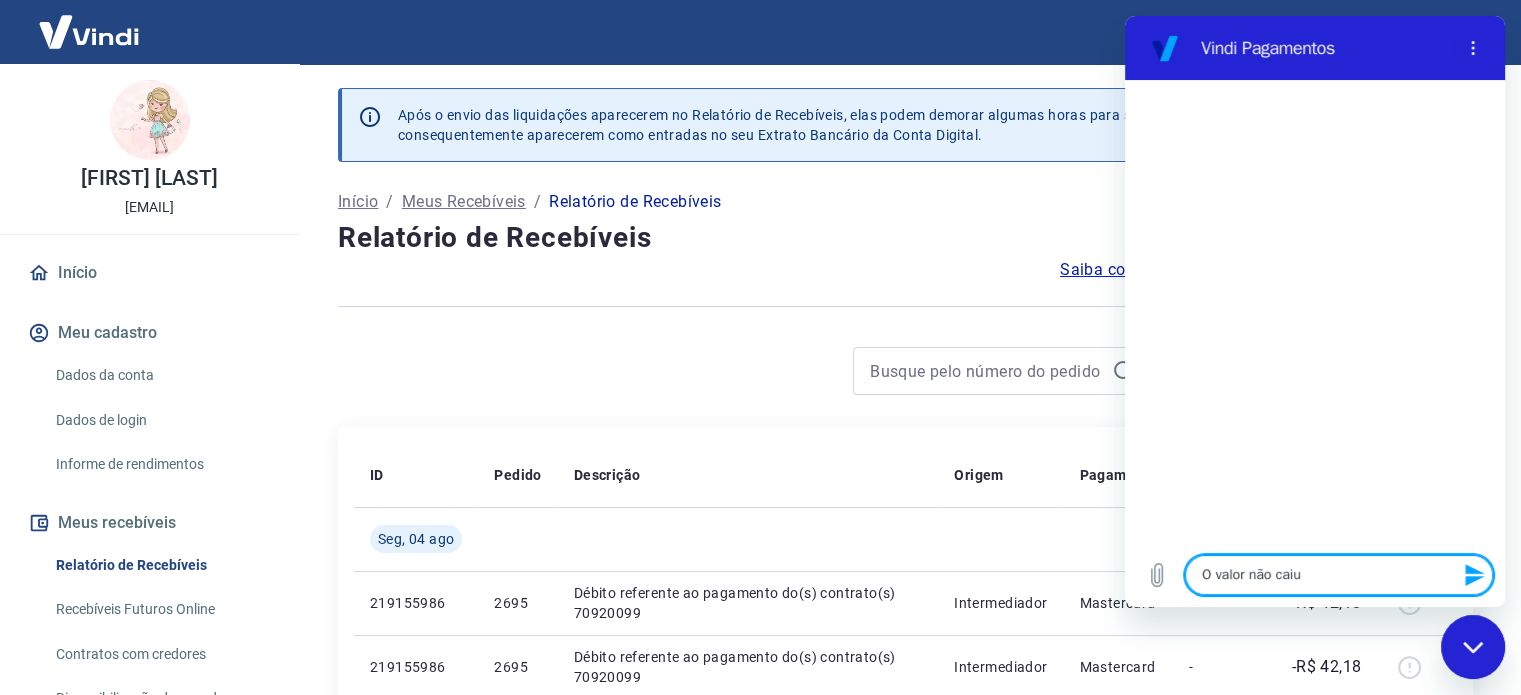 type on "O valor não caiu" 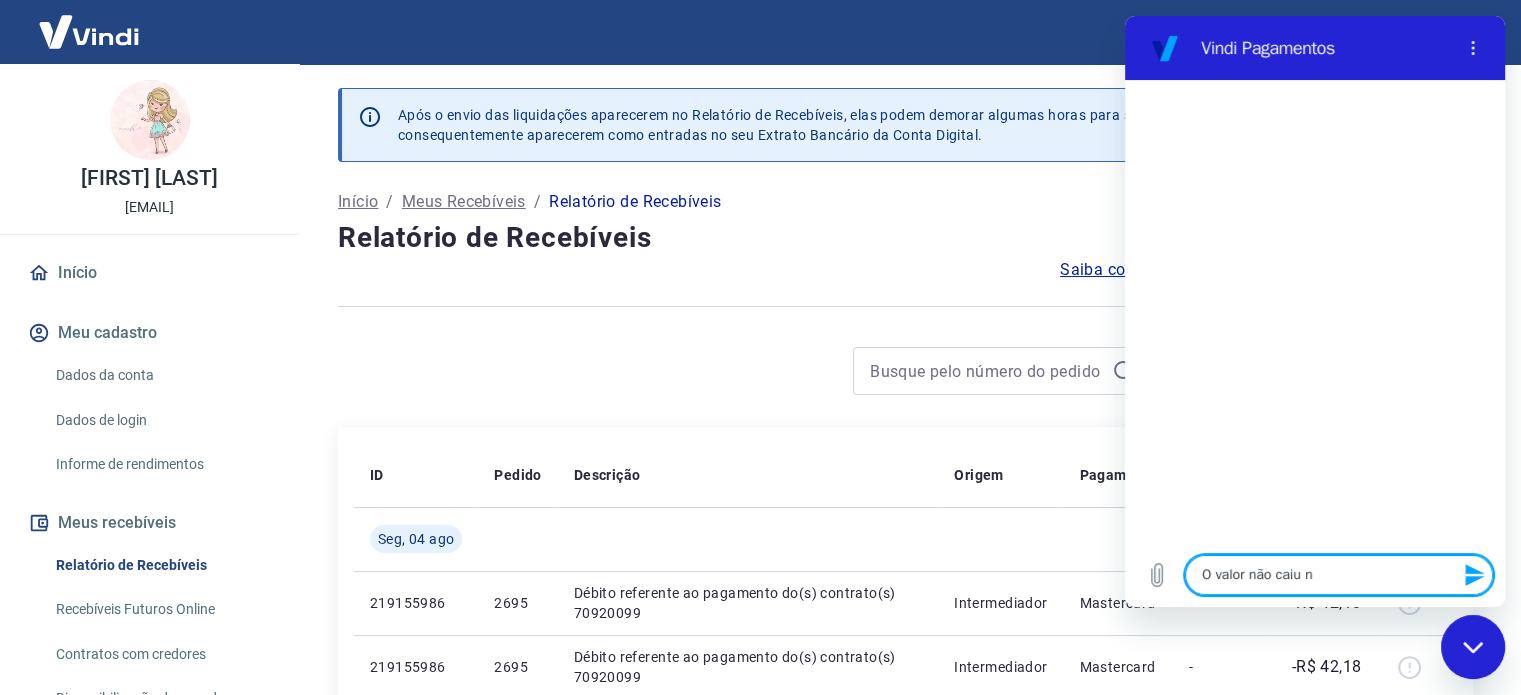 type on "O valor não caiu na" 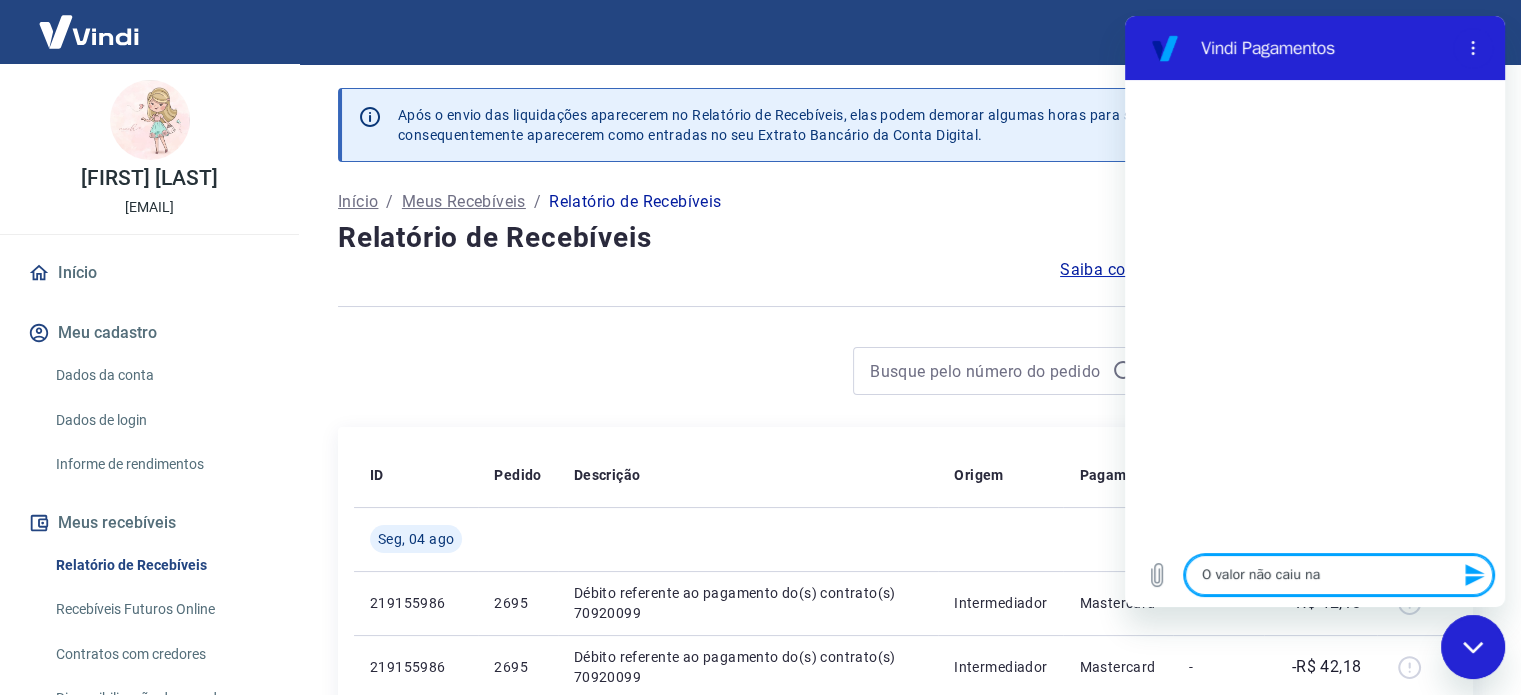 type on "O valor não caiu na" 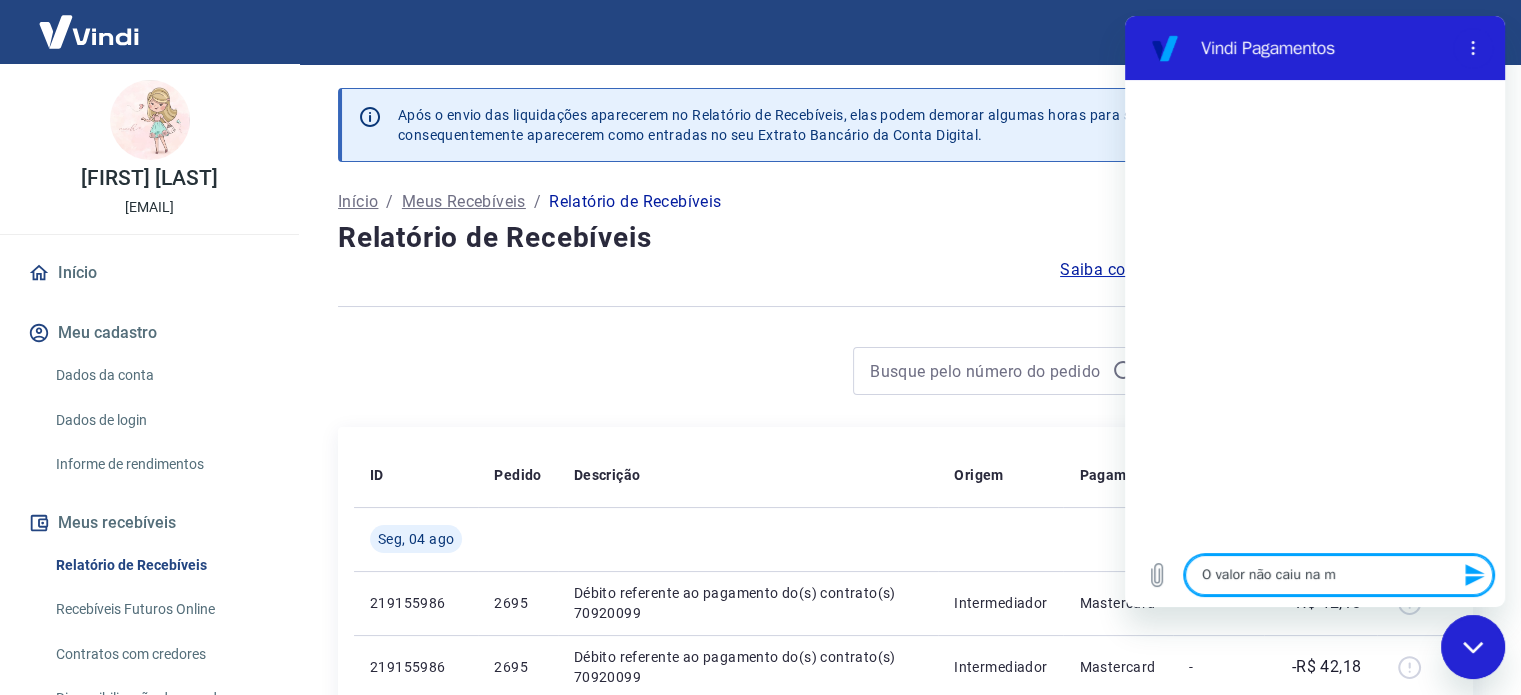 type on "O valor não caiu na mi" 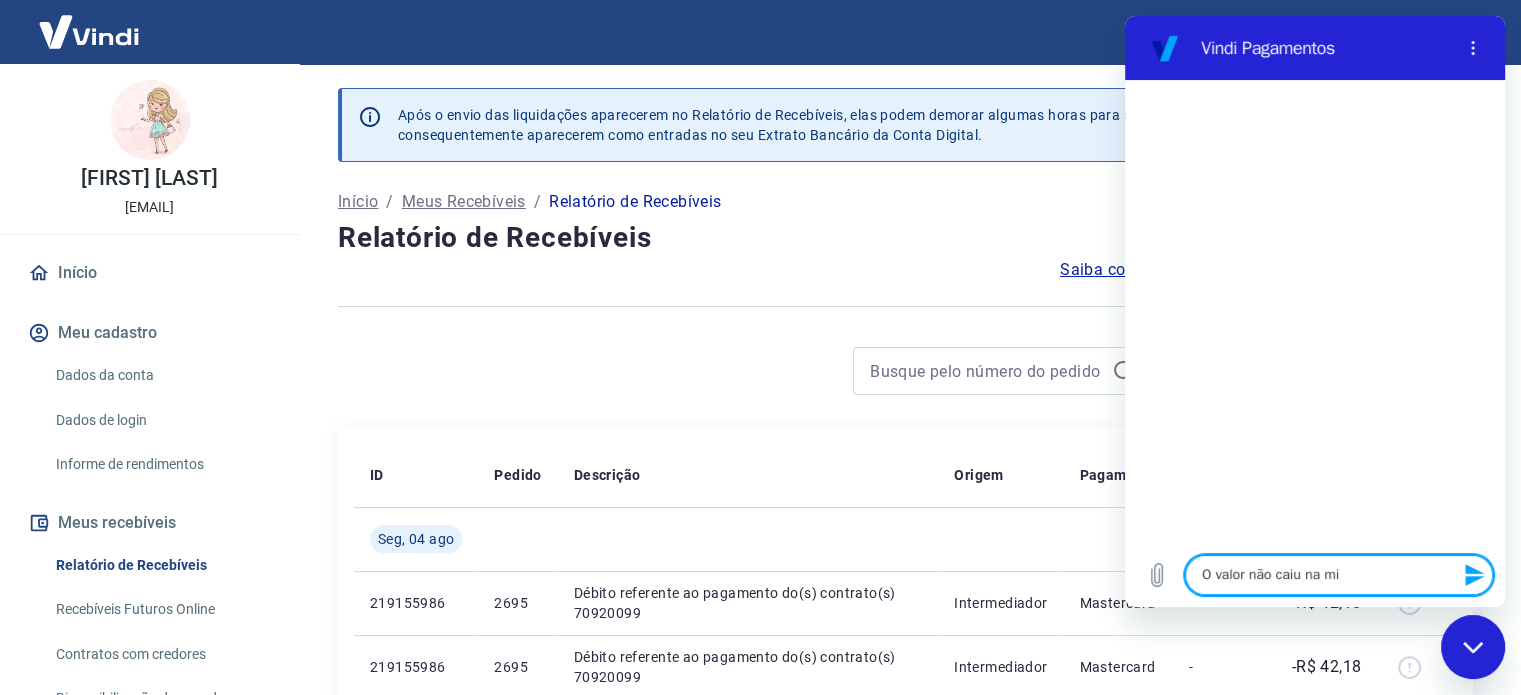 type on "O valor não caiu na min" 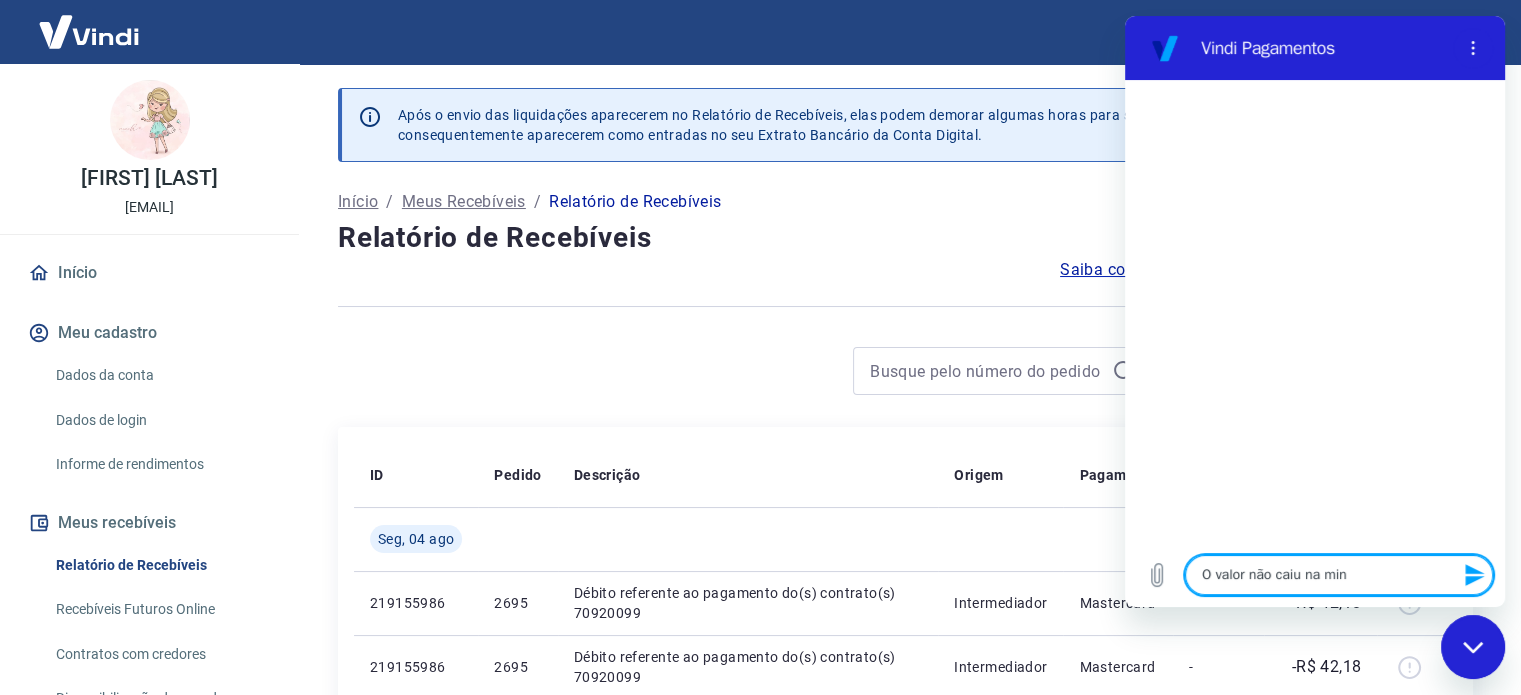 type on "O valor não caiu na minh" 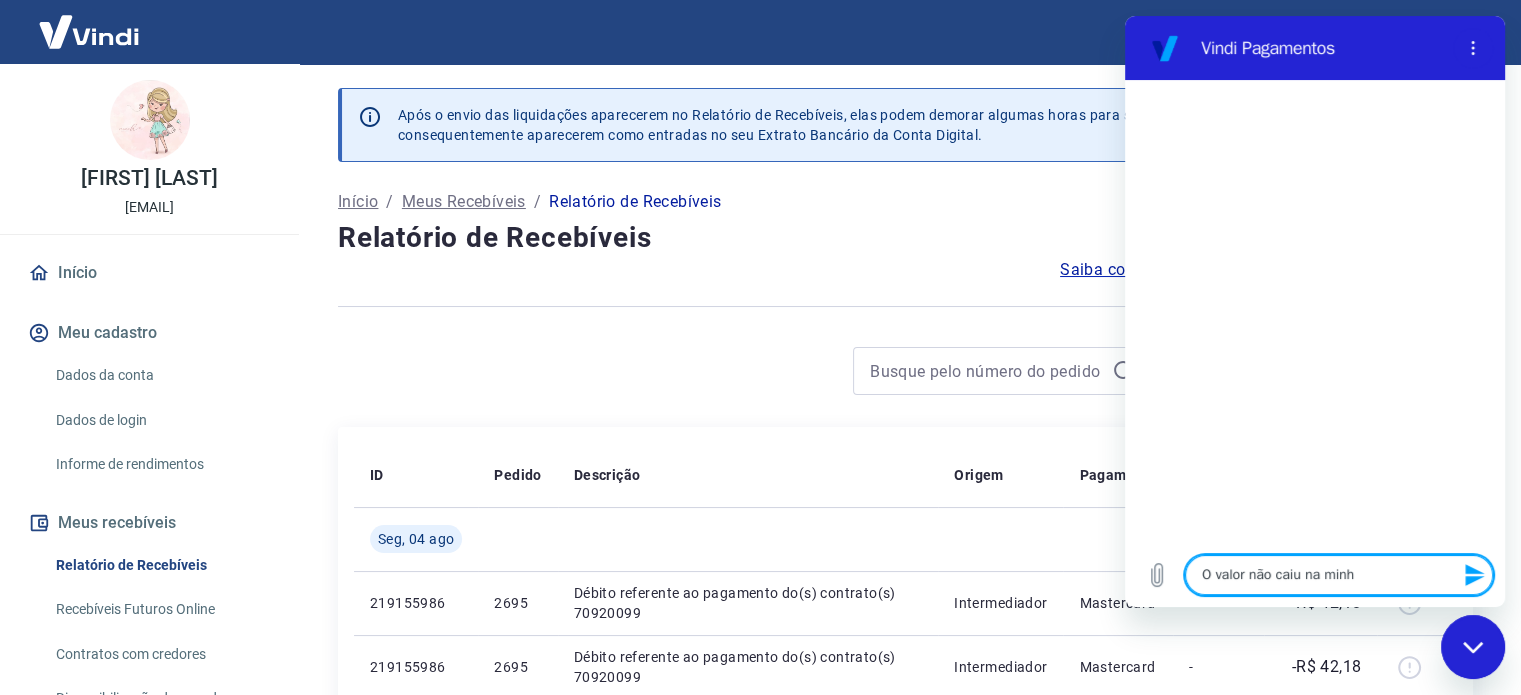 type on "O valor não caiu na minha" 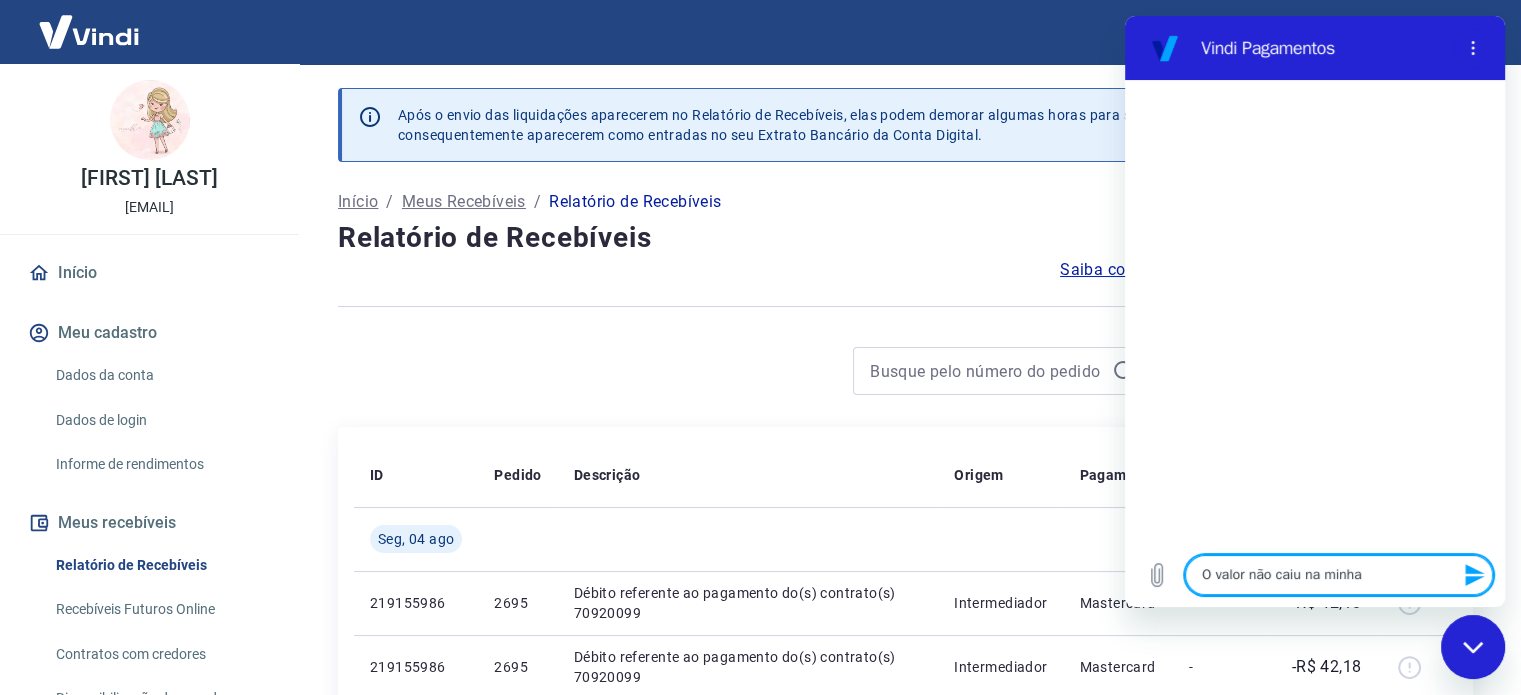 type on "O valor não caiu na minha" 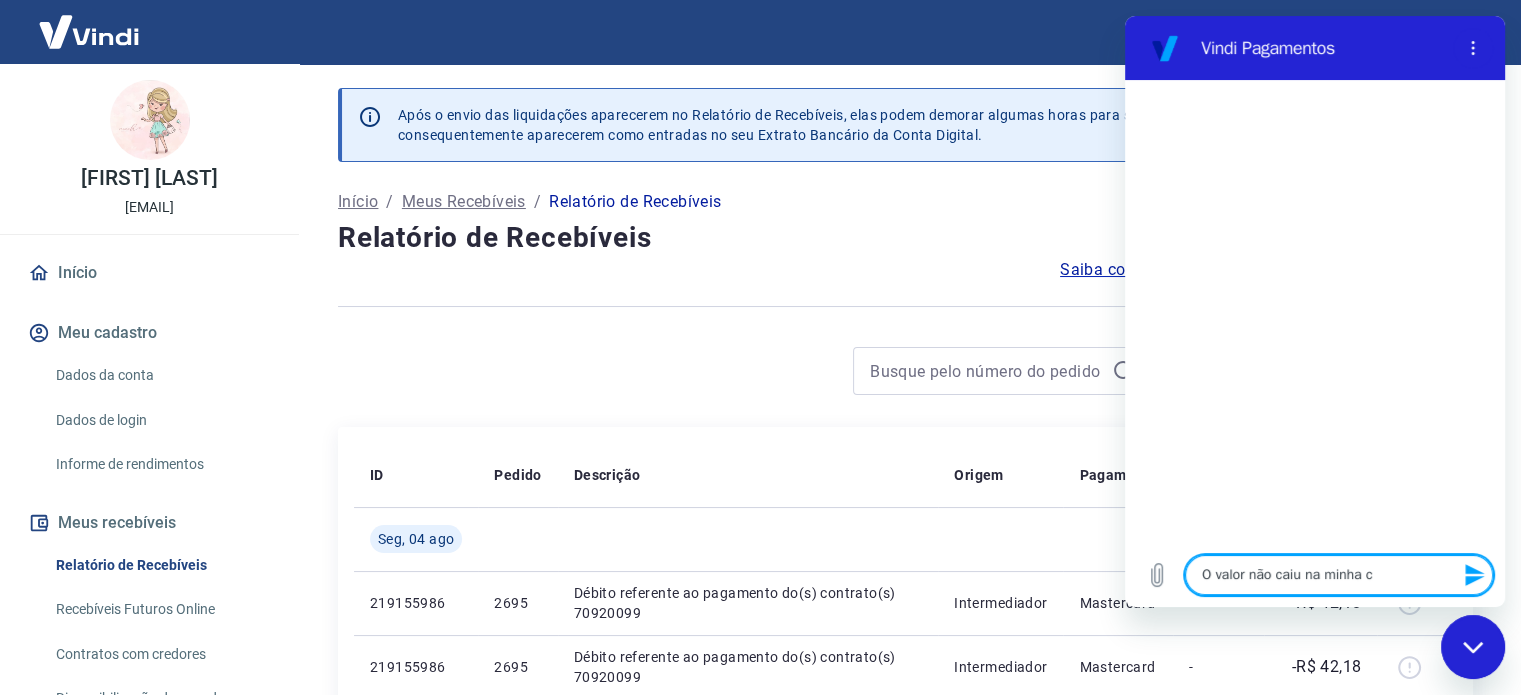 type on "O valor não caiu na minha co" 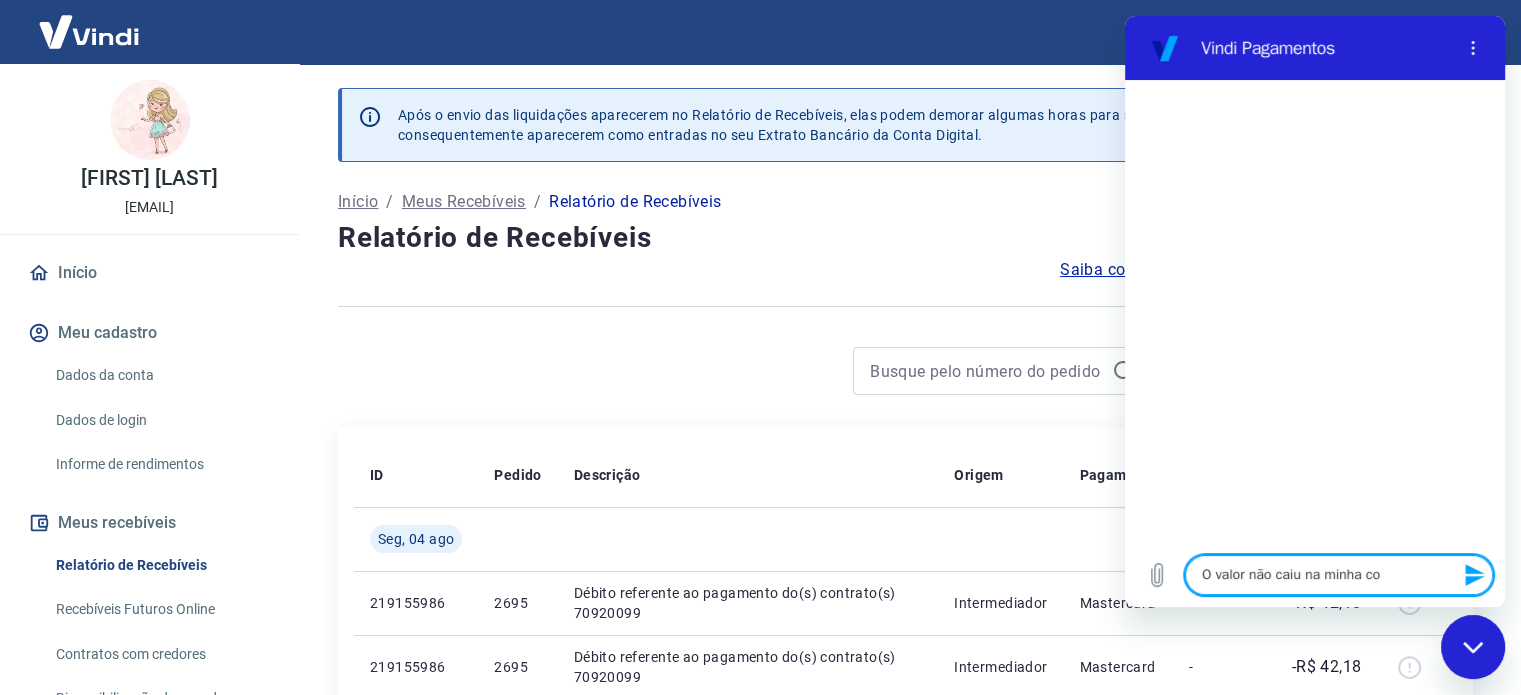 type on "O valor não caiu na minha con" 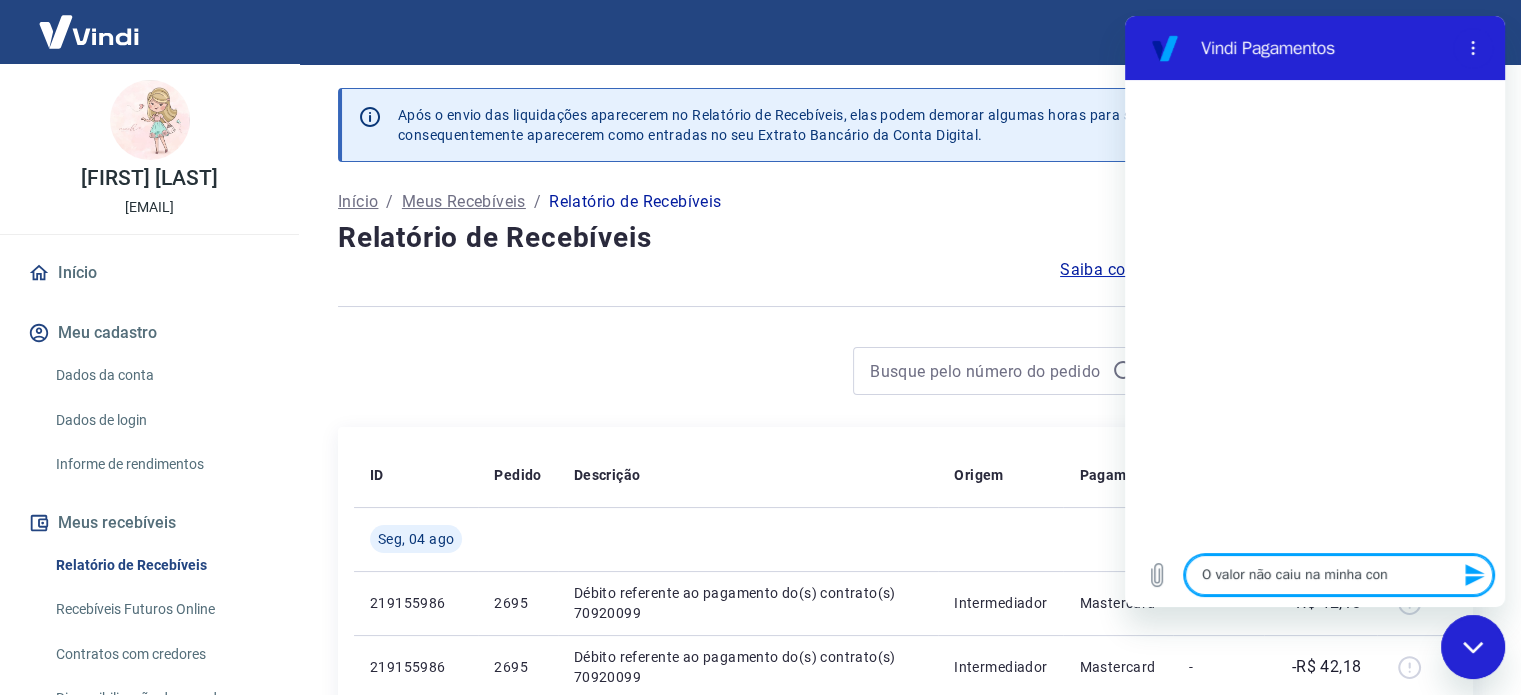 type on "O valor não caiu na minha cona" 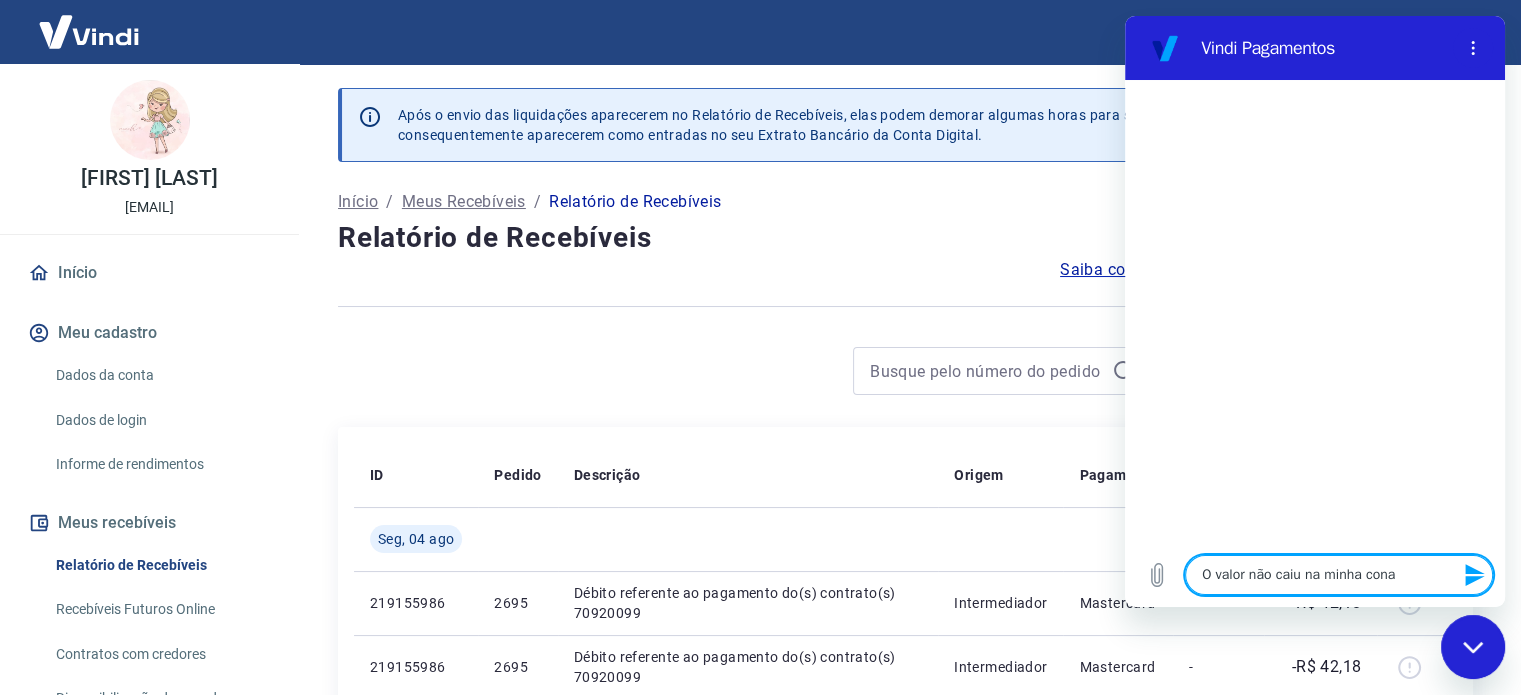 type 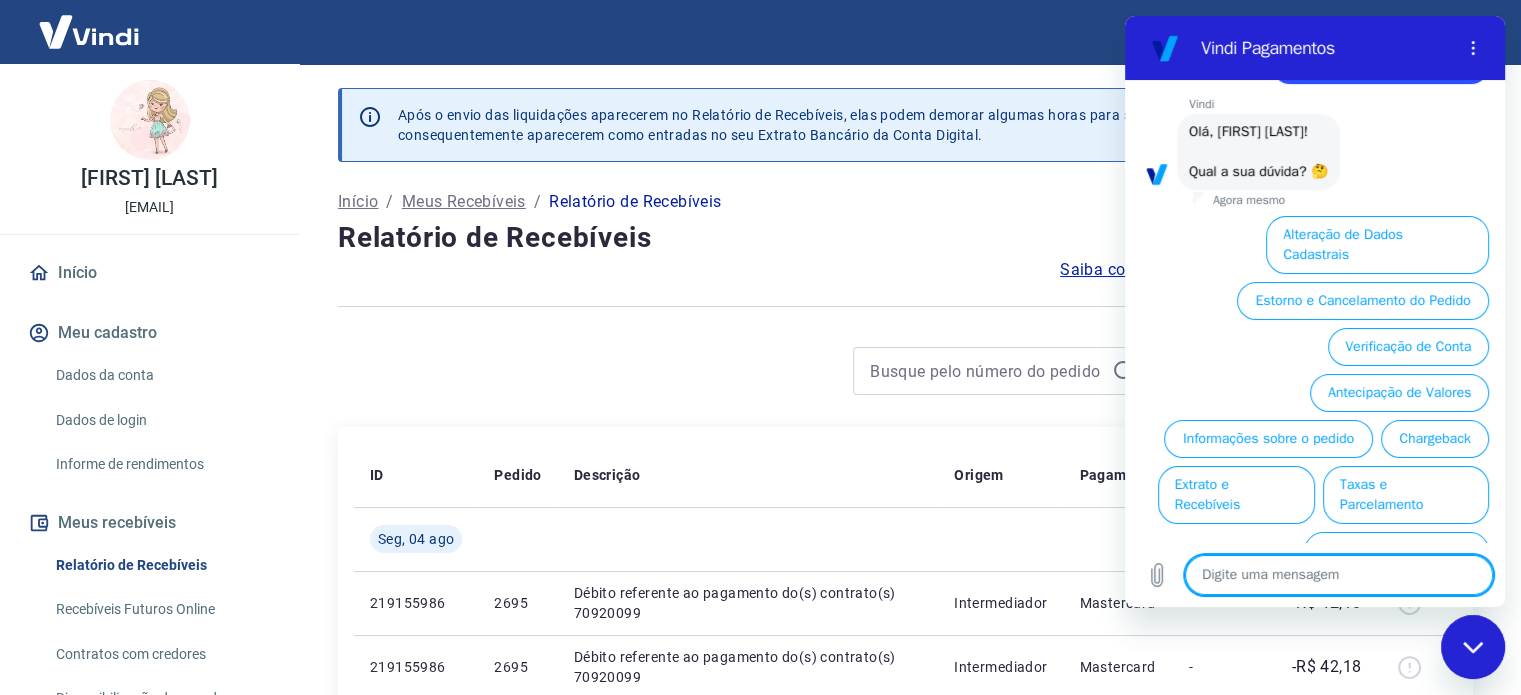 scroll, scrollTop: 106, scrollLeft: 0, axis: vertical 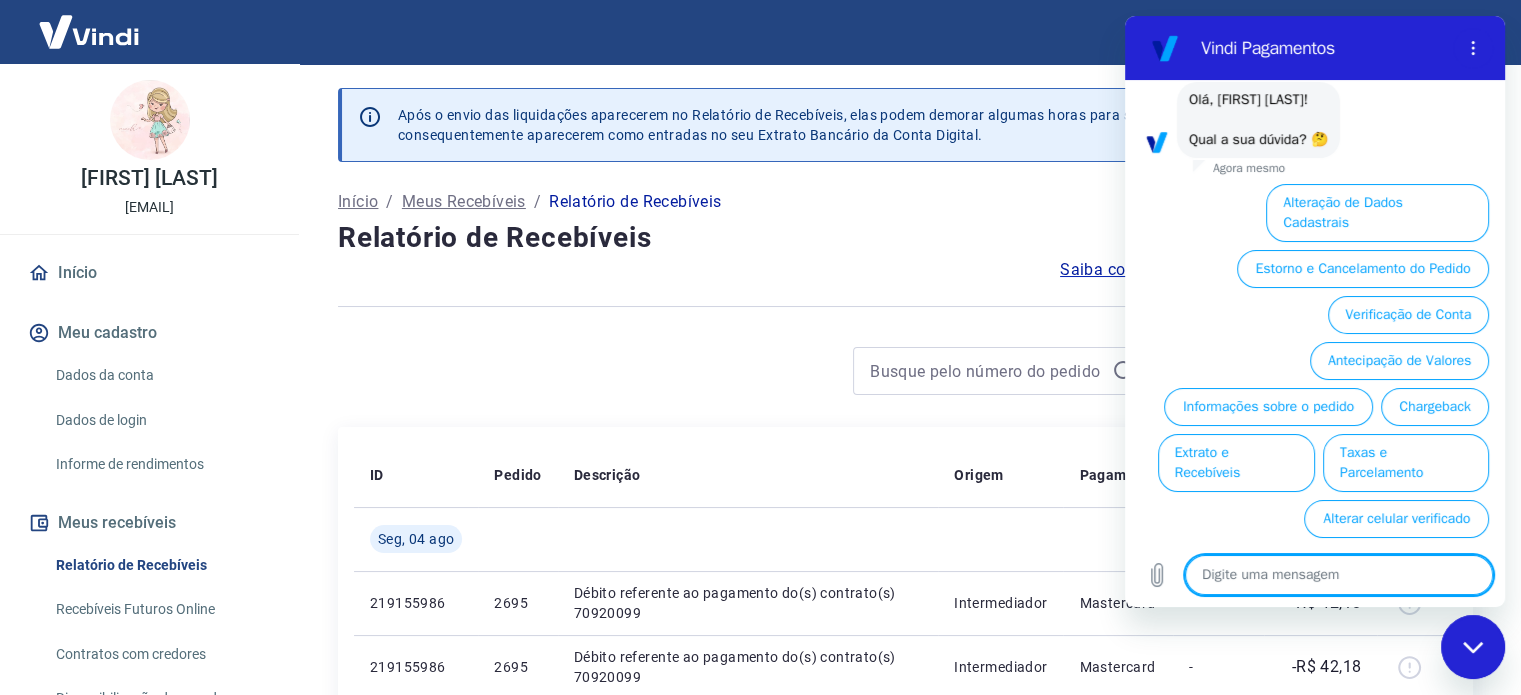click on "Chargeback" at bounding box center [1435, 407] 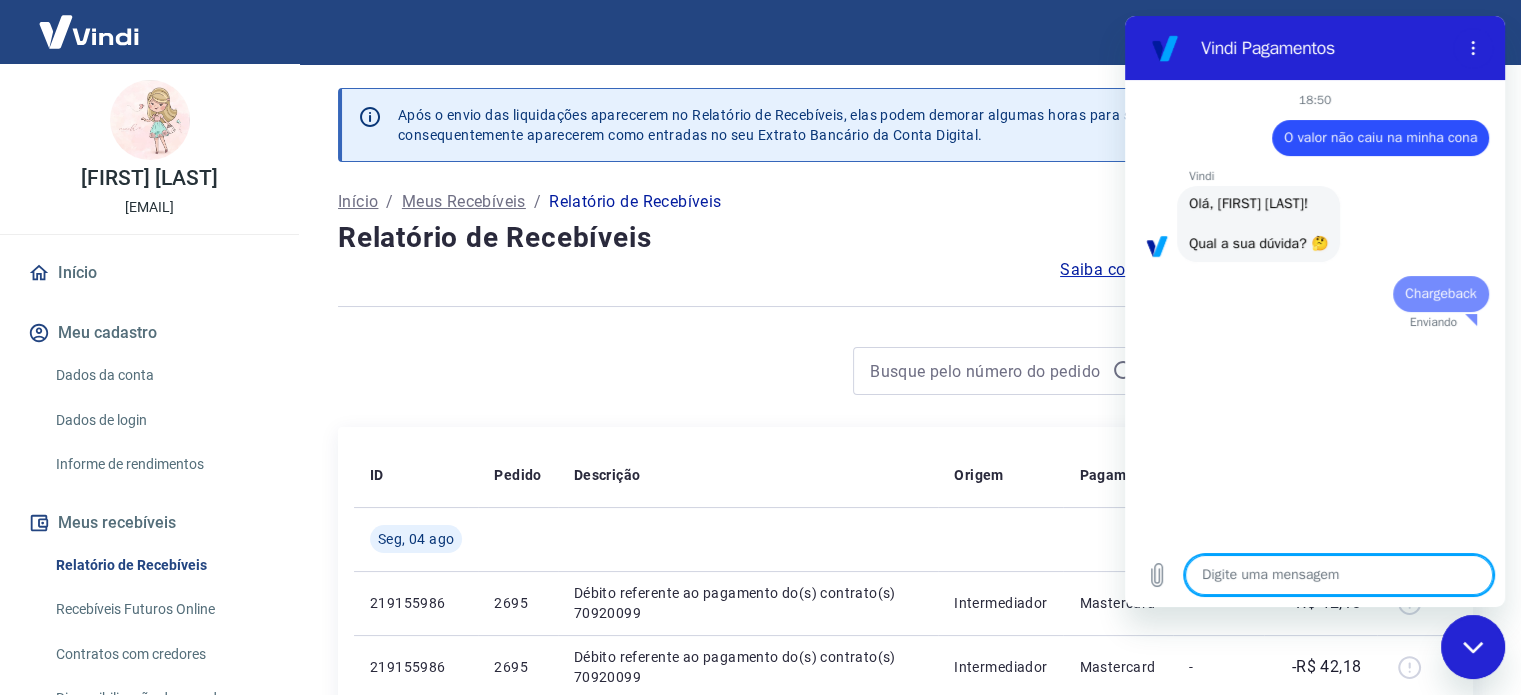scroll, scrollTop: 0, scrollLeft: 0, axis: both 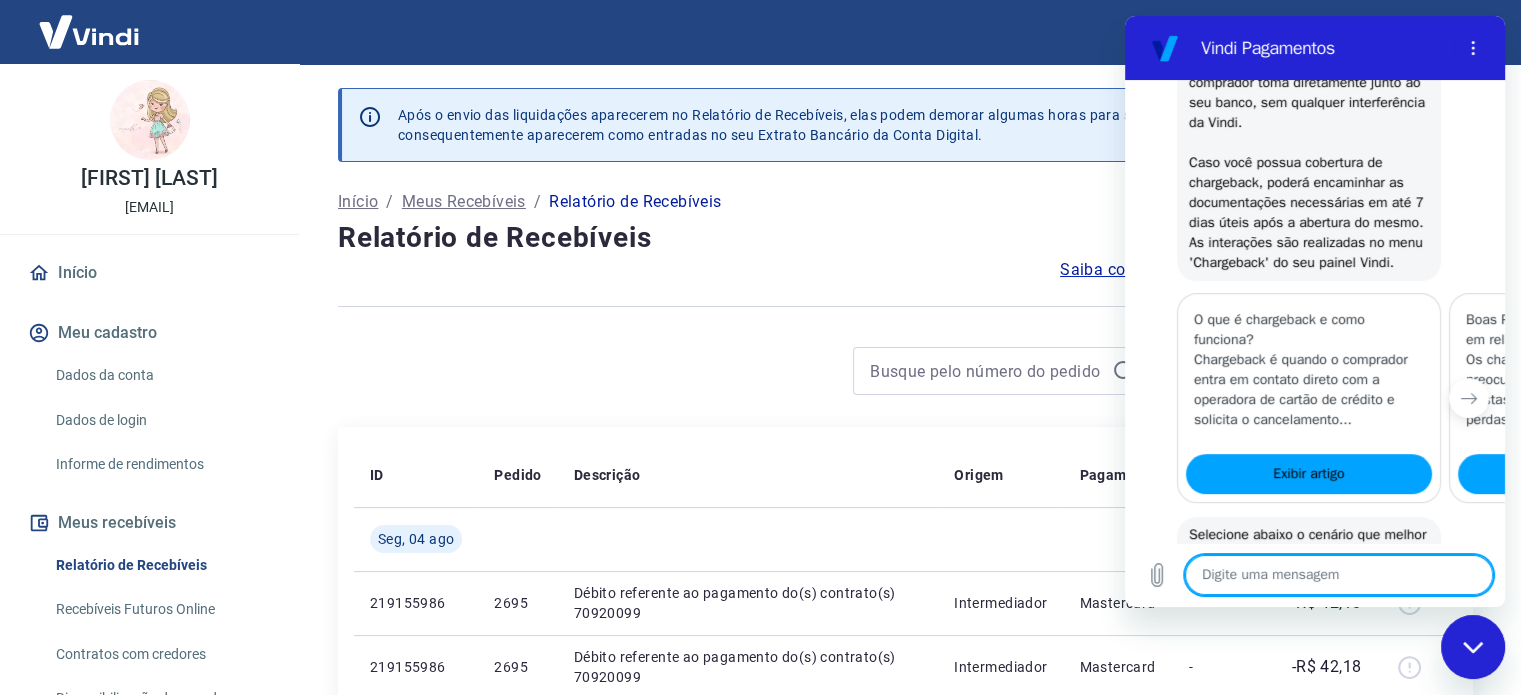 type on "x" 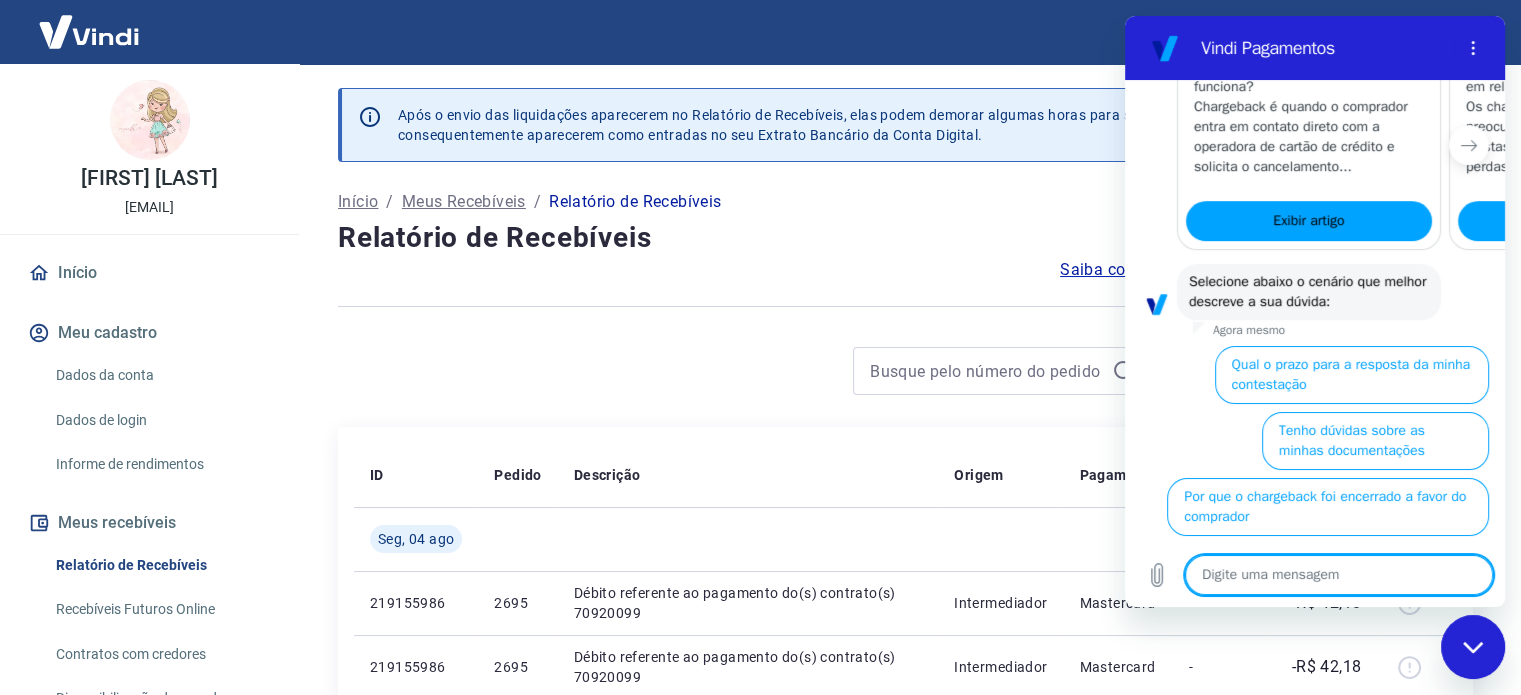 scroll, scrollTop: 749, scrollLeft: 0, axis: vertical 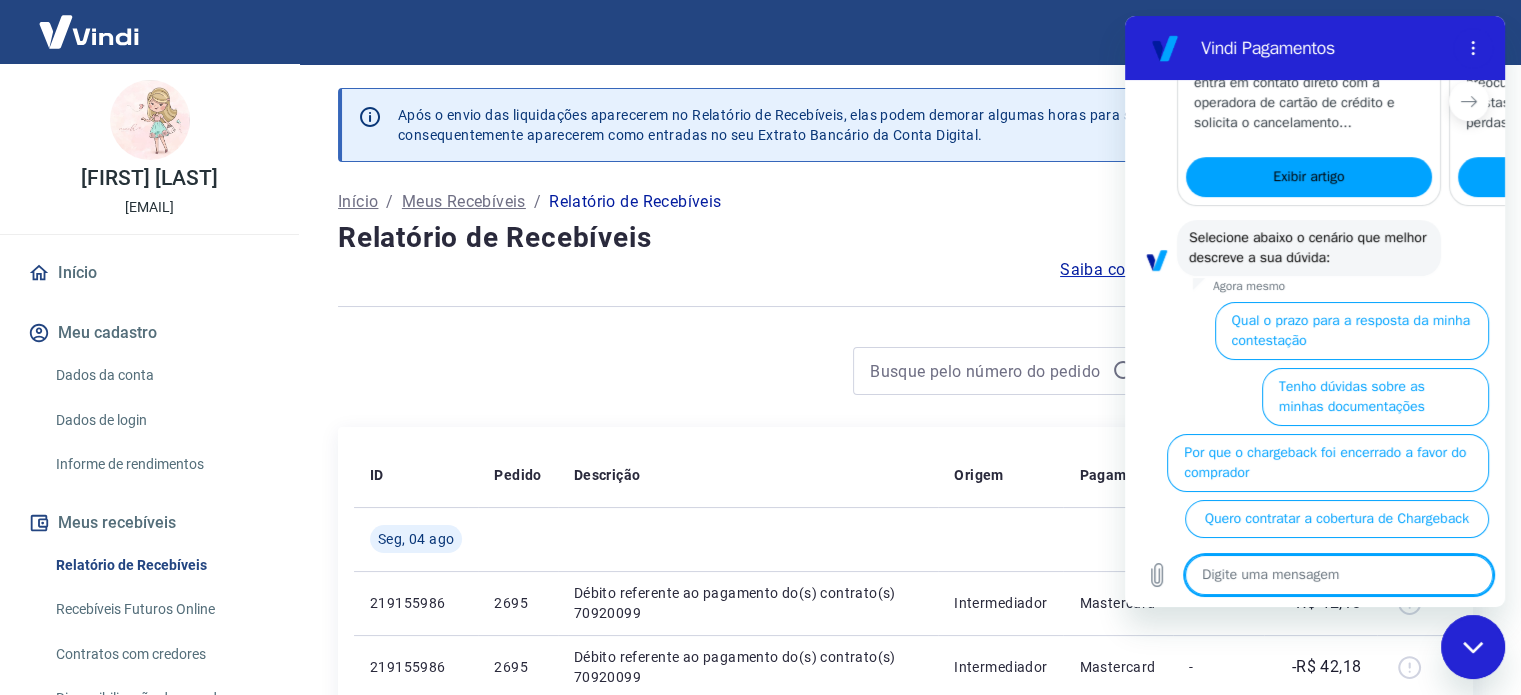 click at bounding box center (1339, 575) 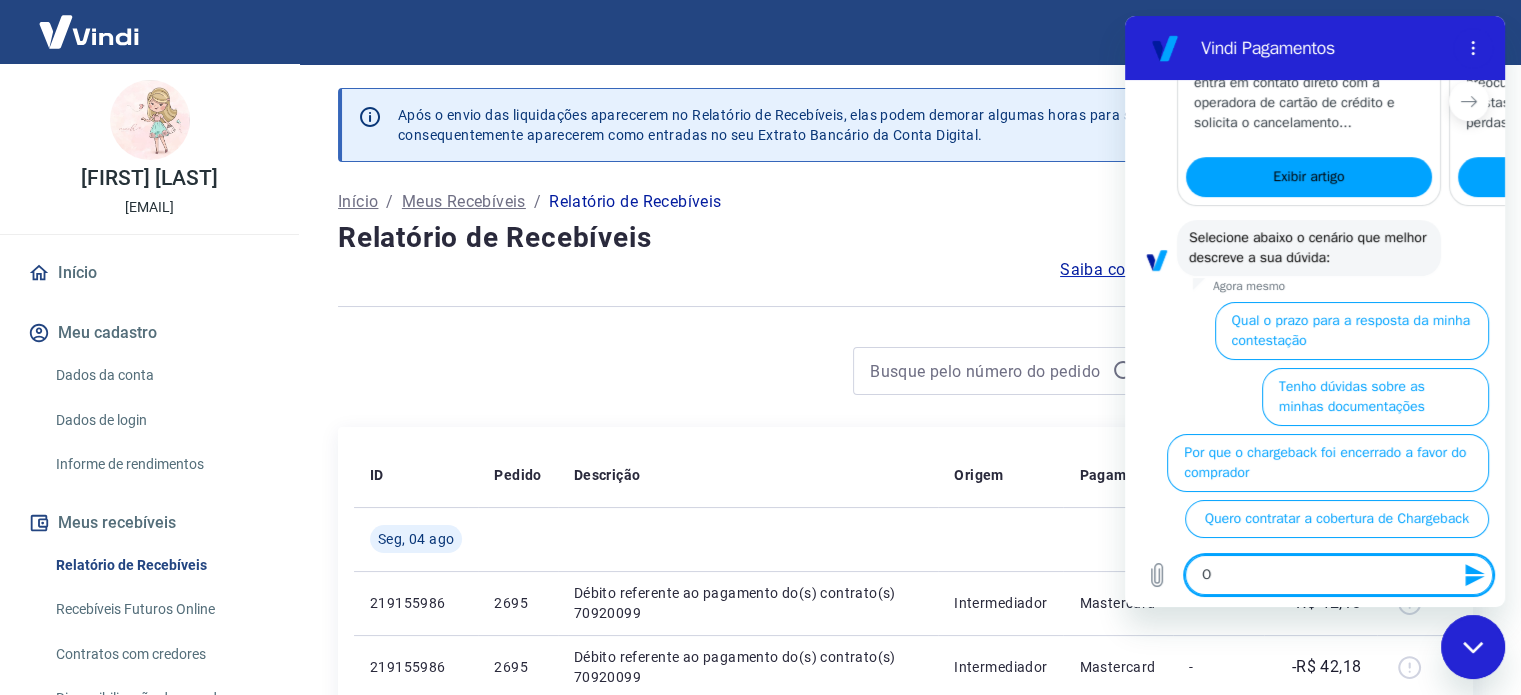 type on "O" 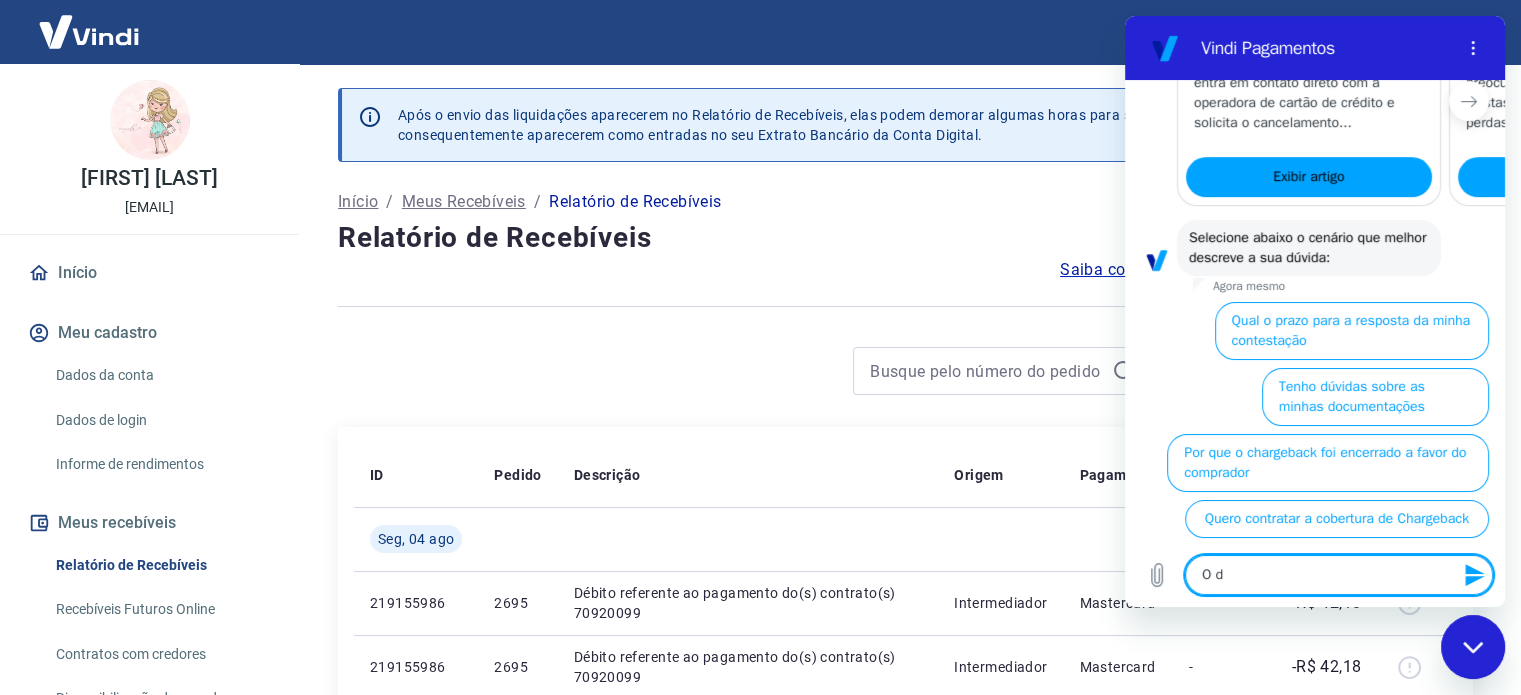 type on "O di" 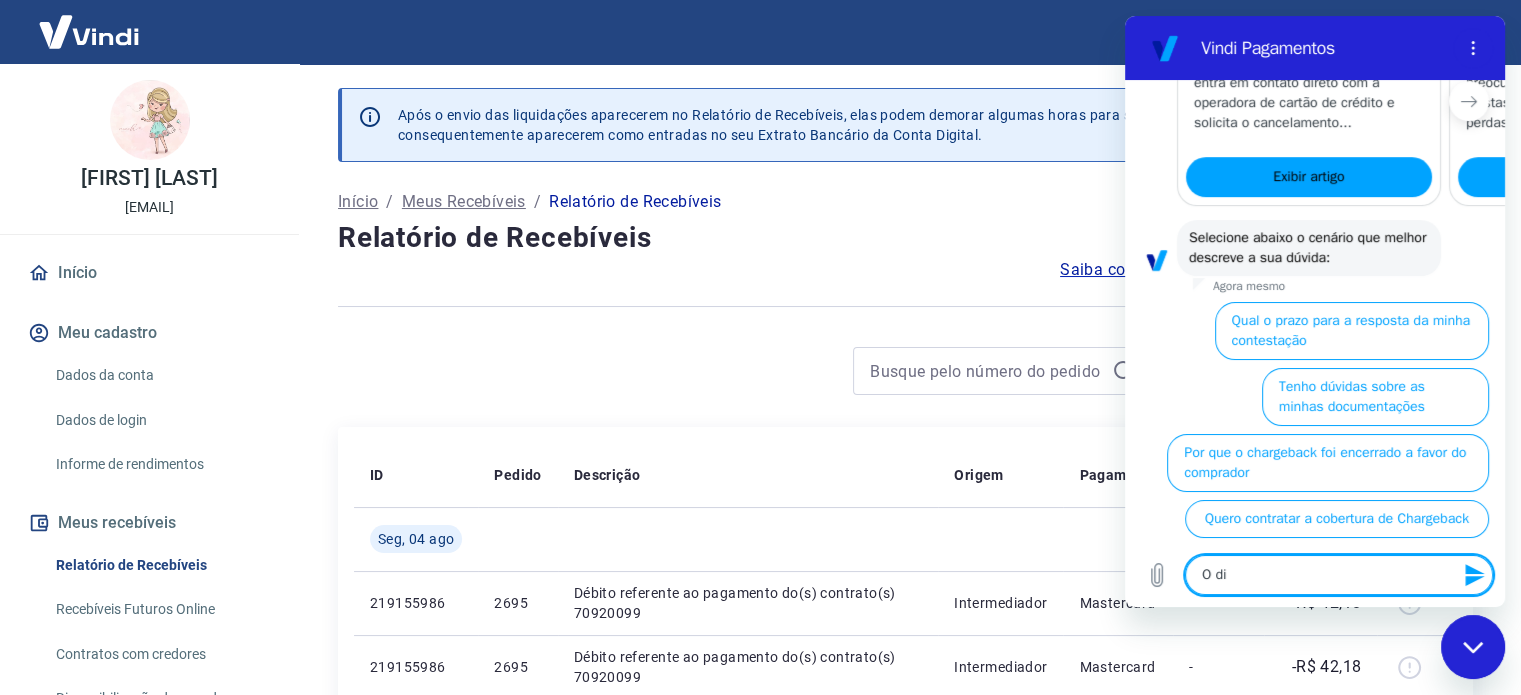 type on "O din" 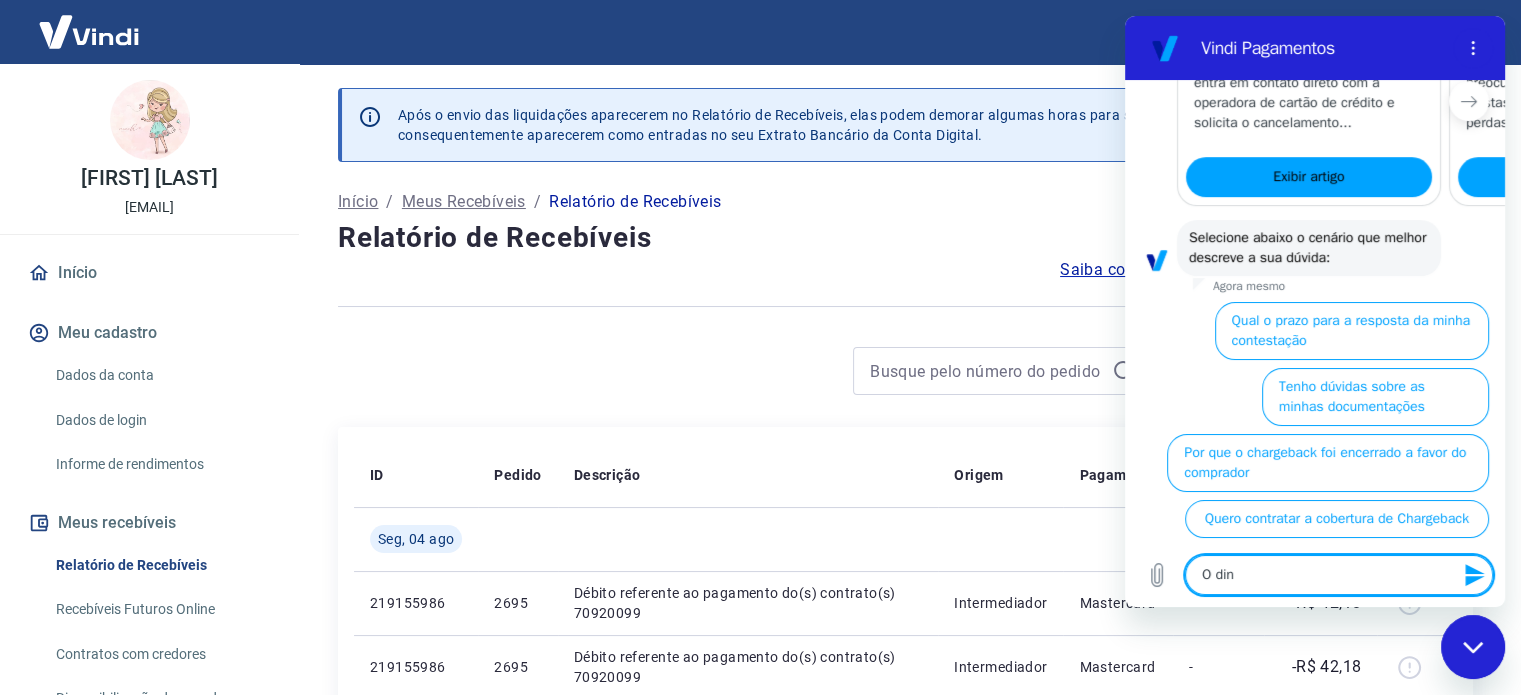 type on "O dinh" 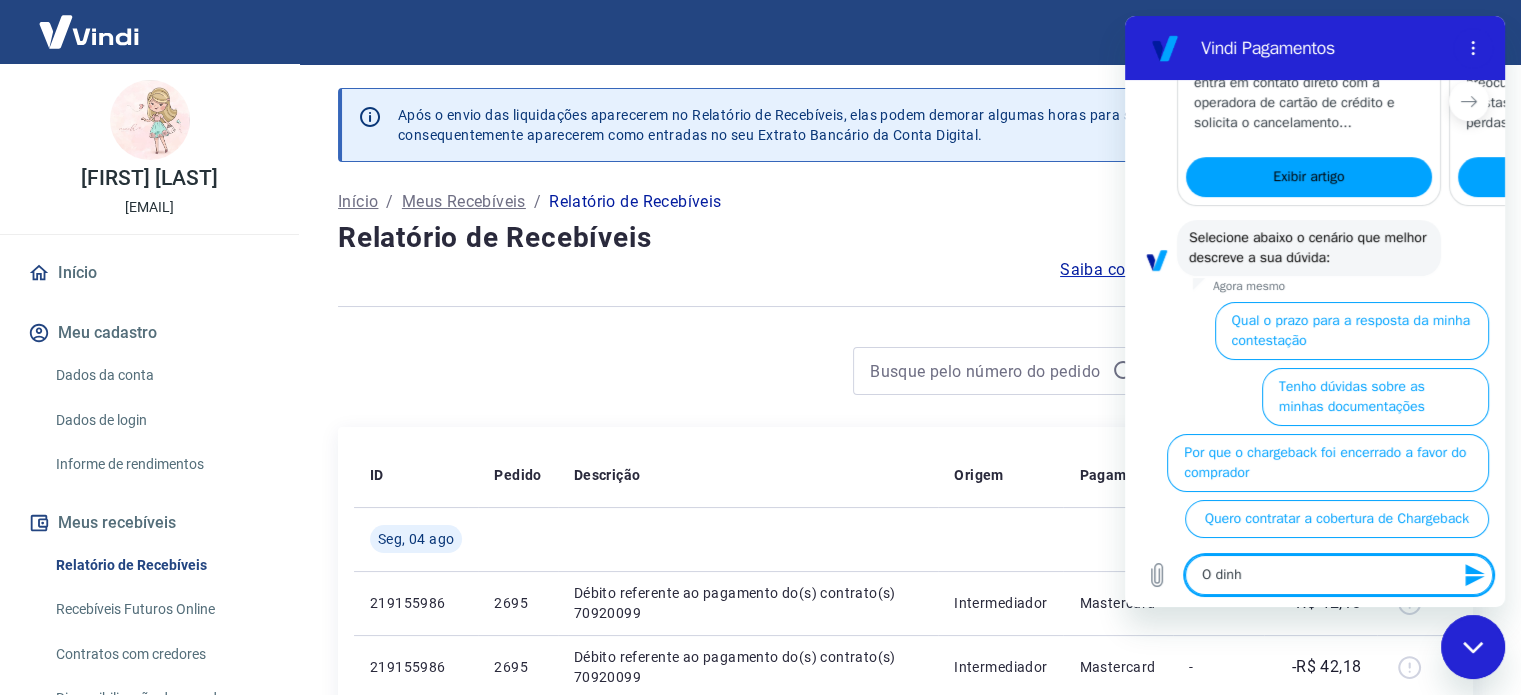 type on "O dinhe" 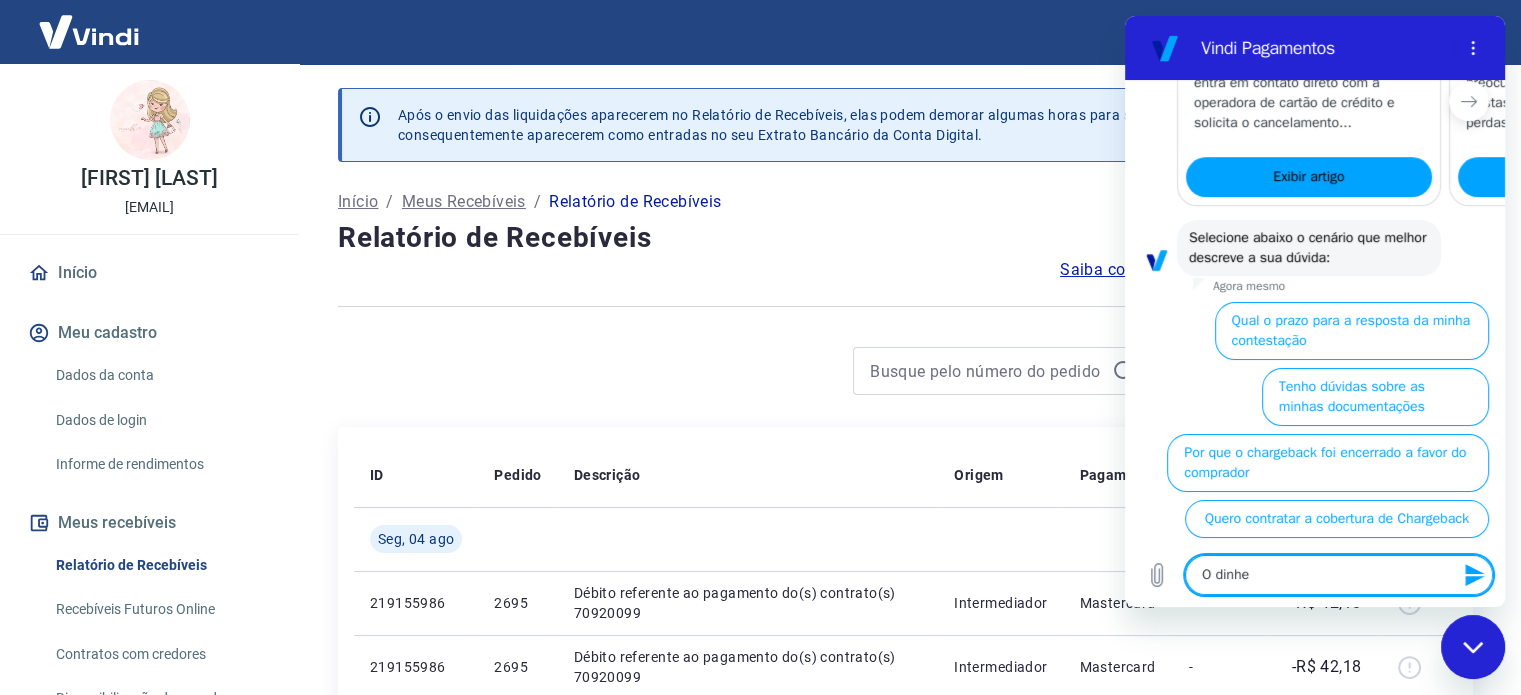 type on "O dinhei" 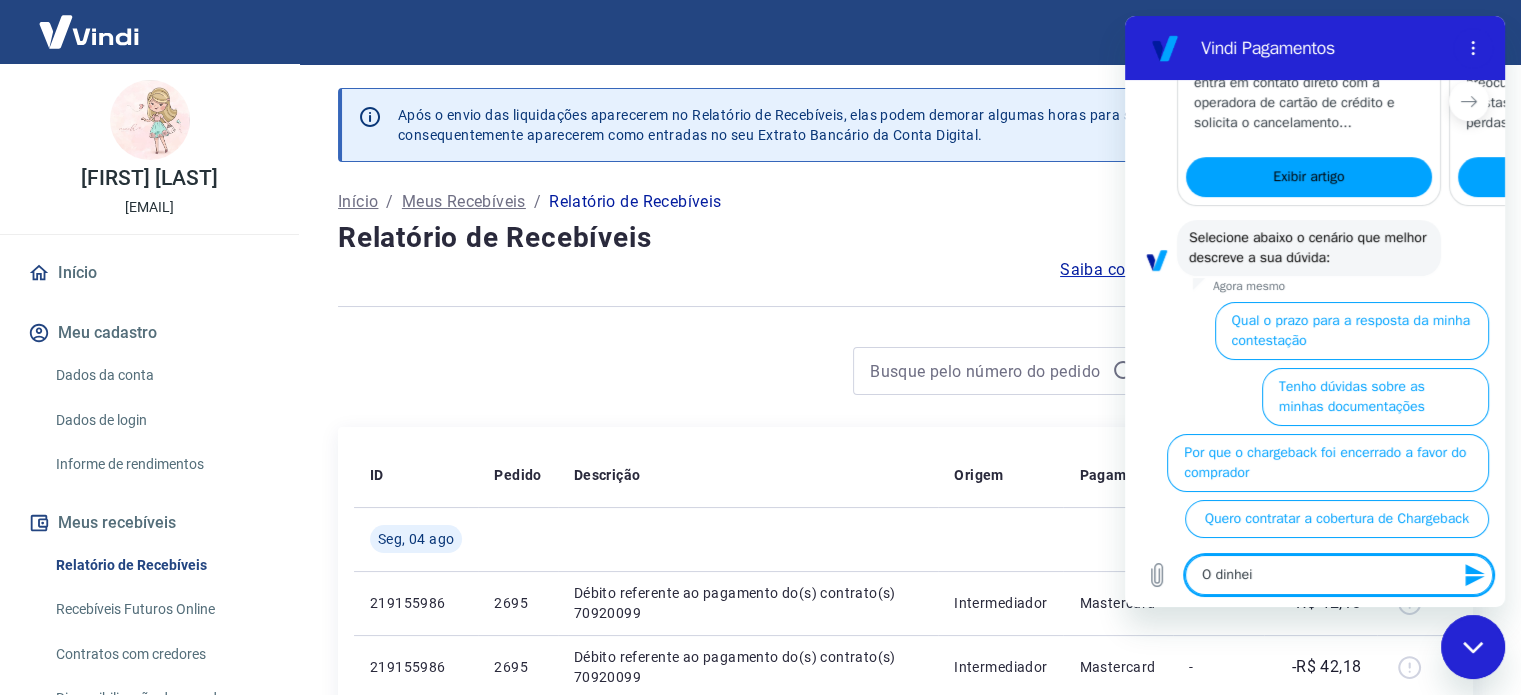 type on "O dinheir" 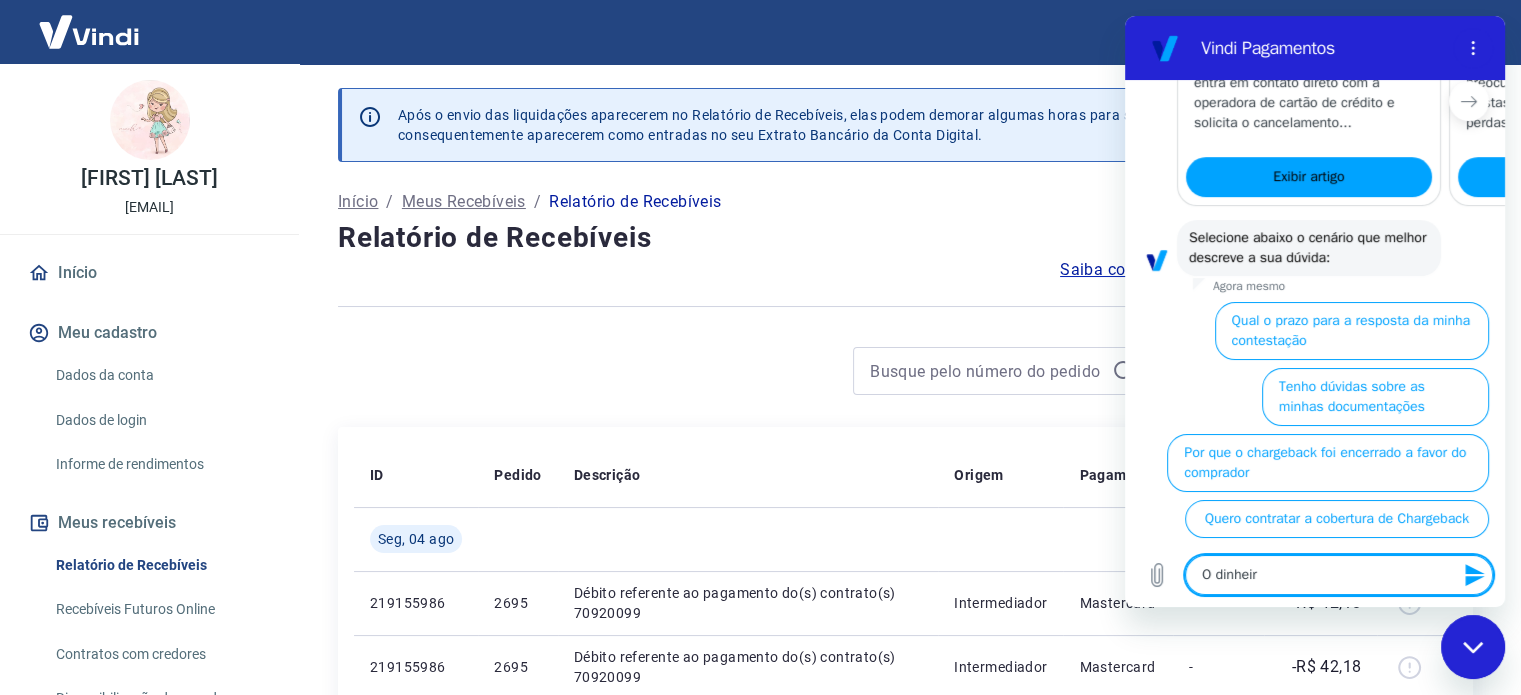 type on "O dinheiro" 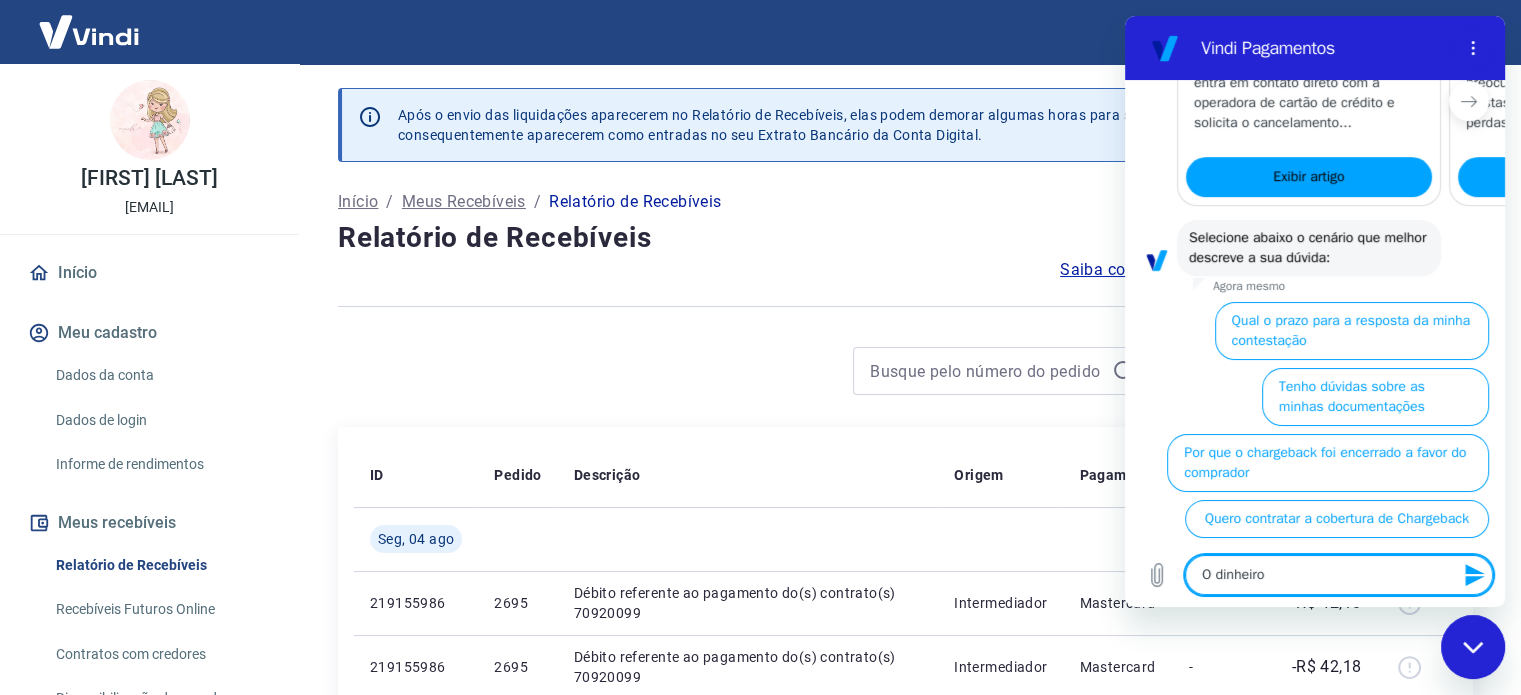type on "O dinheiro" 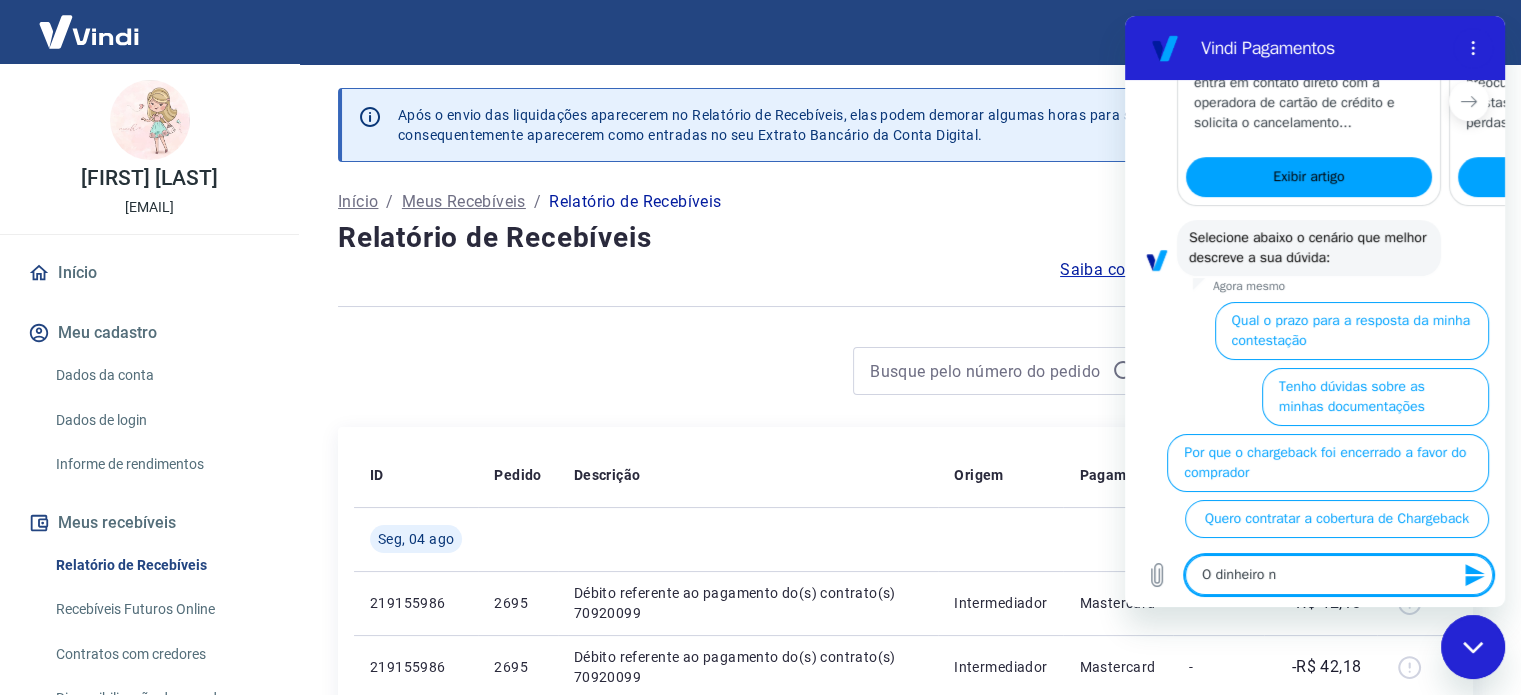 type on "O dinheiro nã" 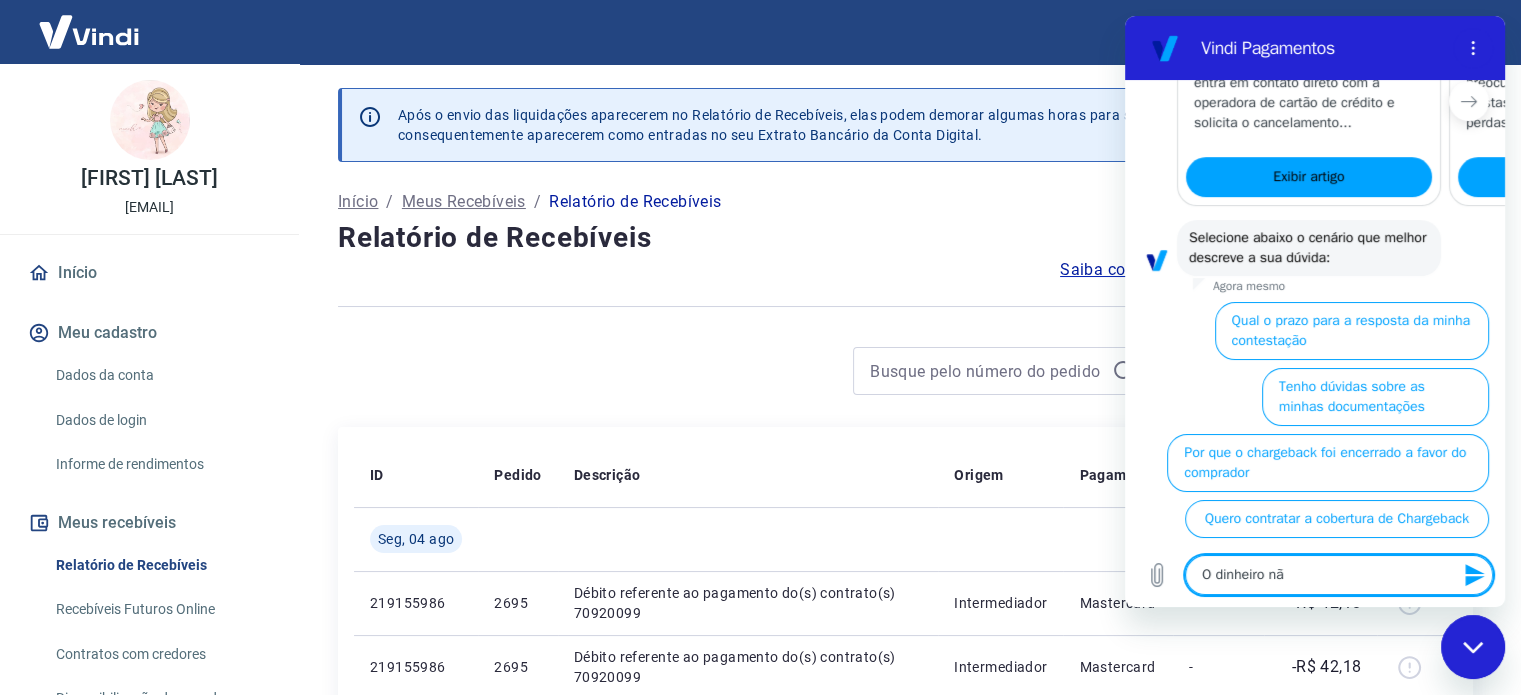 type on "x" 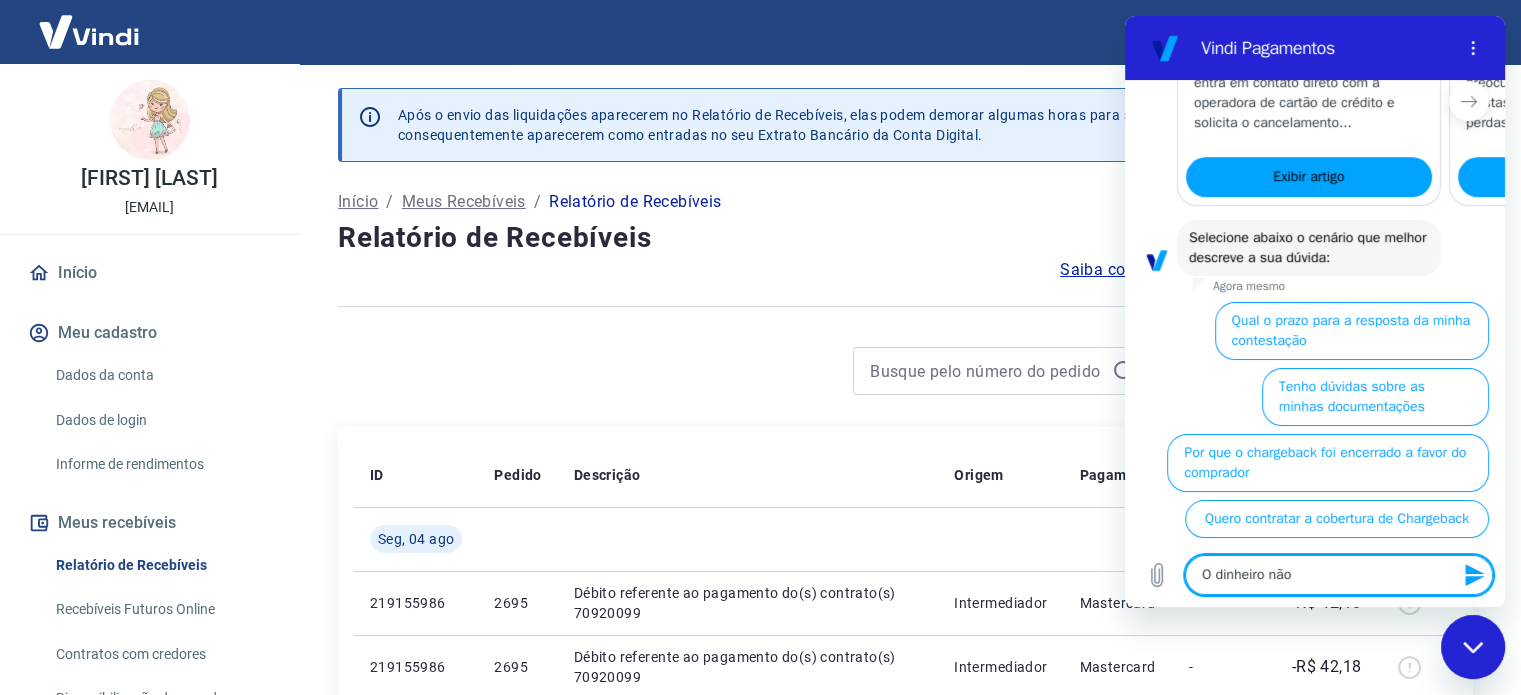 type on "O dinheiro não" 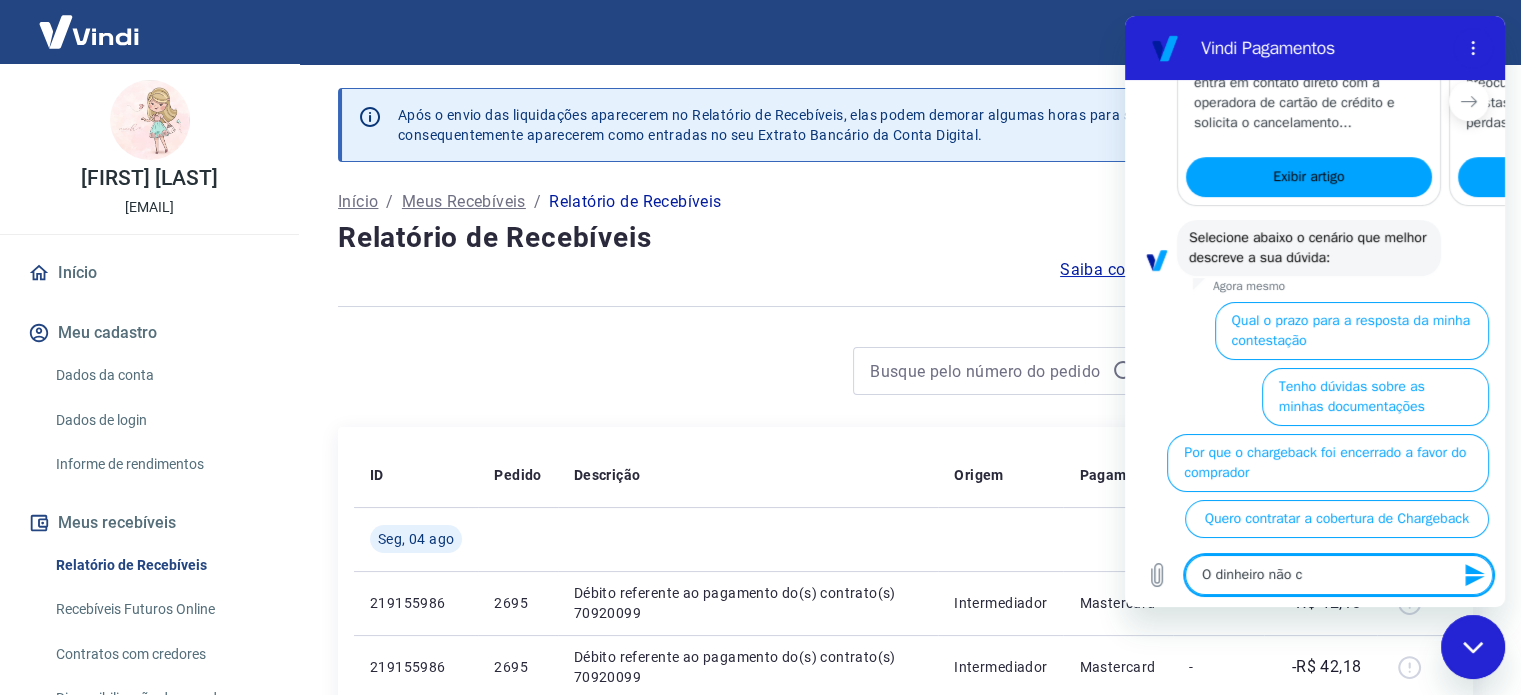 type on "O dinheiro não ca" 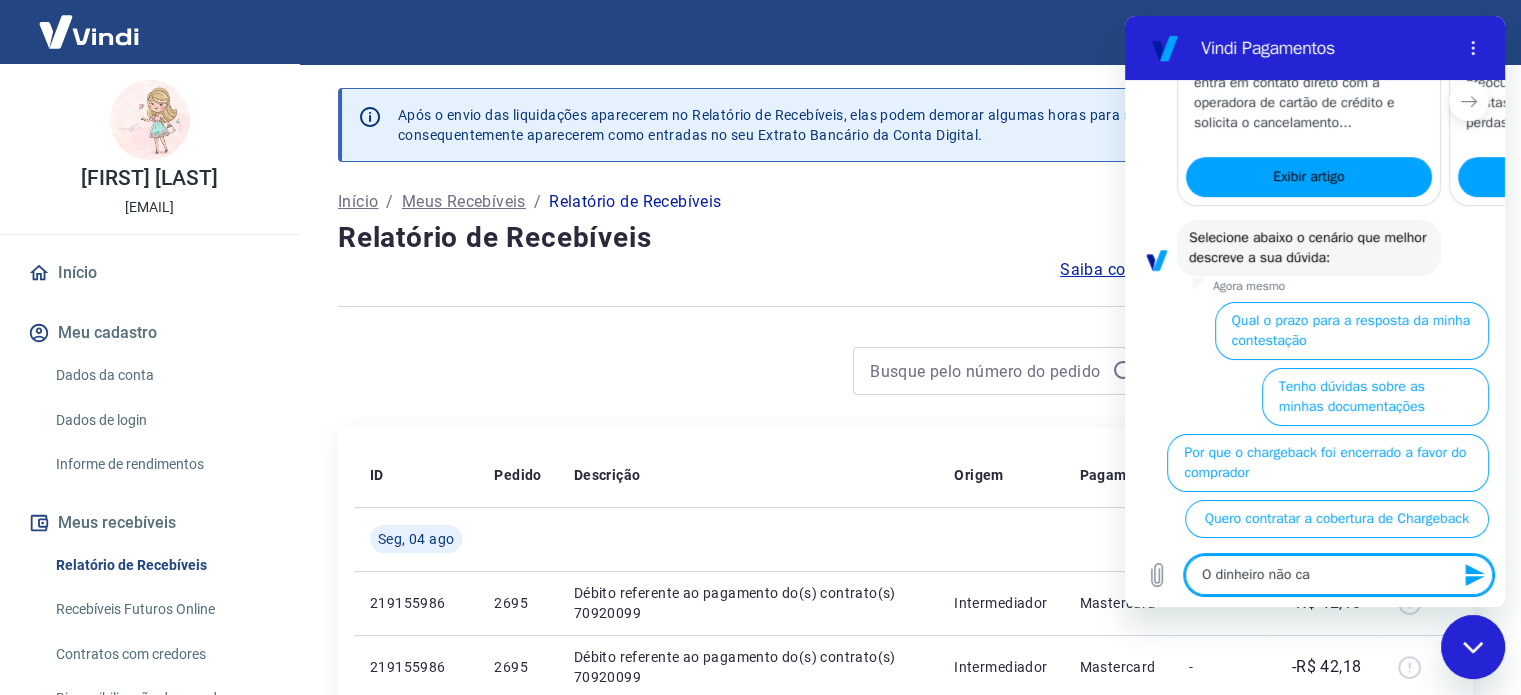 type on "O dinheiro não cai" 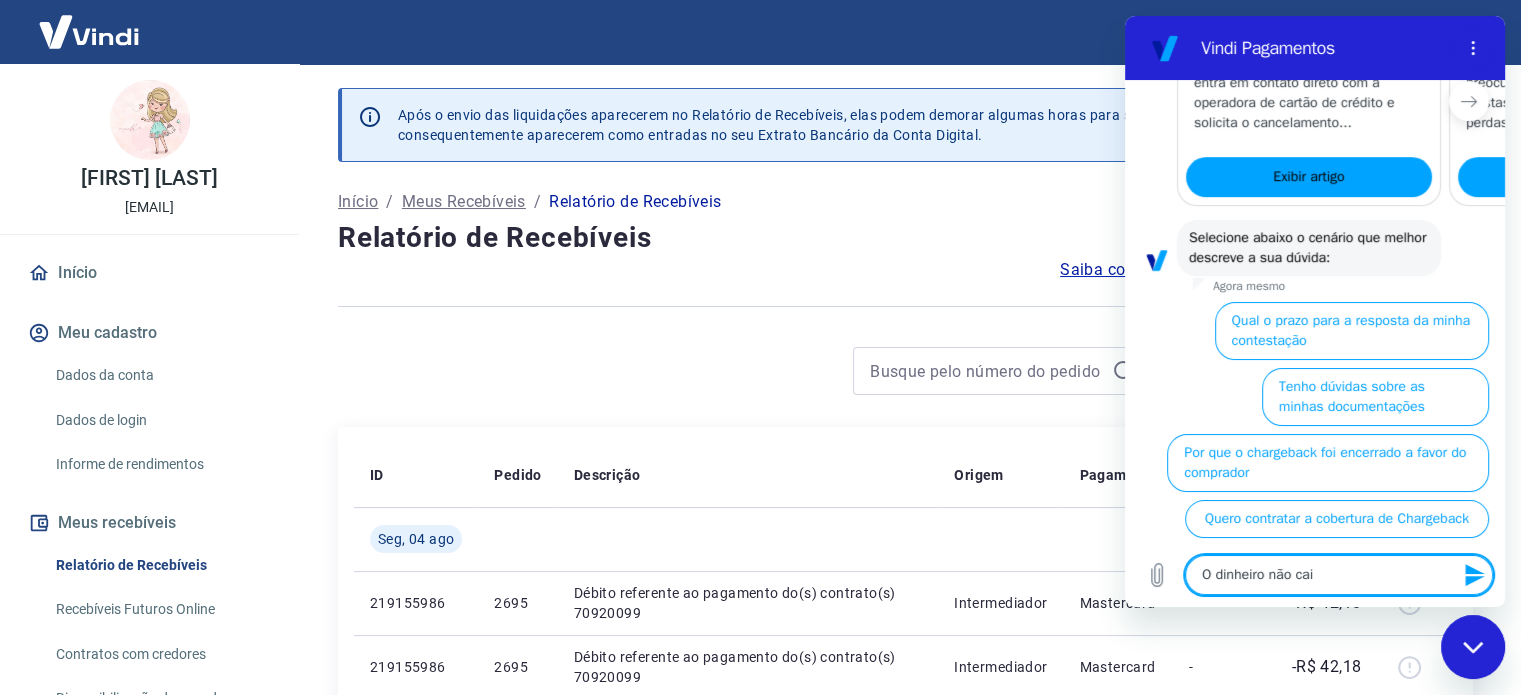 type on "O dinheiro não caiu" 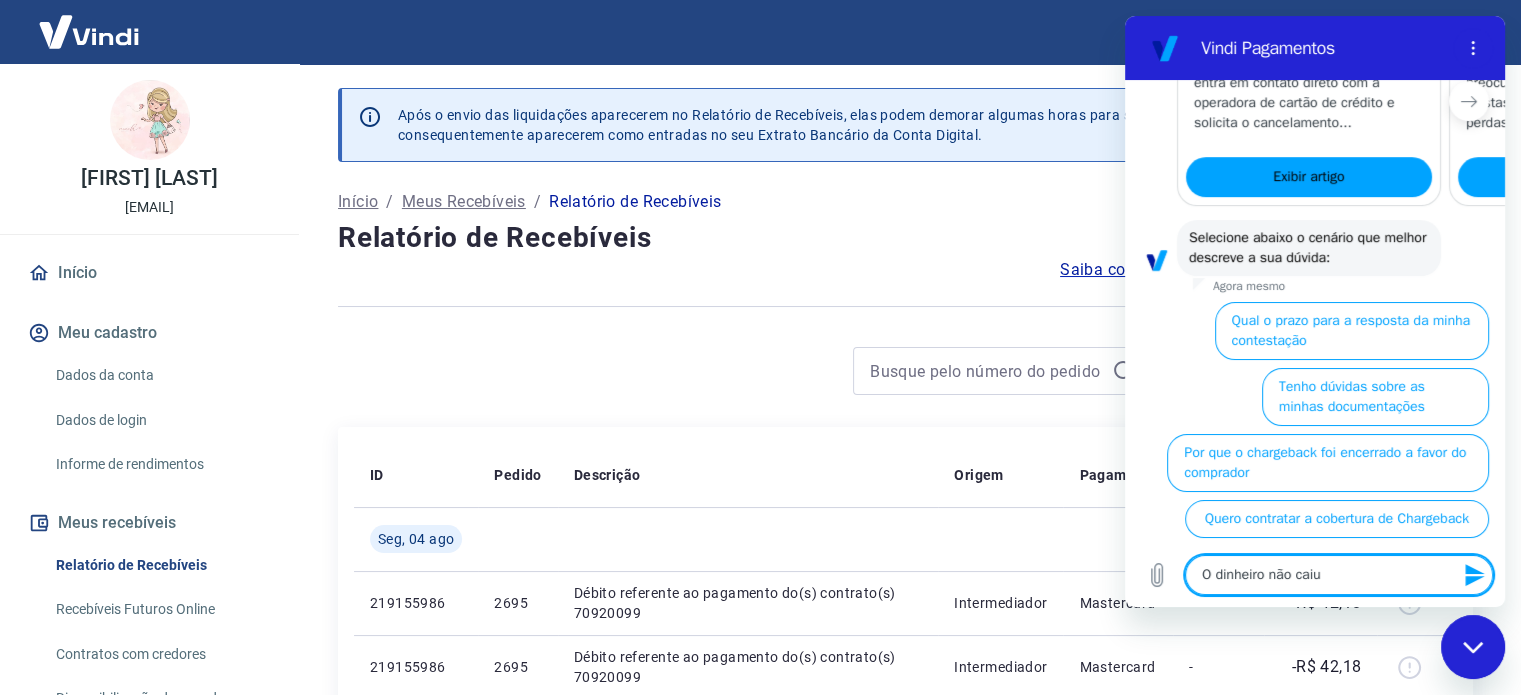 type on "O dinheiro não caiu" 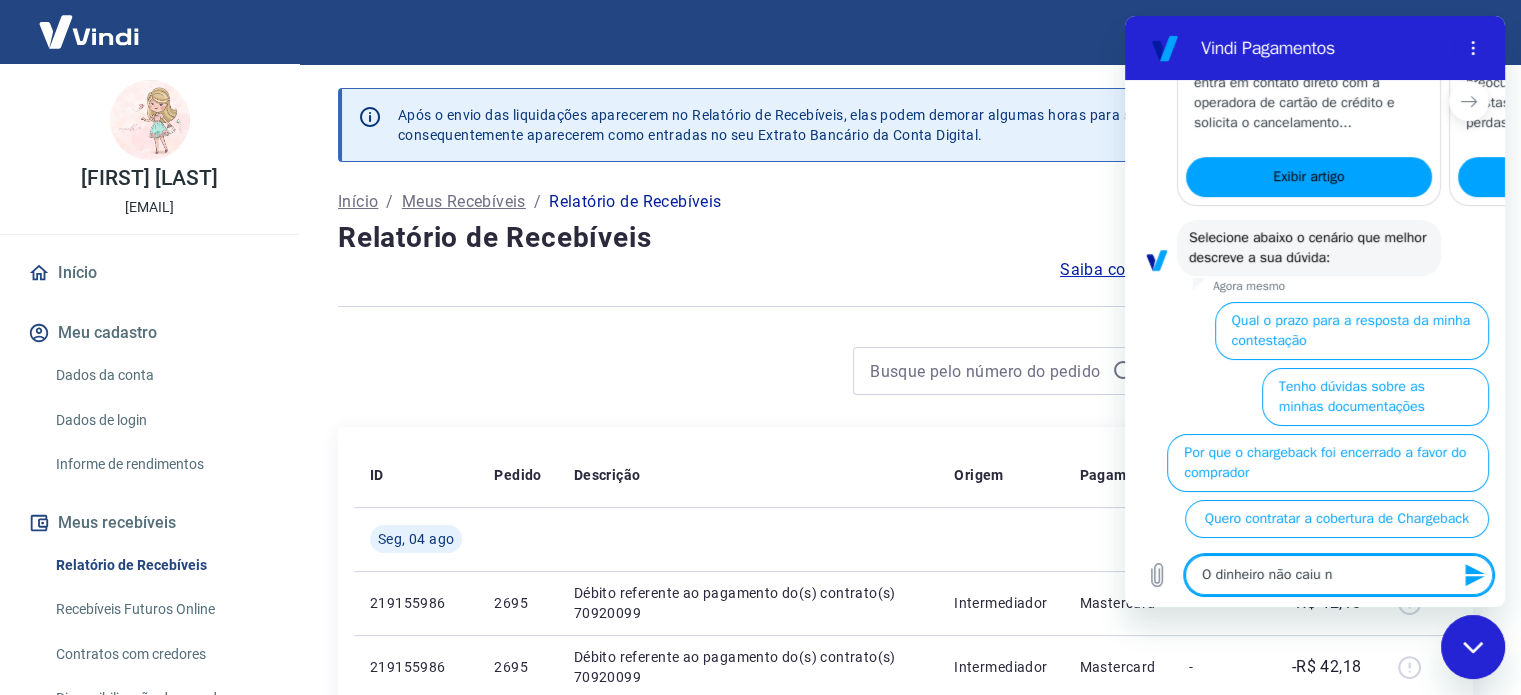 type on "O dinheiro não caiu na" 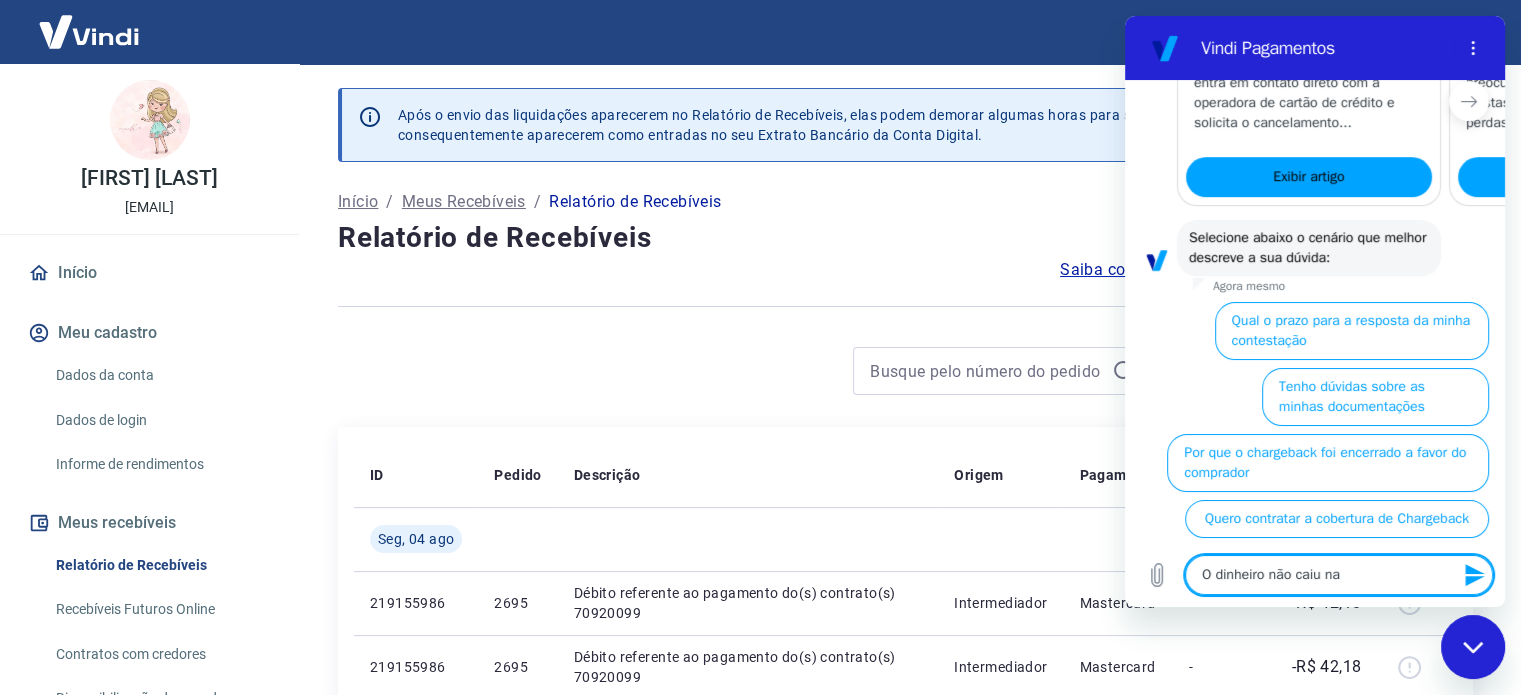type on "O dinheiro não caiu na" 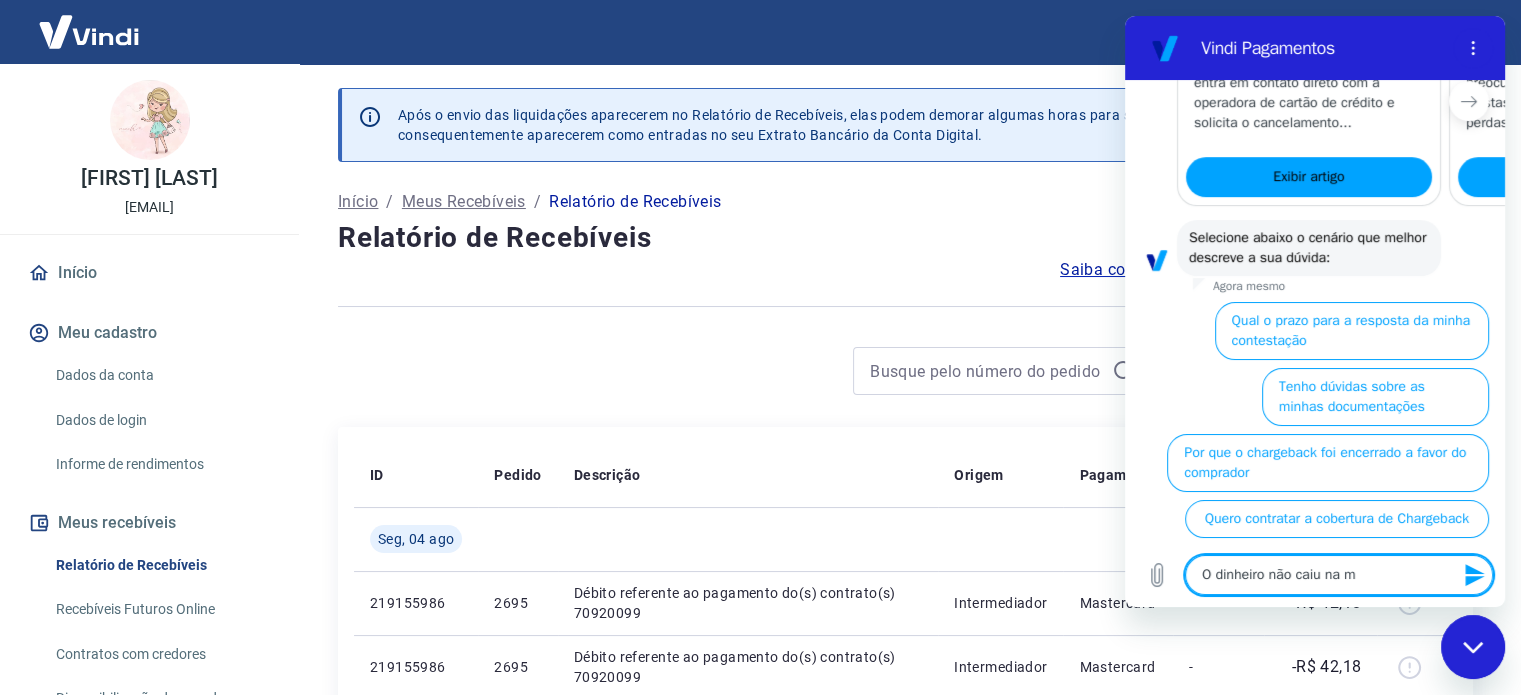 type on "O dinheiro não caiu na mi" 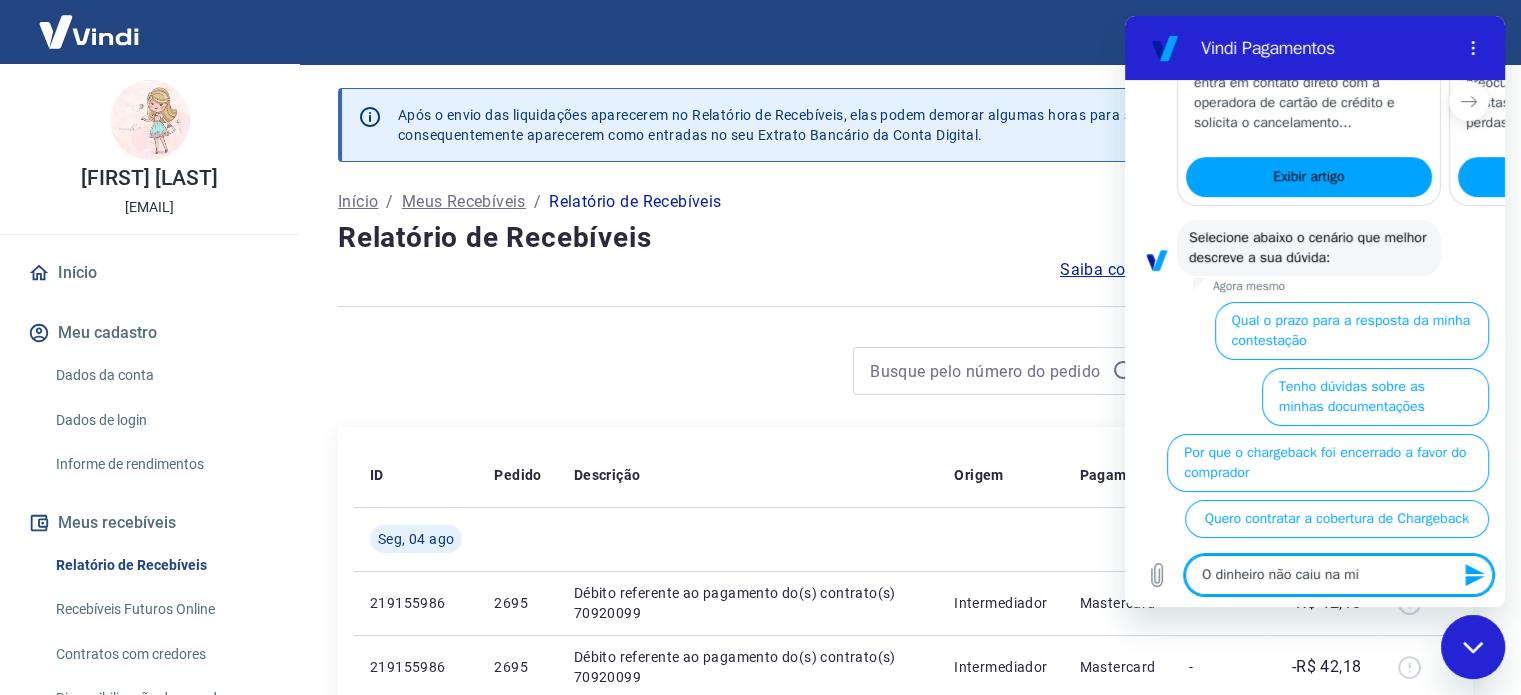 type on "O dinheiro não caiu na min" 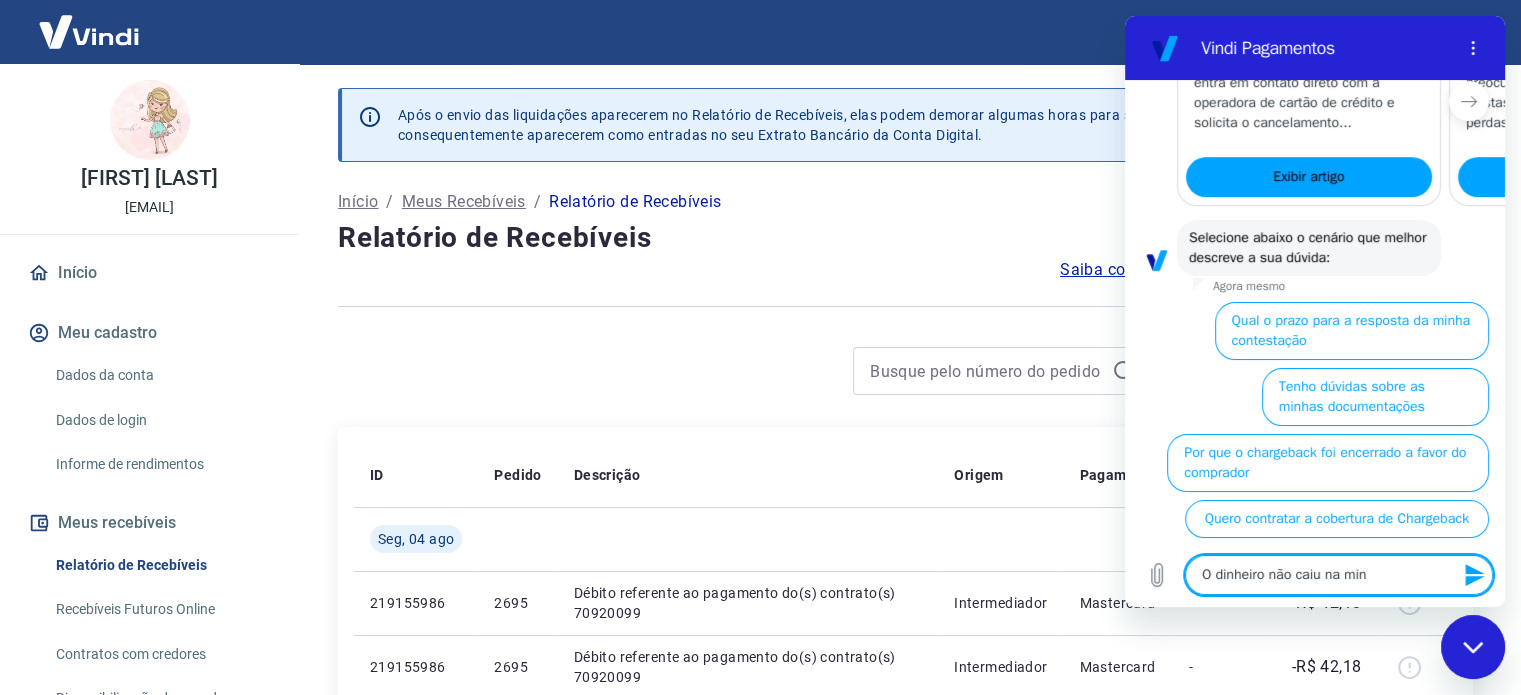 type on "O dinheiro não caiu na minh" 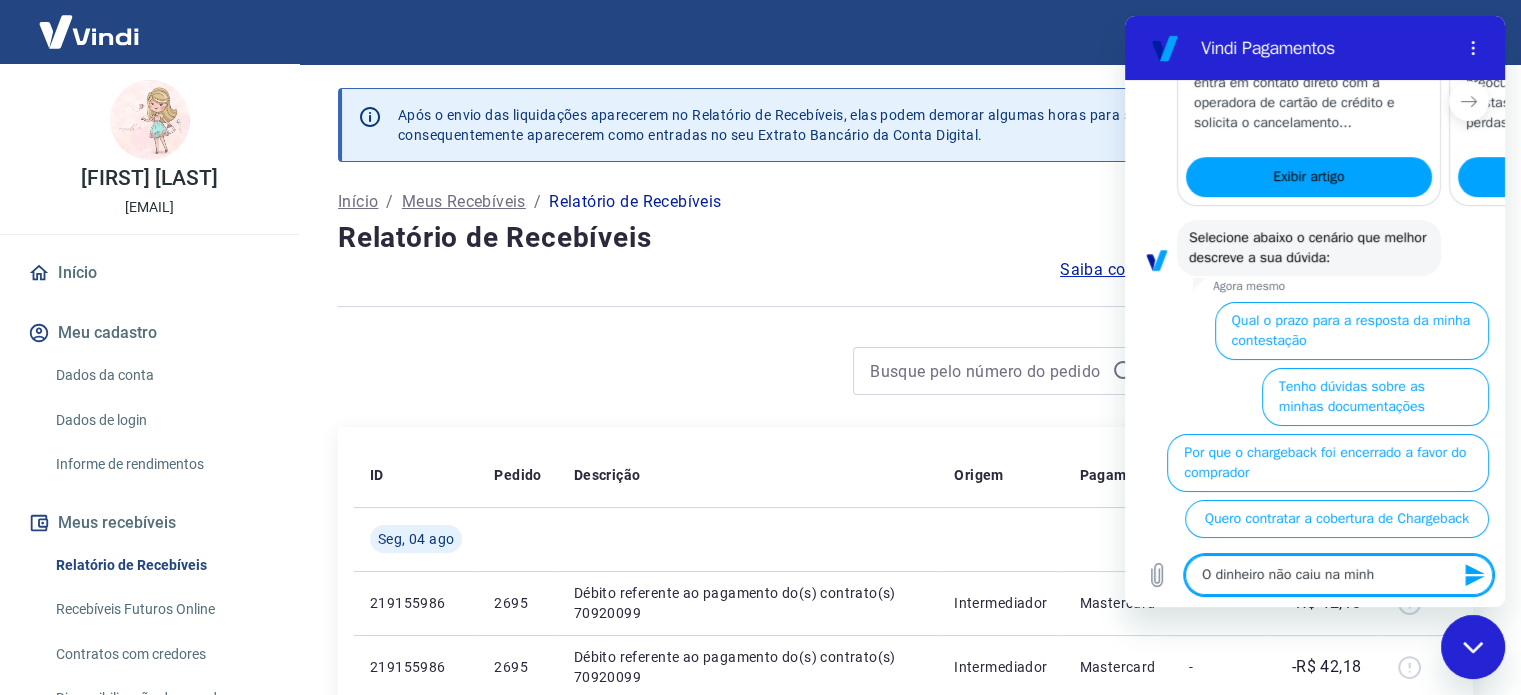 type on "O dinheiro não caiu na minha" 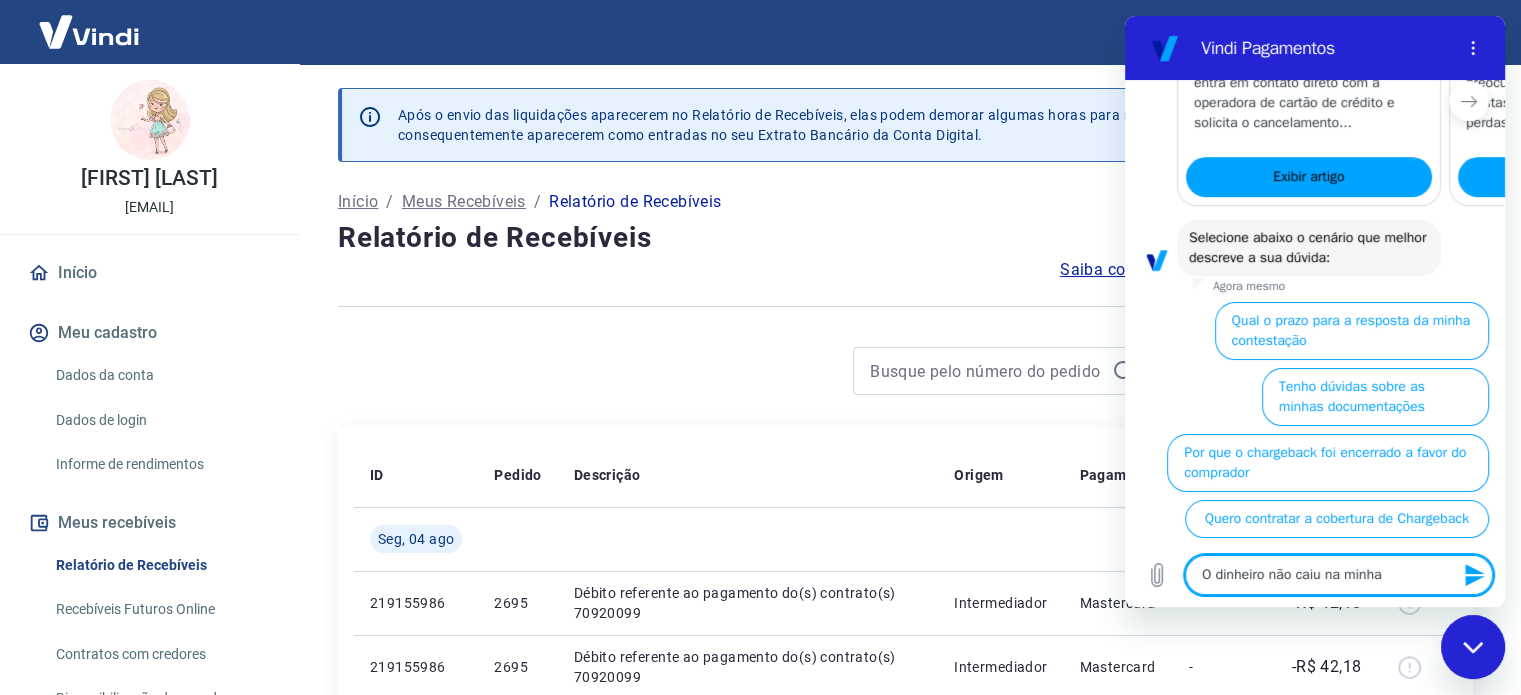 type on "O dinheiro não caiu na minha" 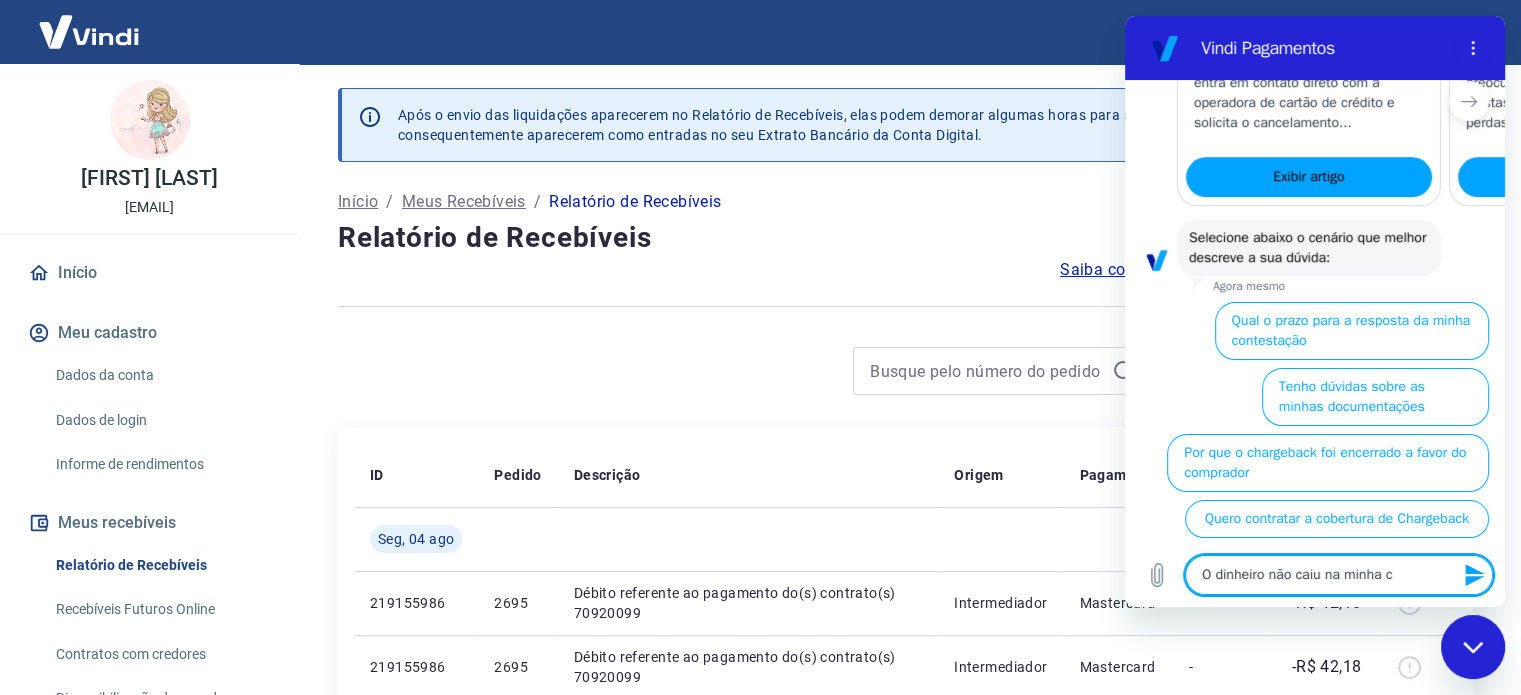 type on "x" 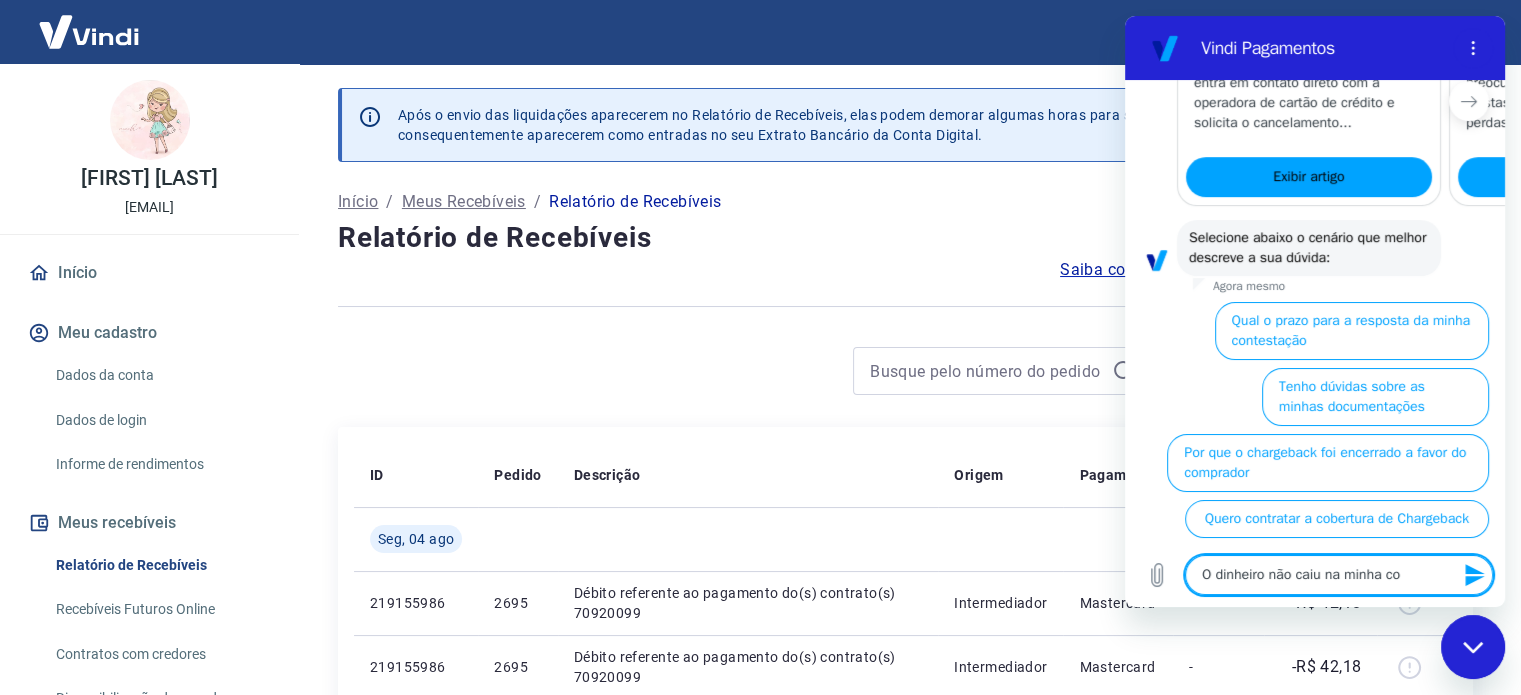 type on "O dinheiro não caiu na minha con" 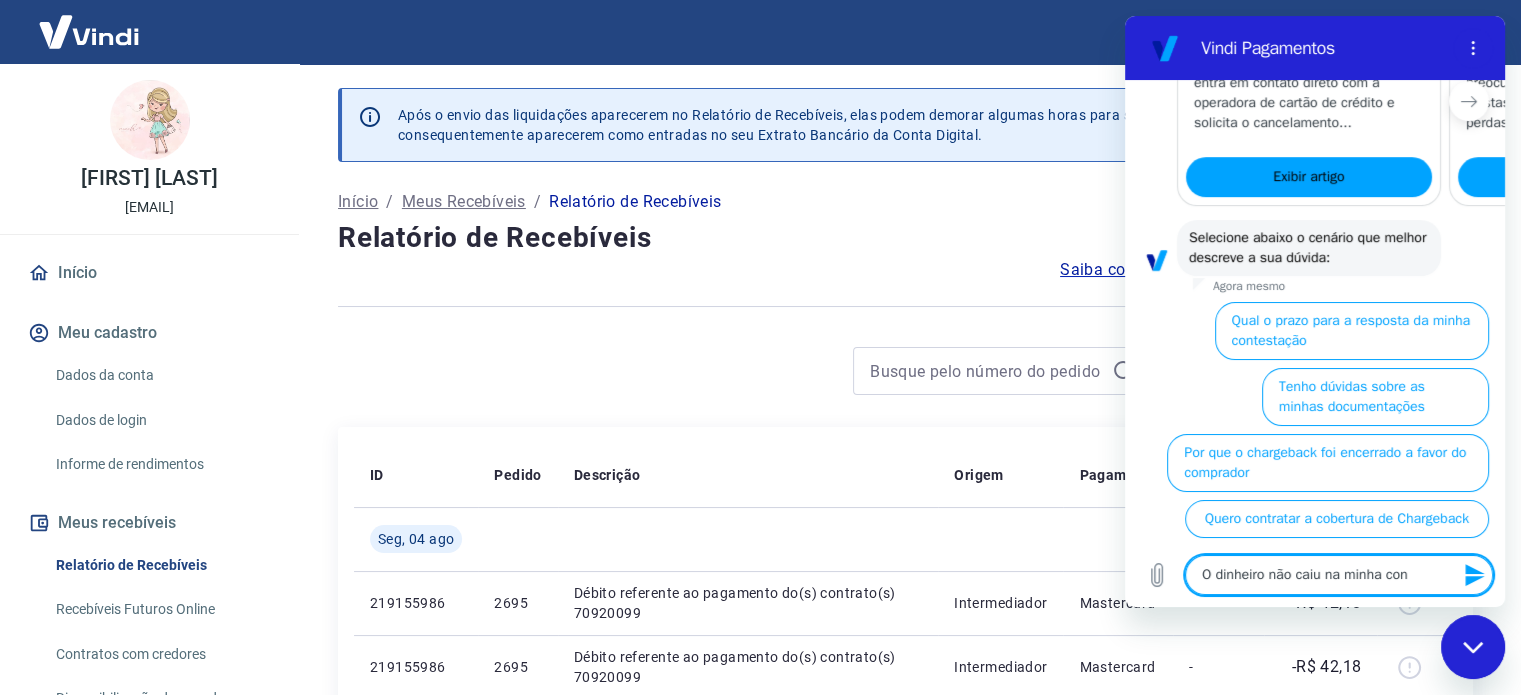 type on "O dinheiro não caiu na minha cont" 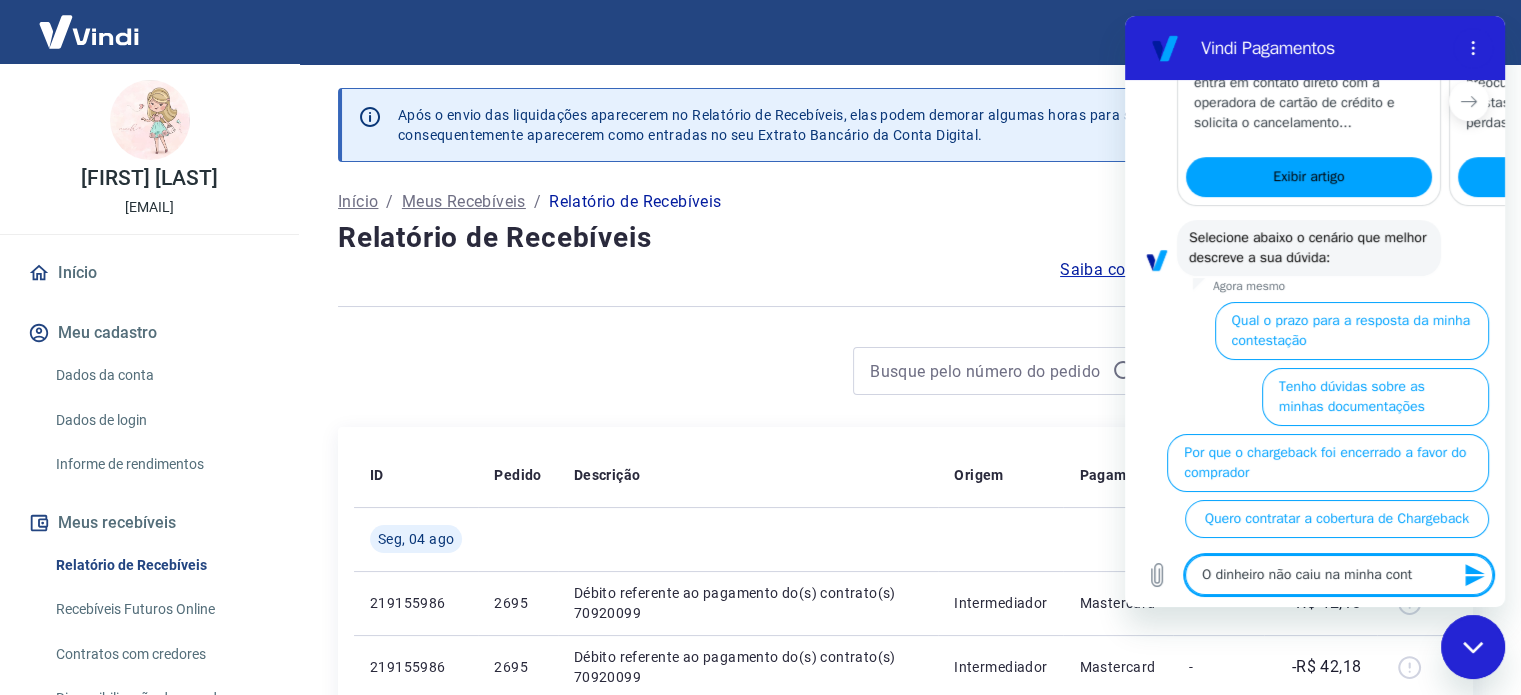 type on "O dinheiro não caiu na minha conta" 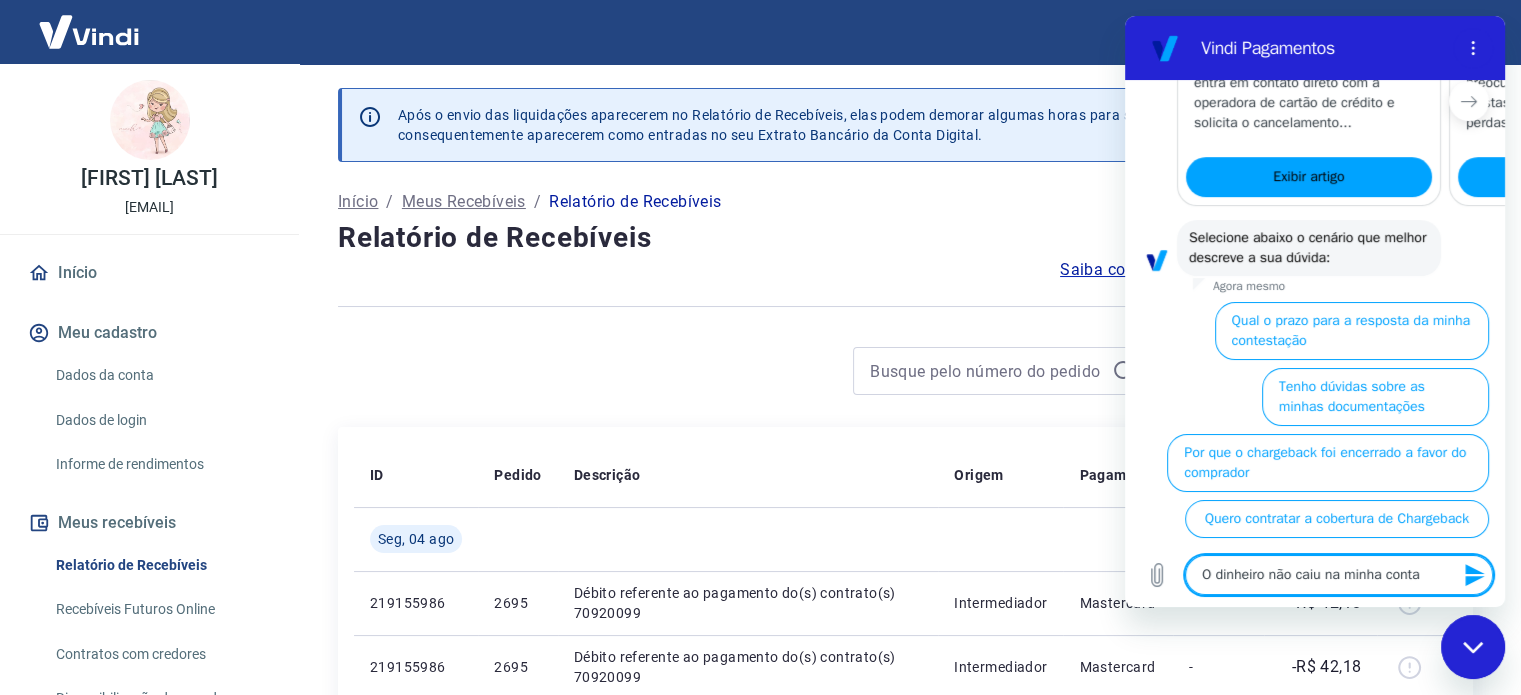 type 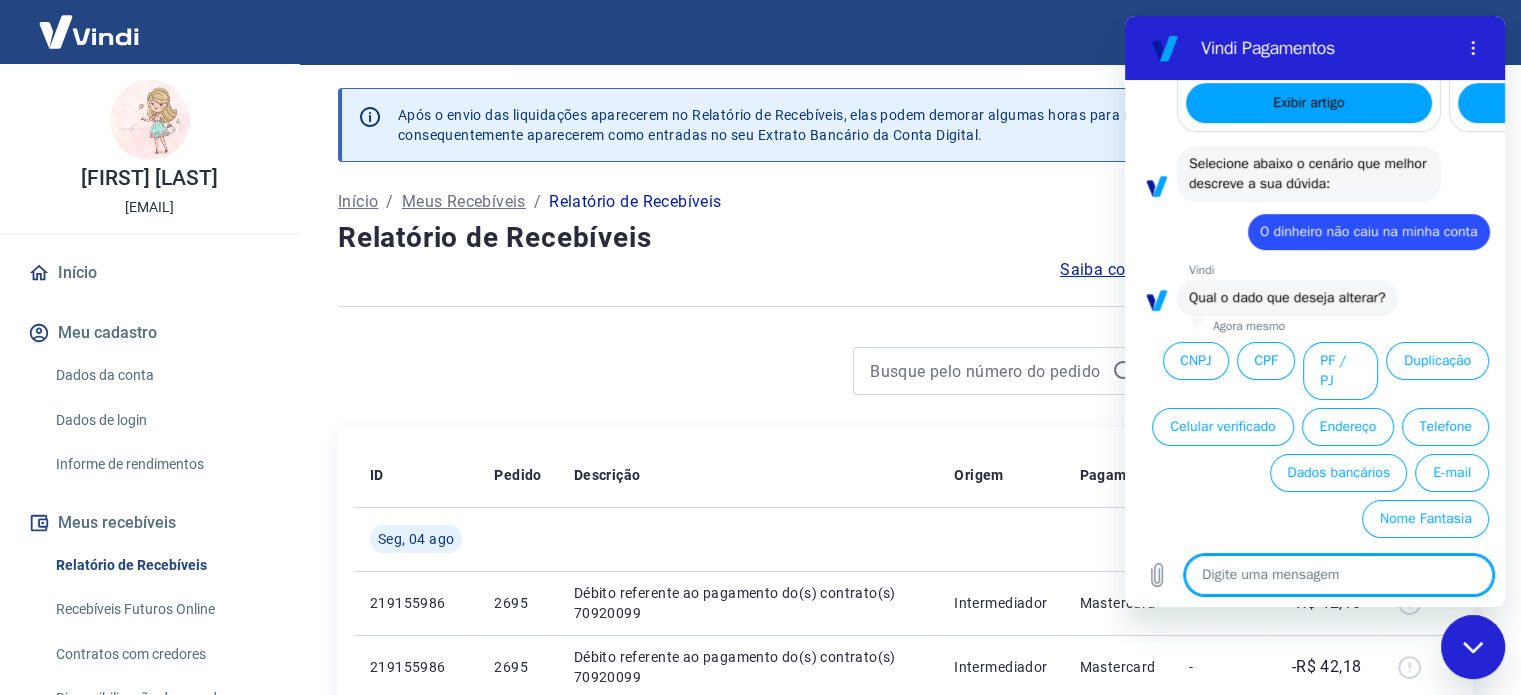 scroll, scrollTop: 804, scrollLeft: 0, axis: vertical 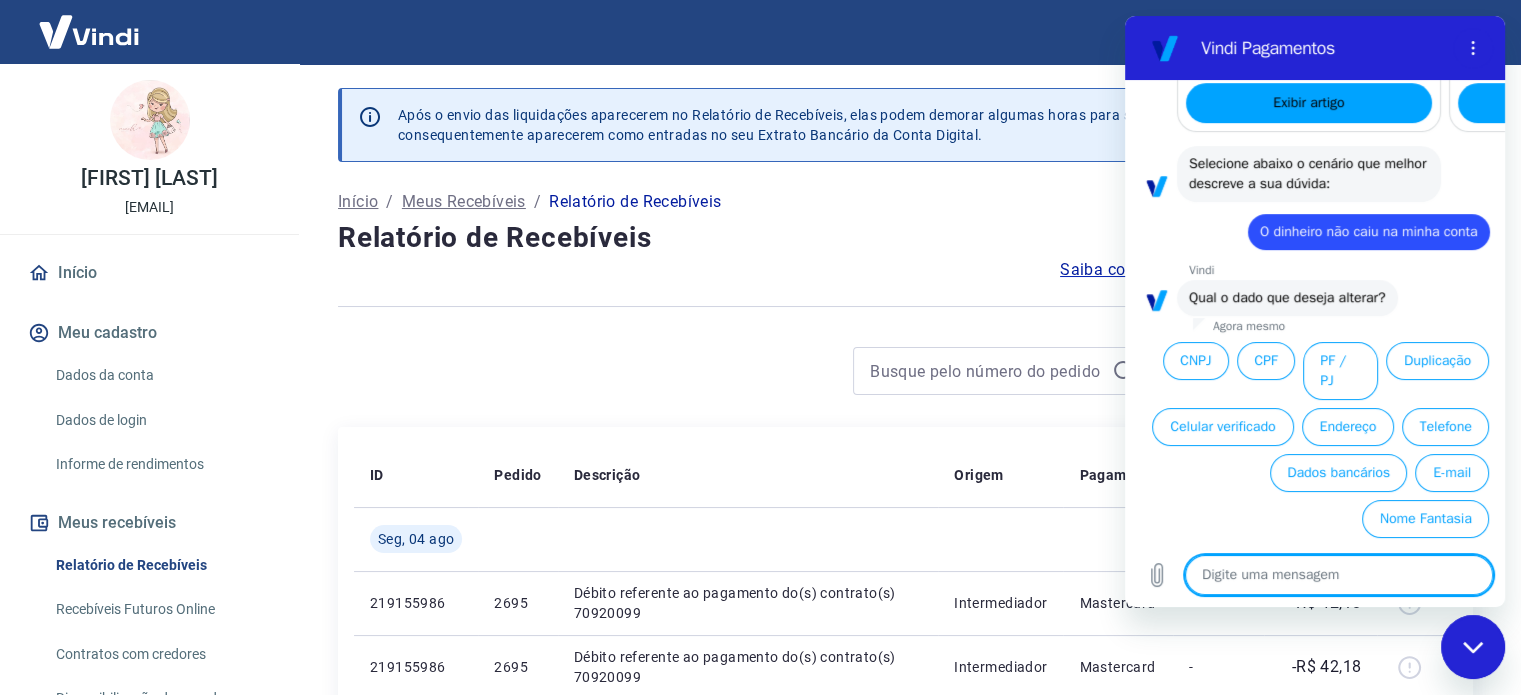click 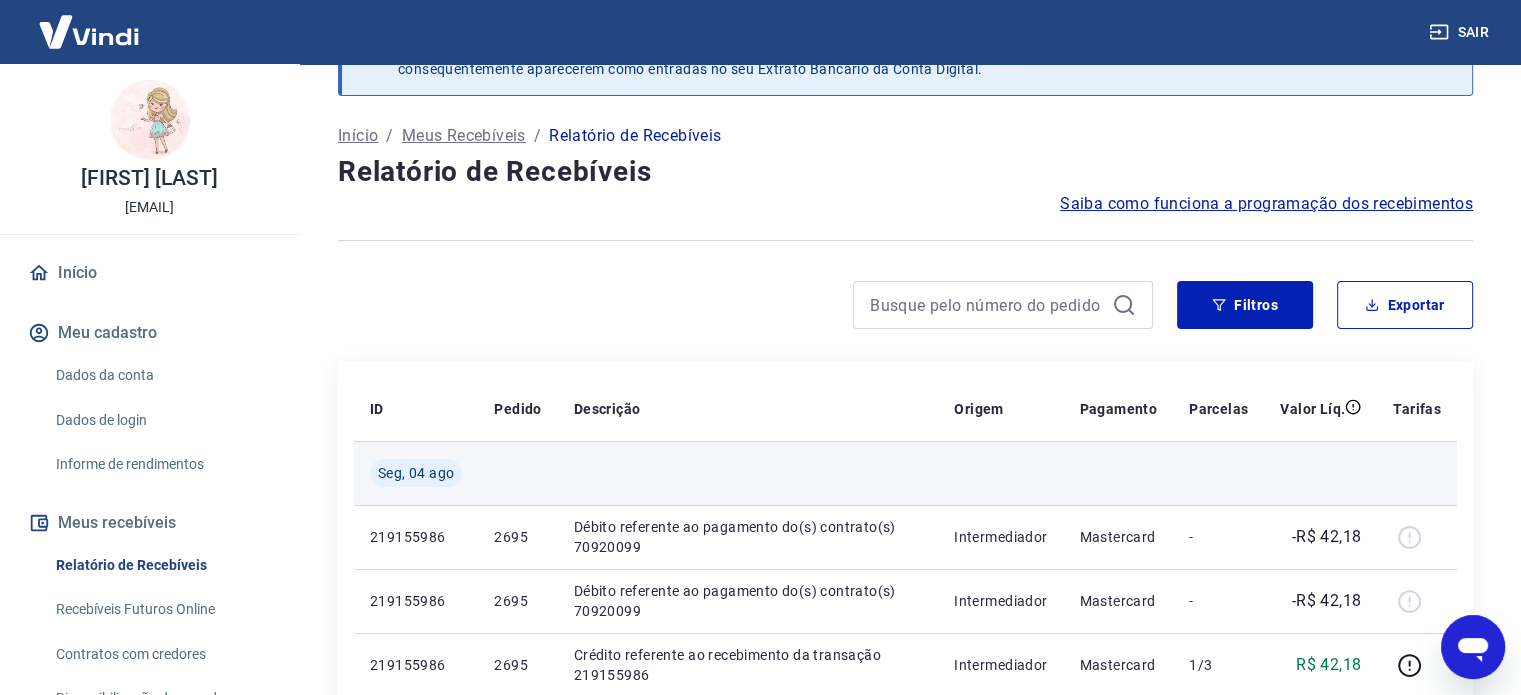 scroll, scrollTop: 200, scrollLeft: 0, axis: vertical 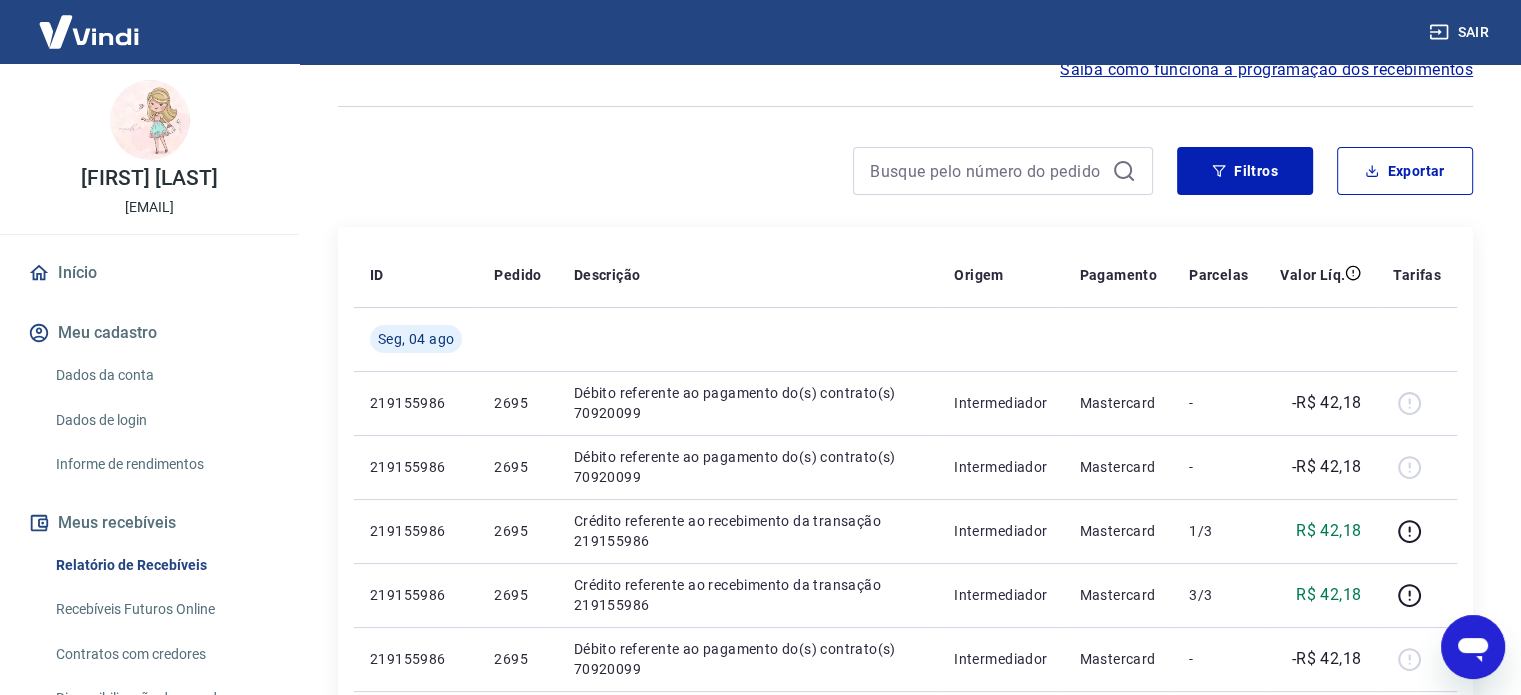 type on "x" 